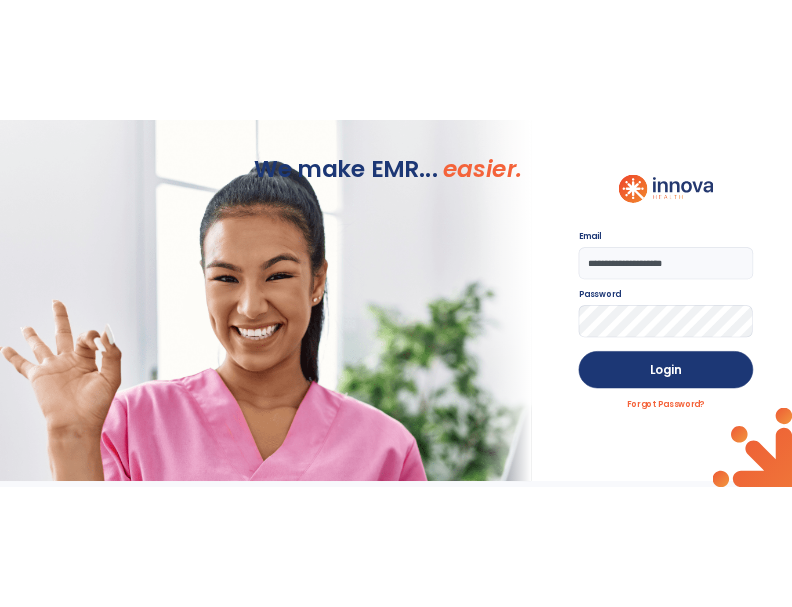 scroll, scrollTop: 0, scrollLeft: 0, axis: both 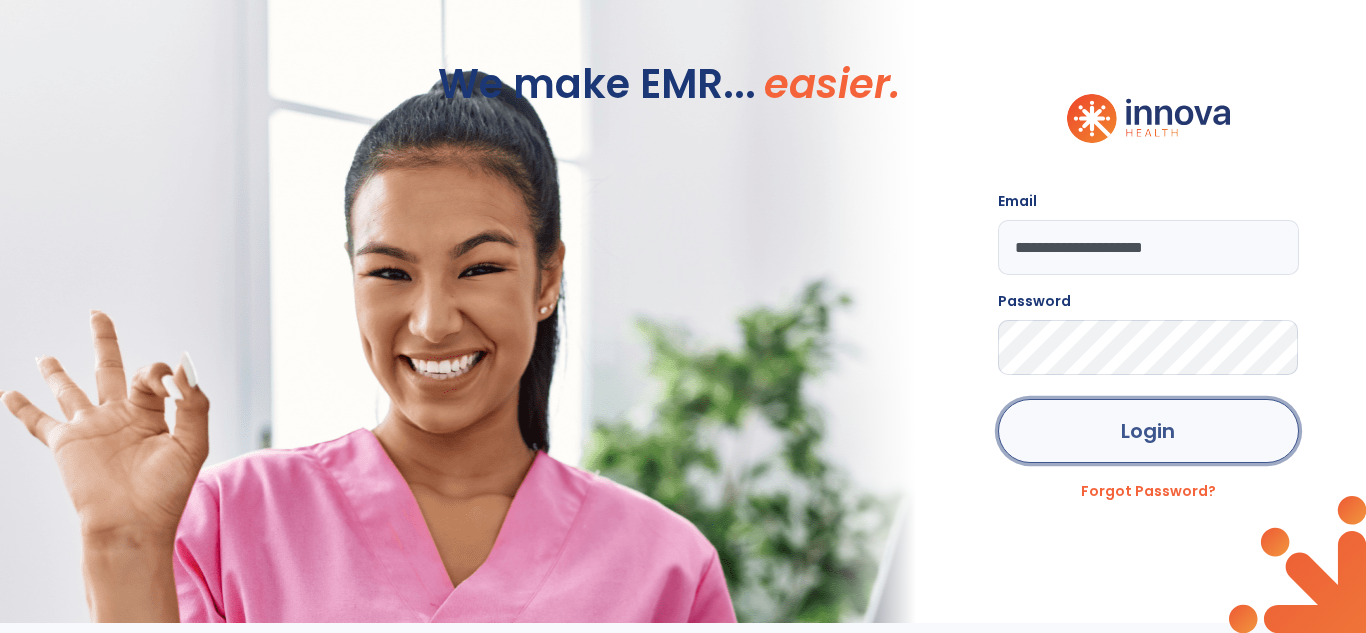 click on "Login" 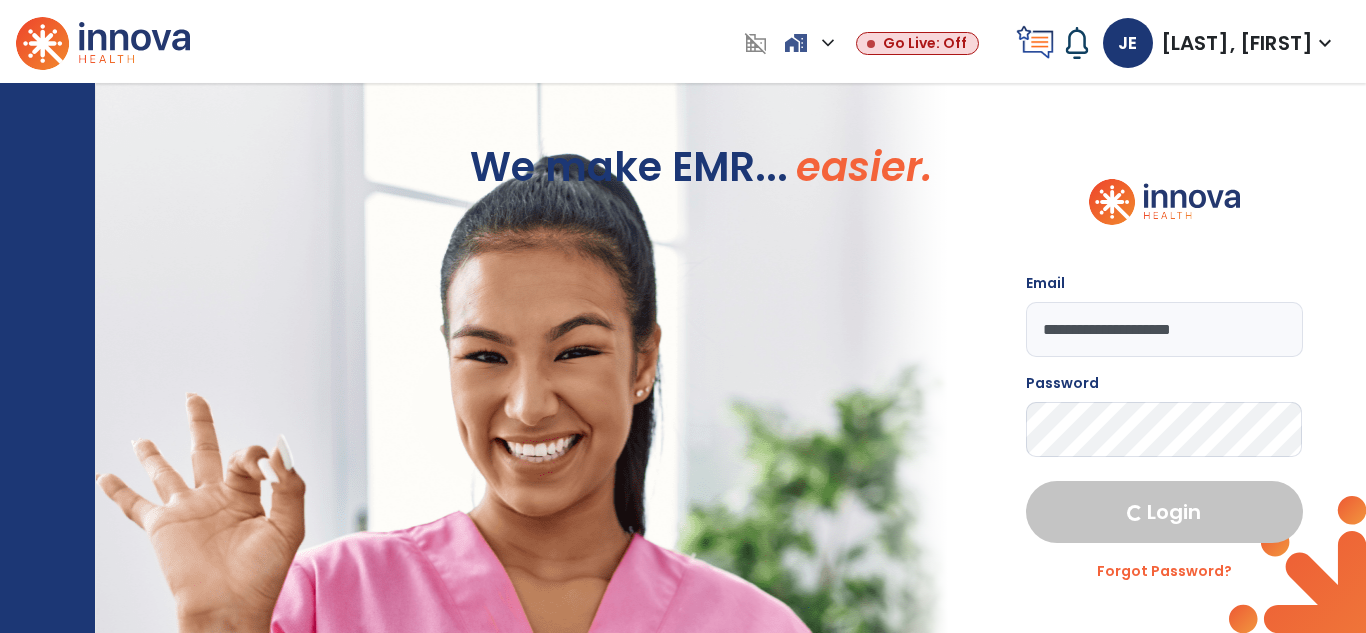 select on "****" 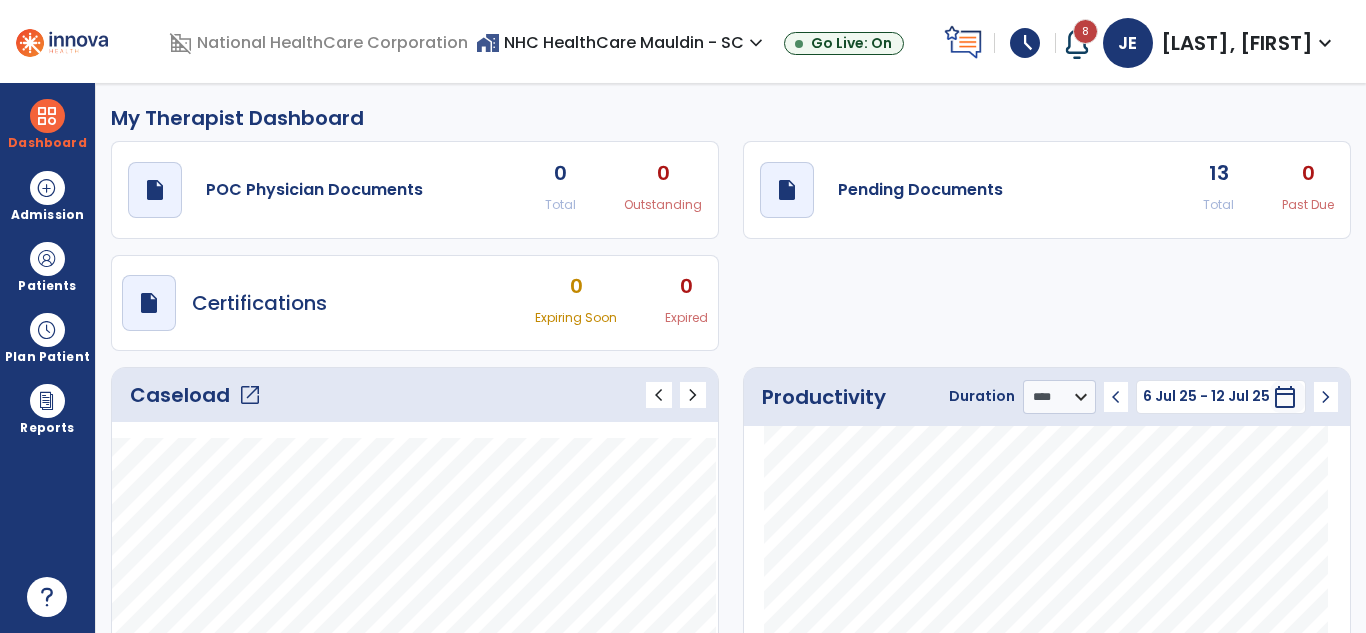 click on "open_in_new" 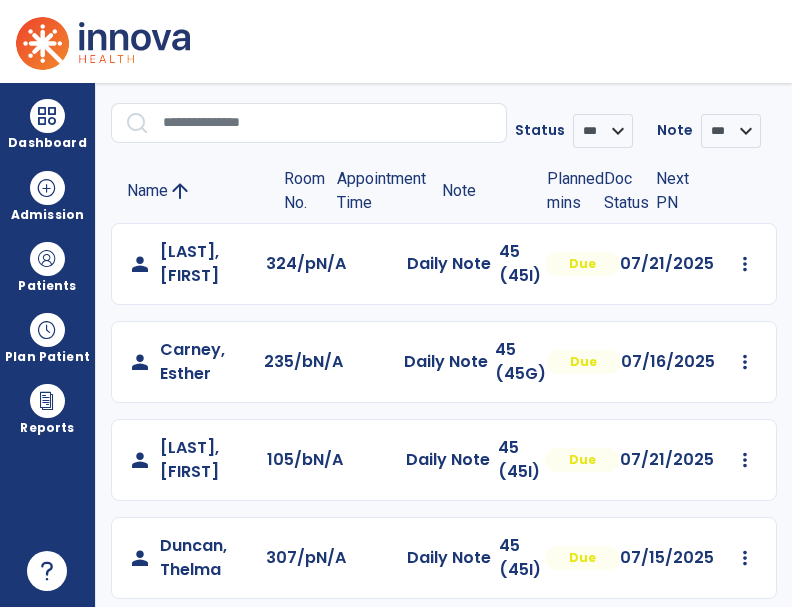 scroll, scrollTop: 140, scrollLeft: 0, axis: vertical 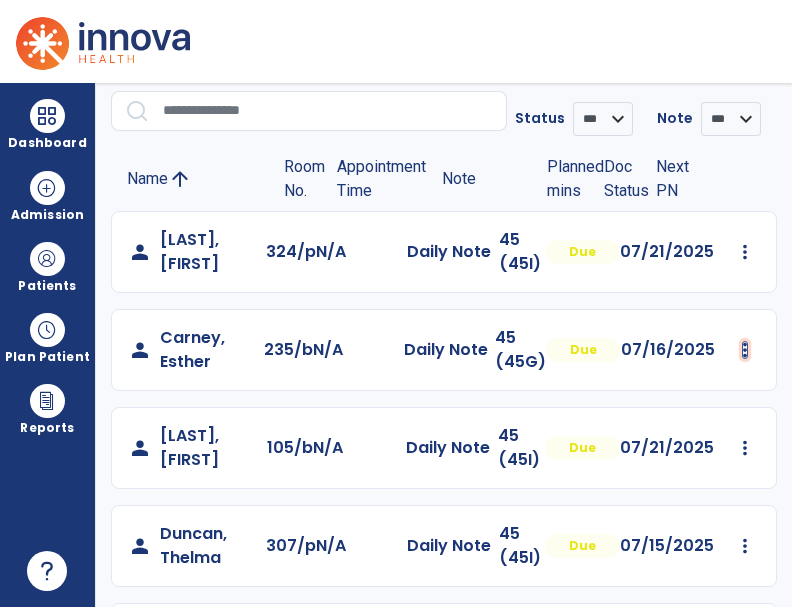 click at bounding box center [745, 252] 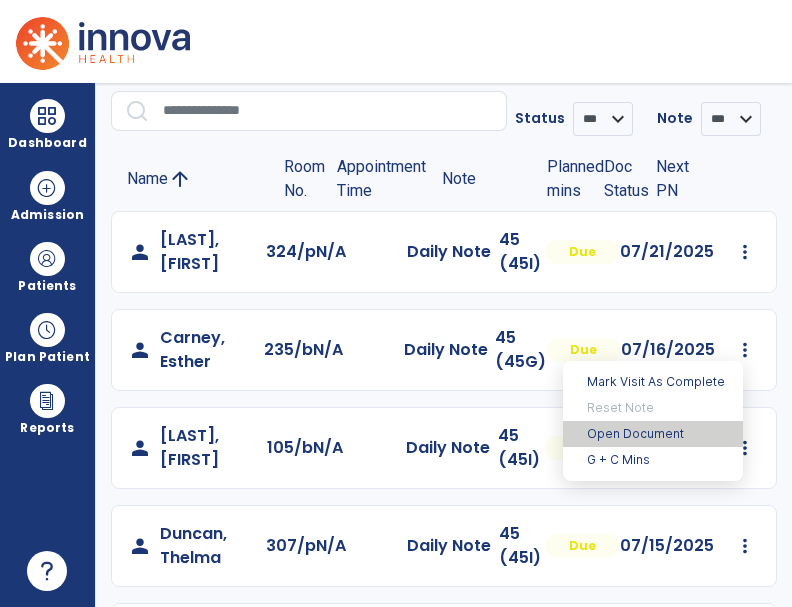 click on "Open Document" at bounding box center [653, 434] 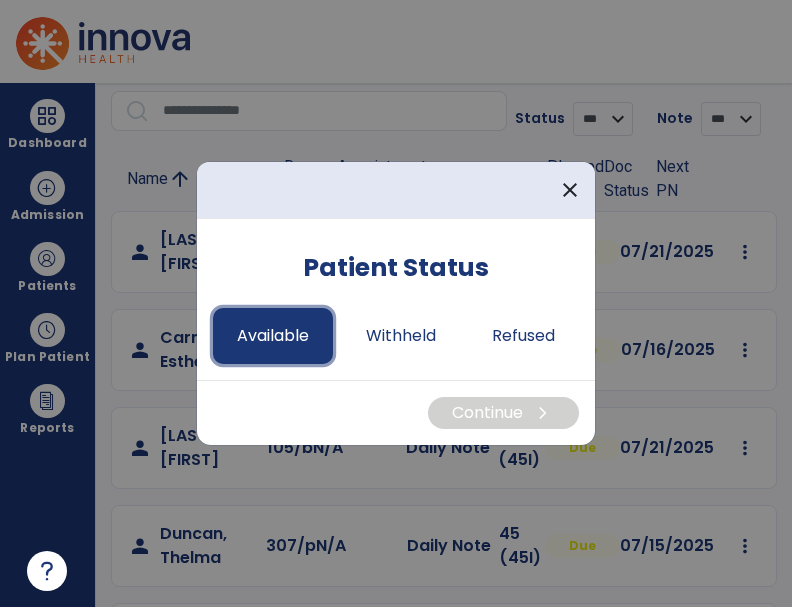click on "Available" at bounding box center [273, 336] 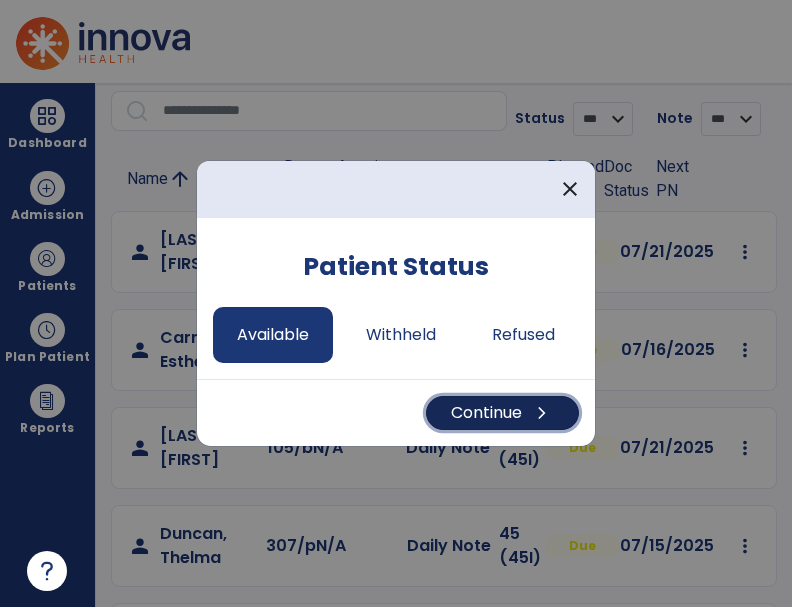 click on "Continue   chevron_right" at bounding box center [502, 413] 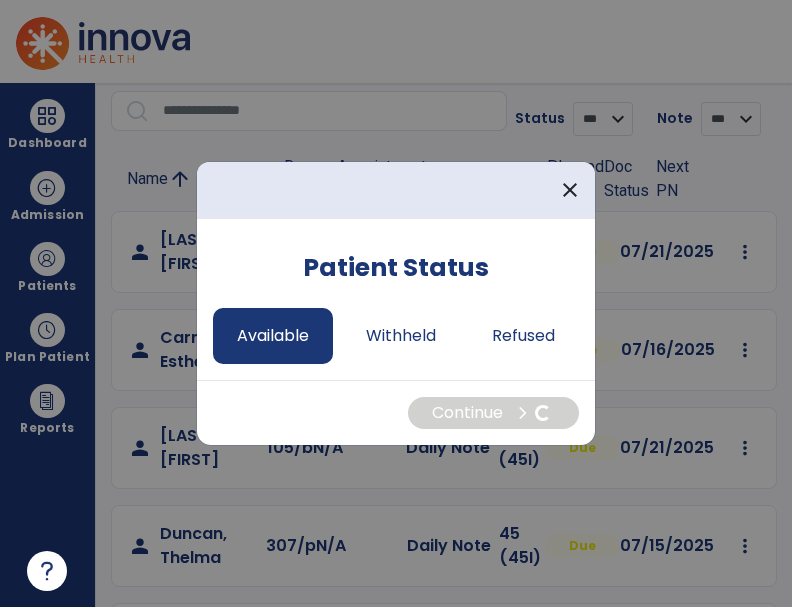select on "*" 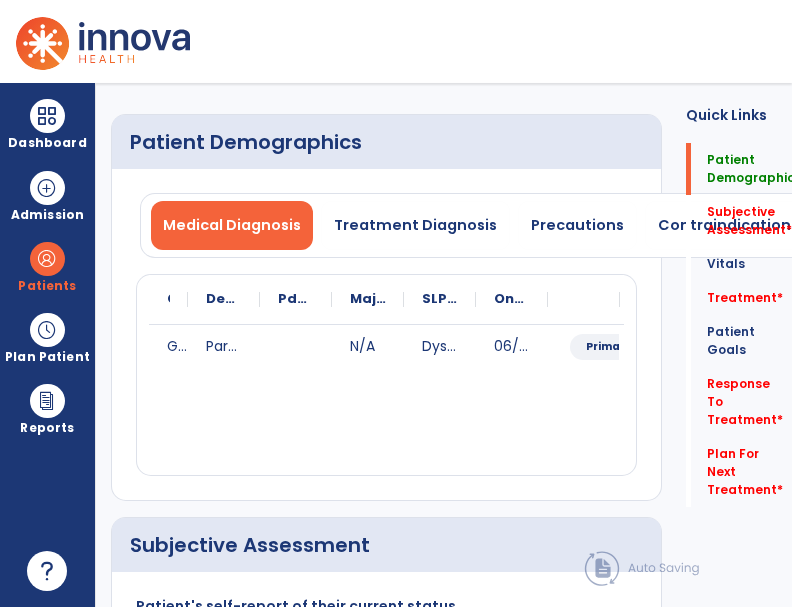 click on "Patient Demographics   Patient Demographics" 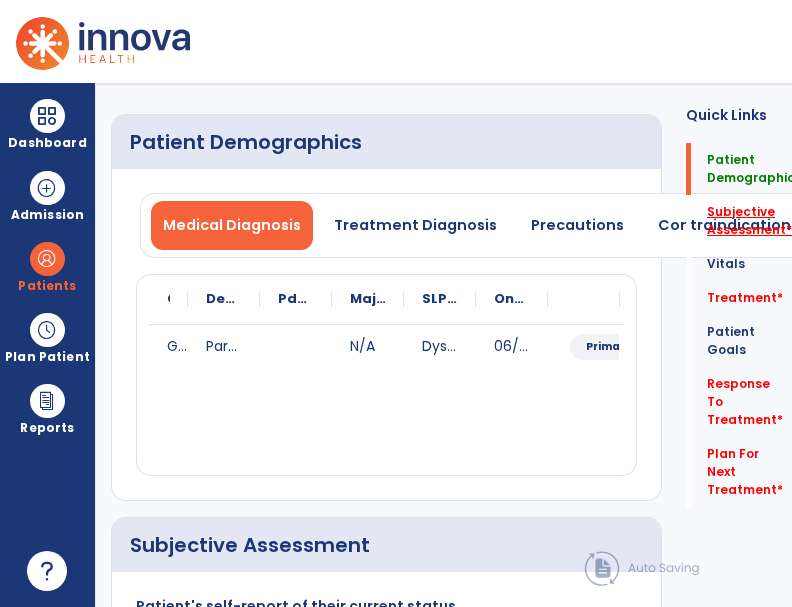 click on "Subjective Assessment   *" 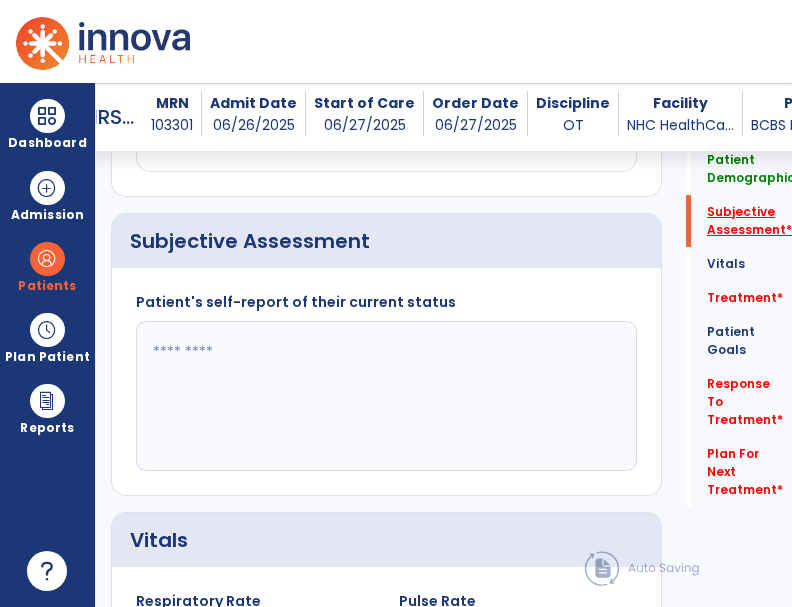 scroll, scrollTop: 453, scrollLeft: 0, axis: vertical 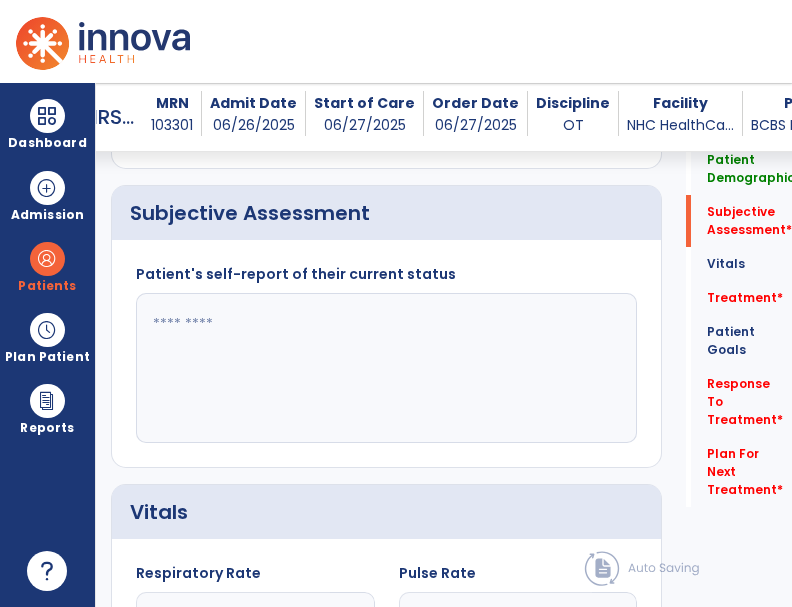 click 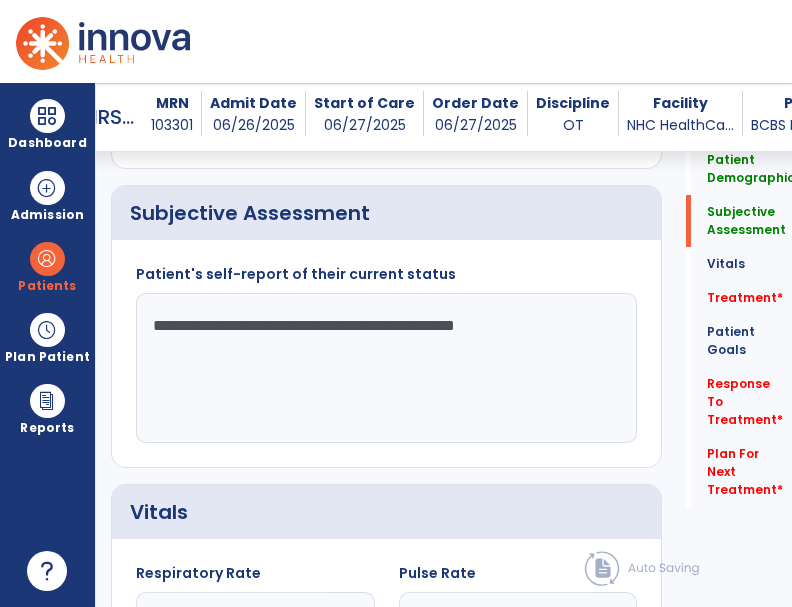 type on "**********" 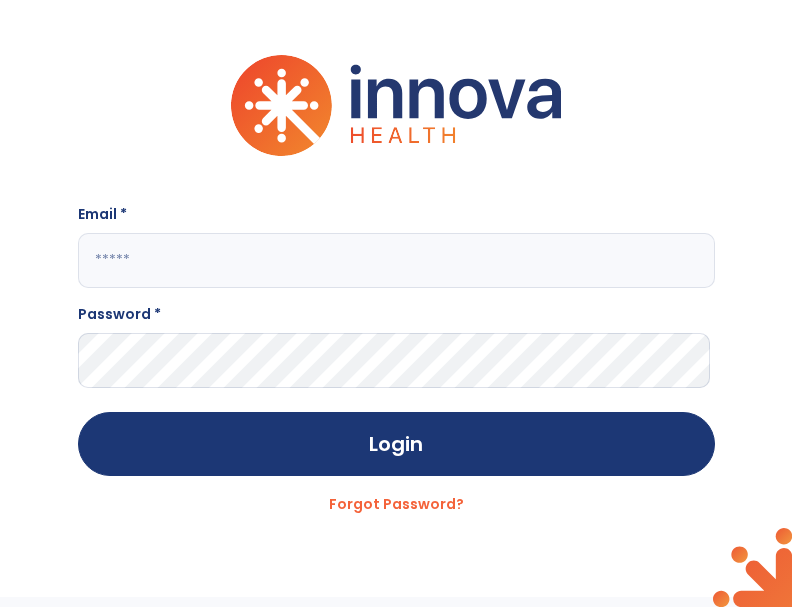 type on "**********" 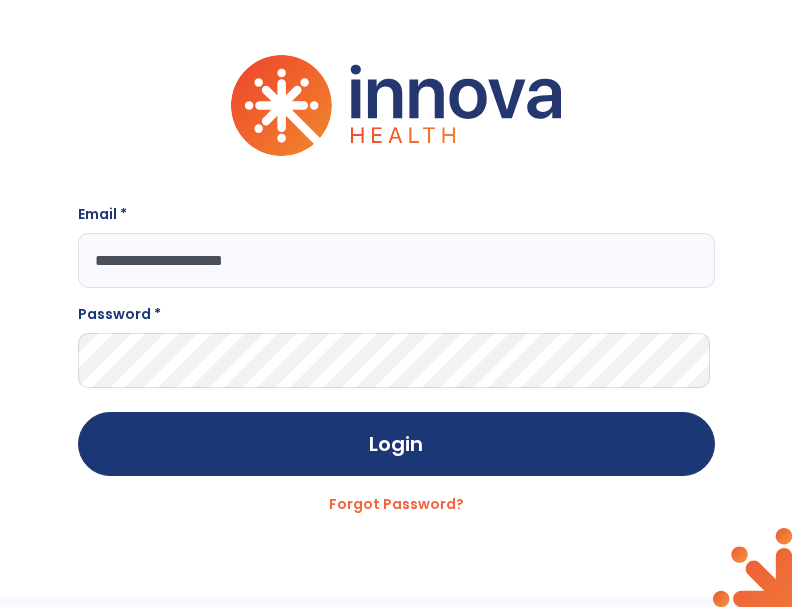 scroll, scrollTop: 0, scrollLeft: 0, axis: both 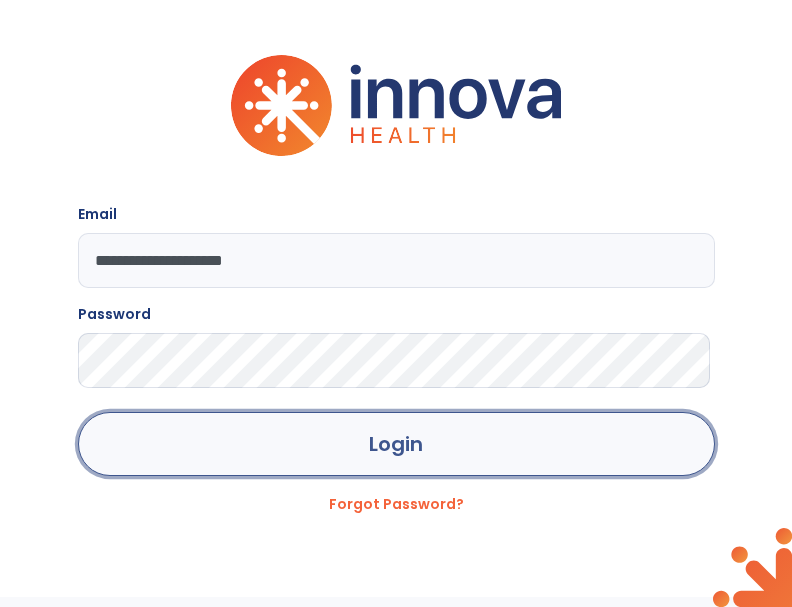 click on "Login" 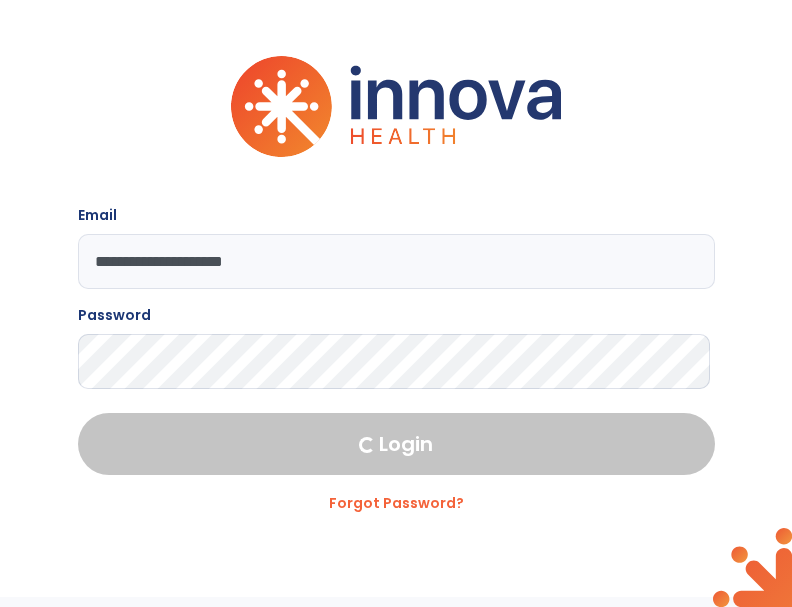 select on "****" 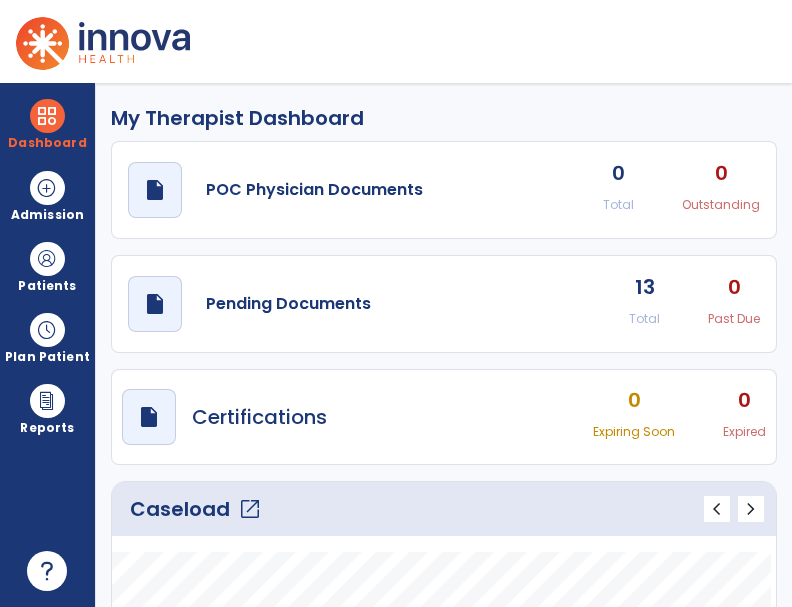 click on "open_in_new" 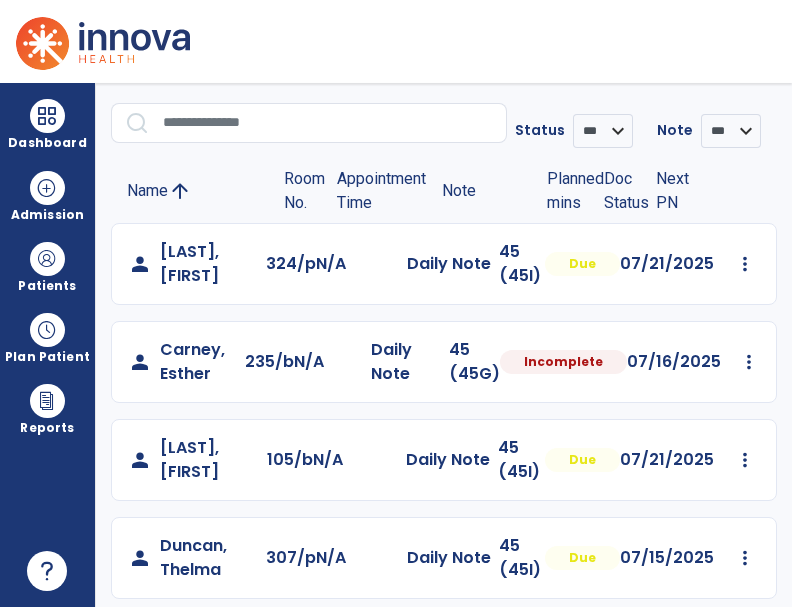scroll, scrollTop: 130, scrollLeft: 0, axis: vertical 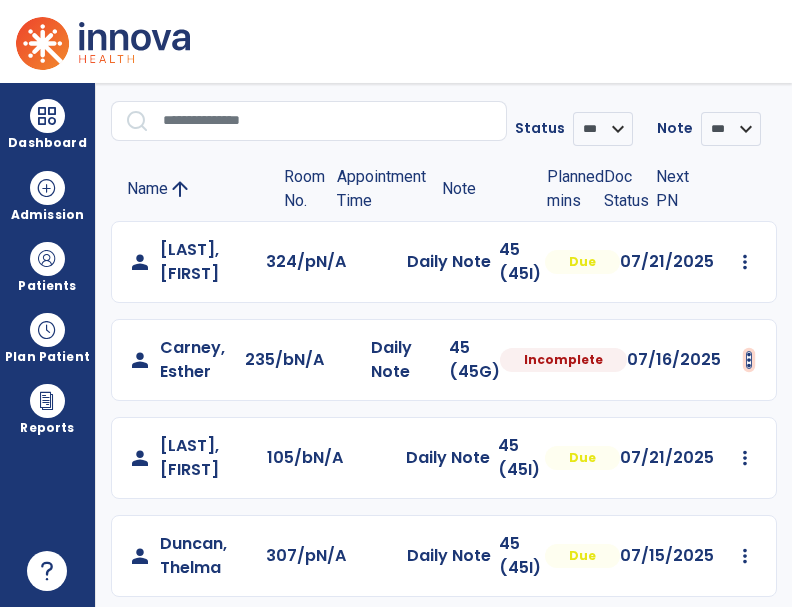click at bounding box center [745, 262] 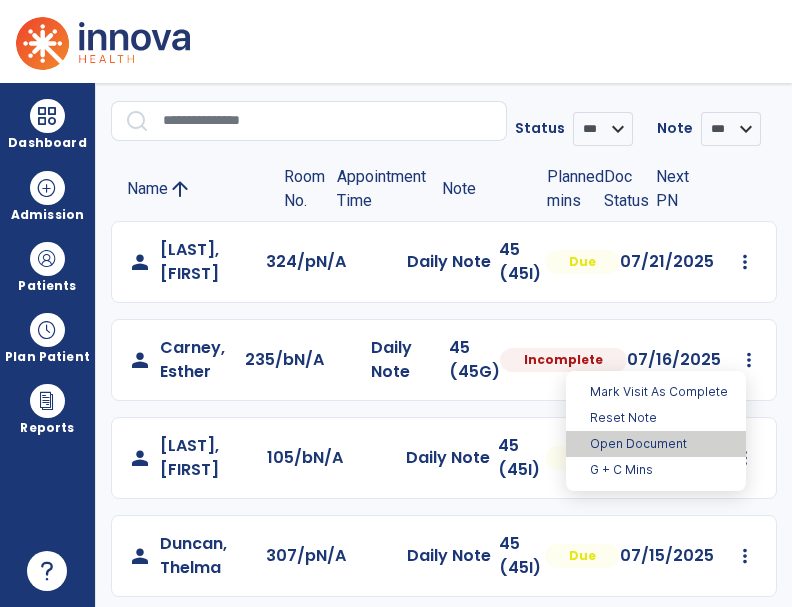 click on "Open Document" at bounding box center [656, 444] 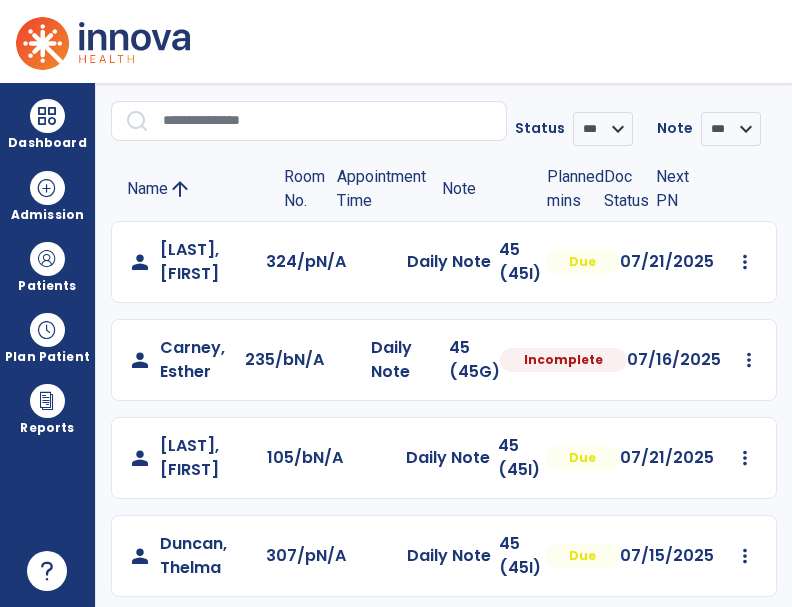 select on "*" 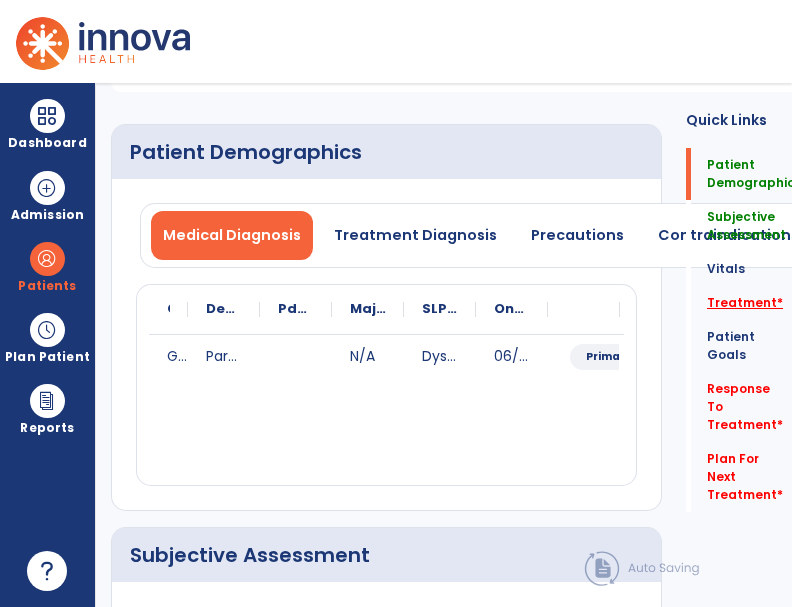 click on "Treatment   *" 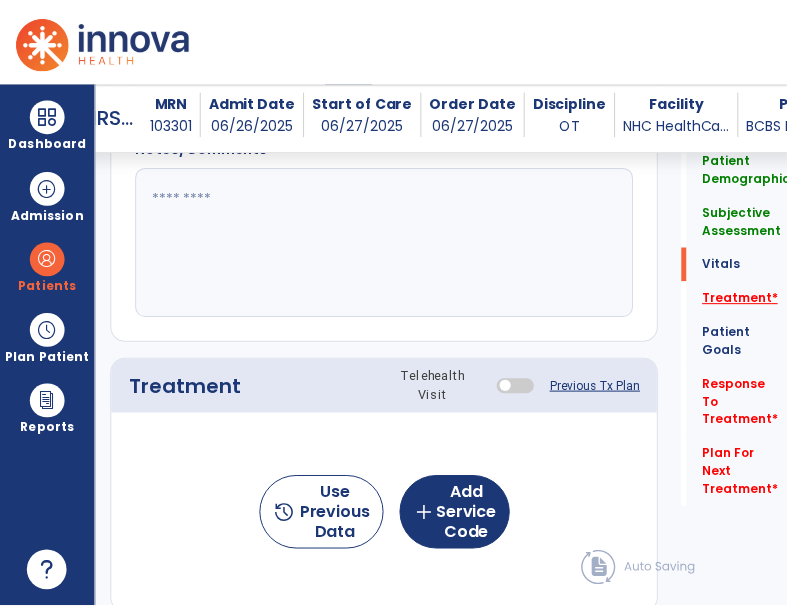 scroll, scrollTop: 1341, scrollLeft: 0, axis: vertical 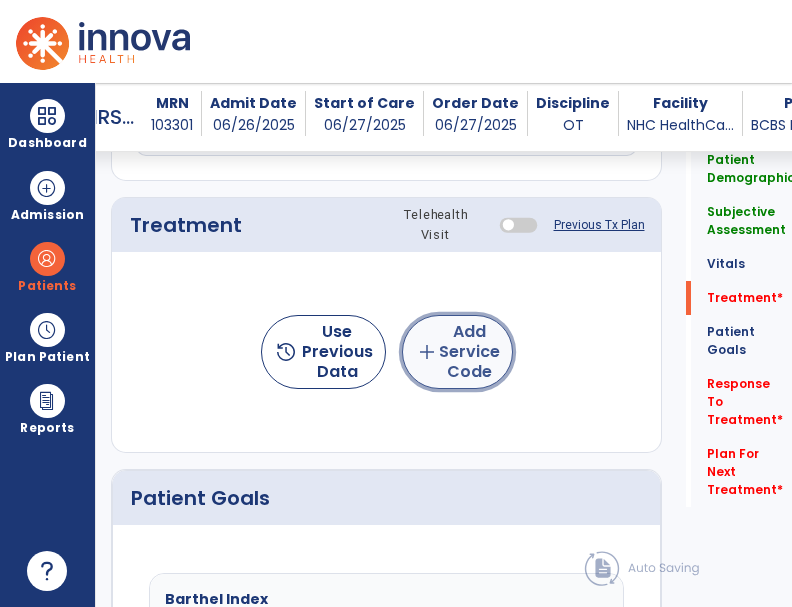 click on "add  Add Service Code" 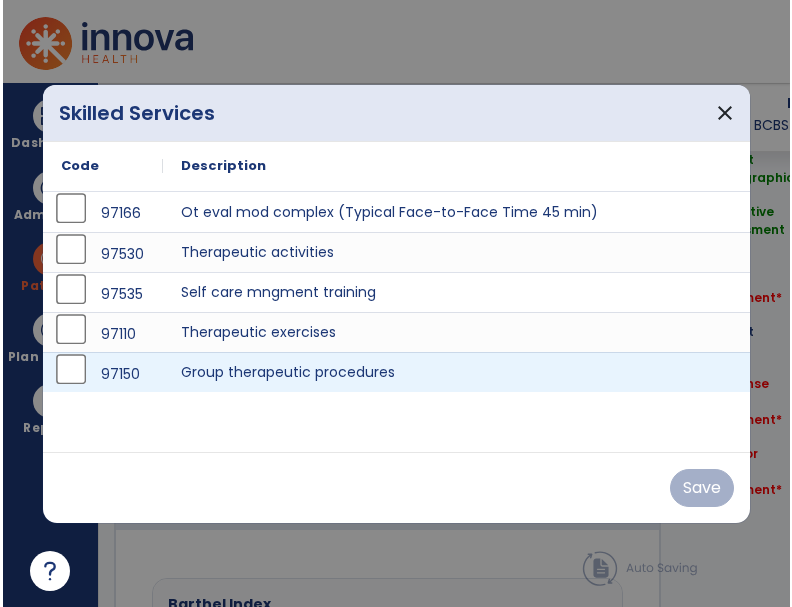 scroll, scrollTop: 1341, scrollLeft: 0, axis: vertical 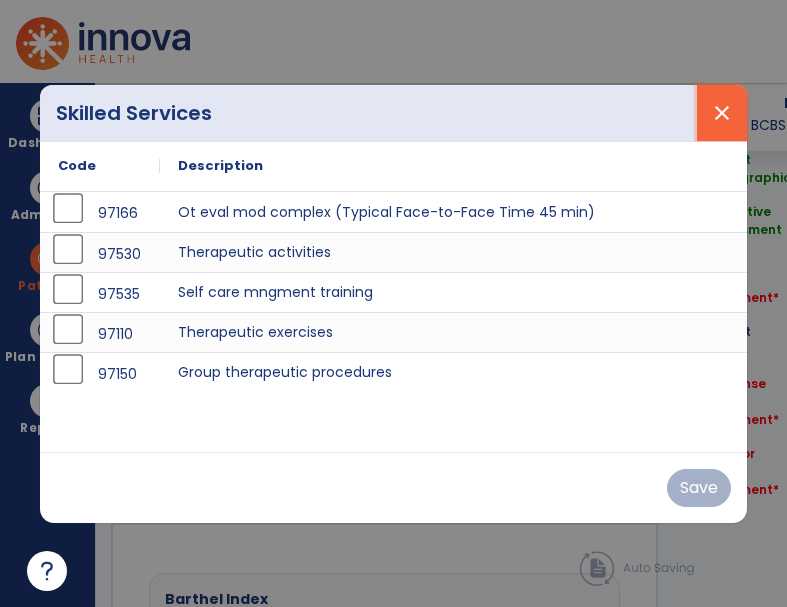 click on "close" at bounding box center (722, 113) 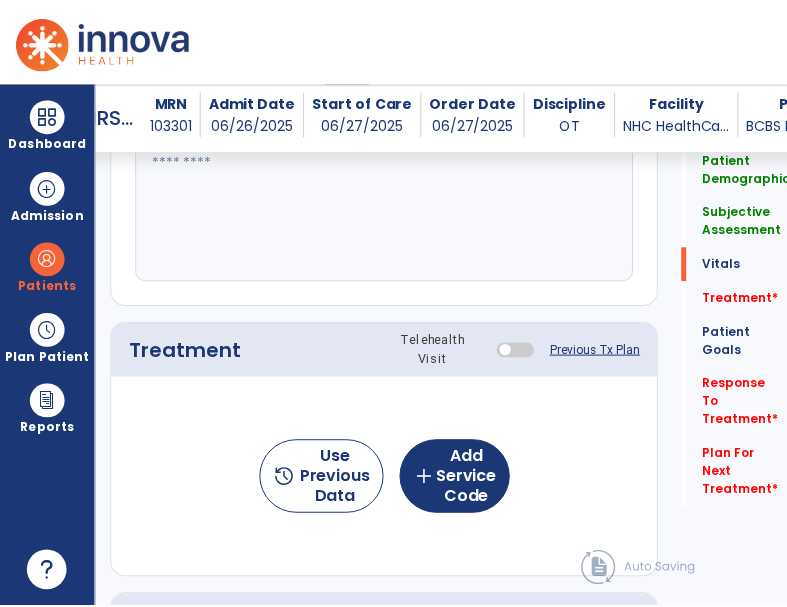 scroll, scrollTop: 1217, scrollLeft: 0, axis: vertical 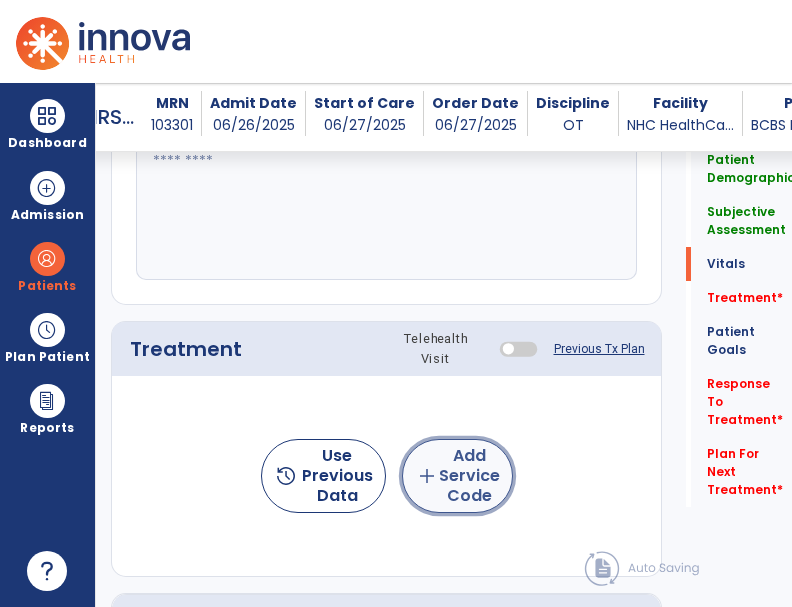 click on "add  Add Service Code" 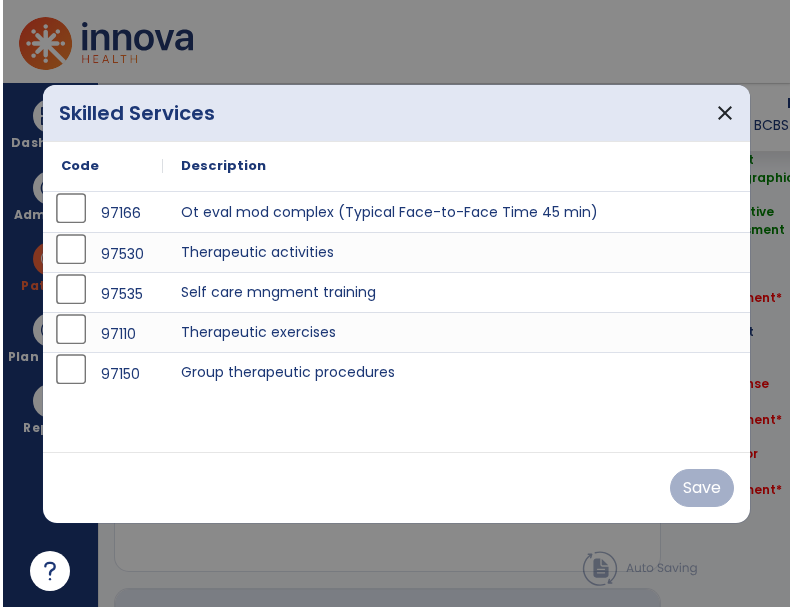 scroll, scrollTop: 1217, scrollLeft: 0, axis: vertical 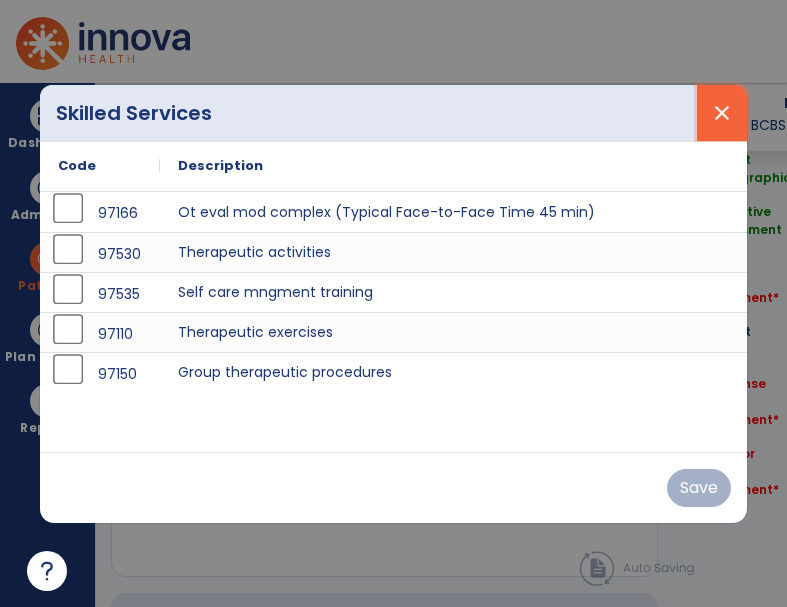 click on "close" at bounding box center (722, 113) 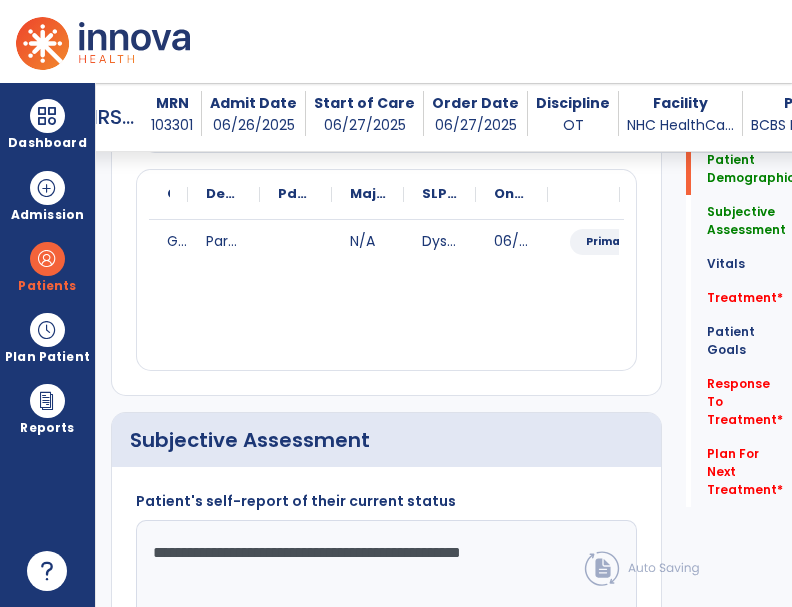 scroll, scrollTop: 0, scrollLeft: 0, axis: both 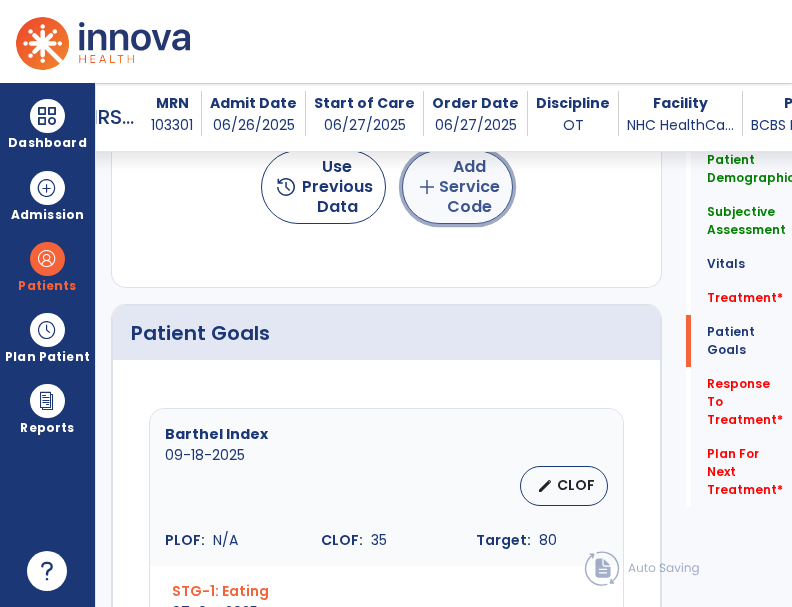click on "add  Add Service Code" 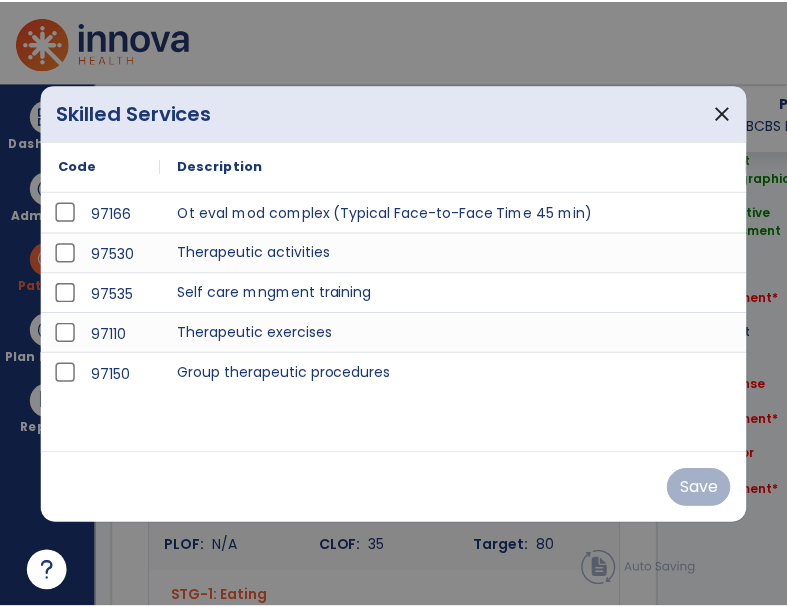 scroll, scrollTop: 1506, scrollLeft: 0, axis: vertical 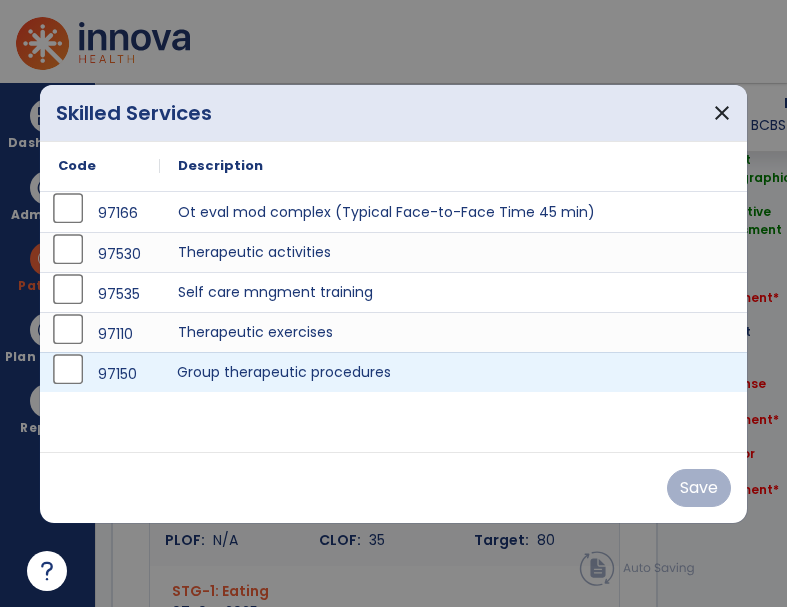 click on "Group therapeutic procedures" at bounding box center [455, 372] 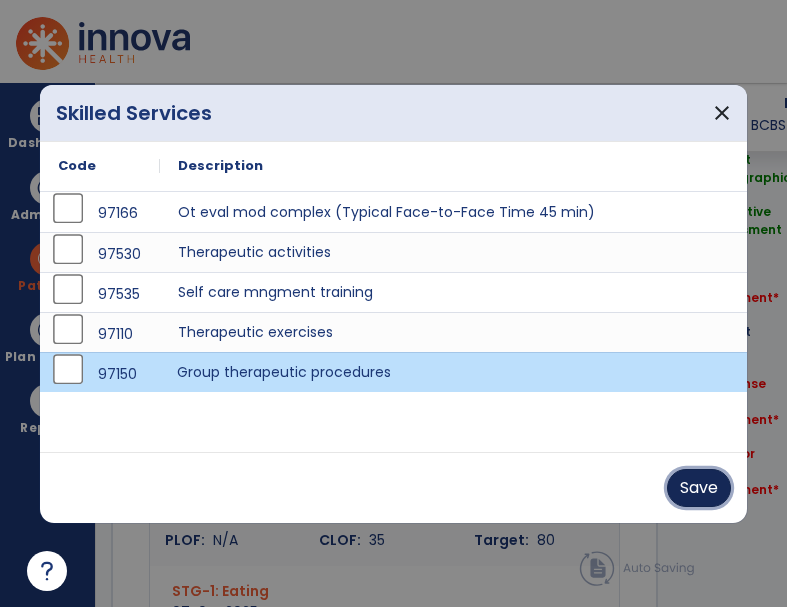 click on "Save" at bounding box center [699, 488] 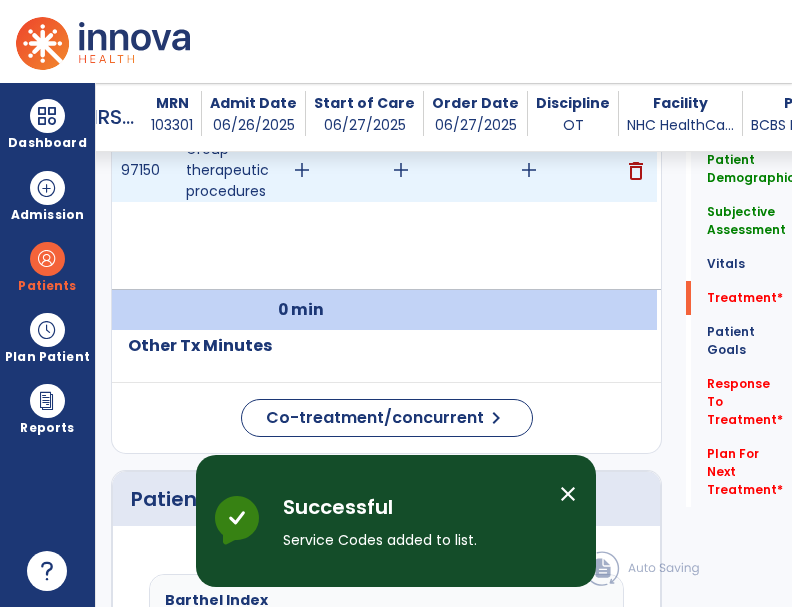 click on "add" at bounding box center [302, 170] 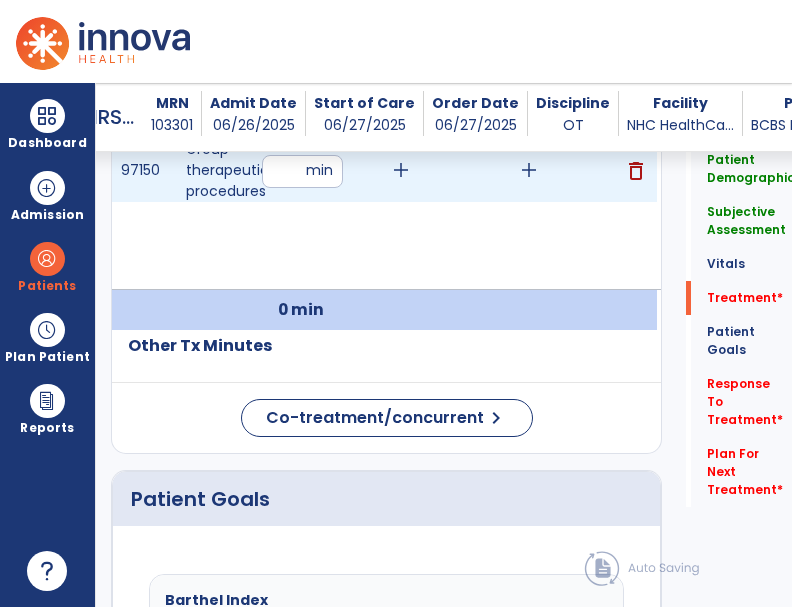 type on "**" 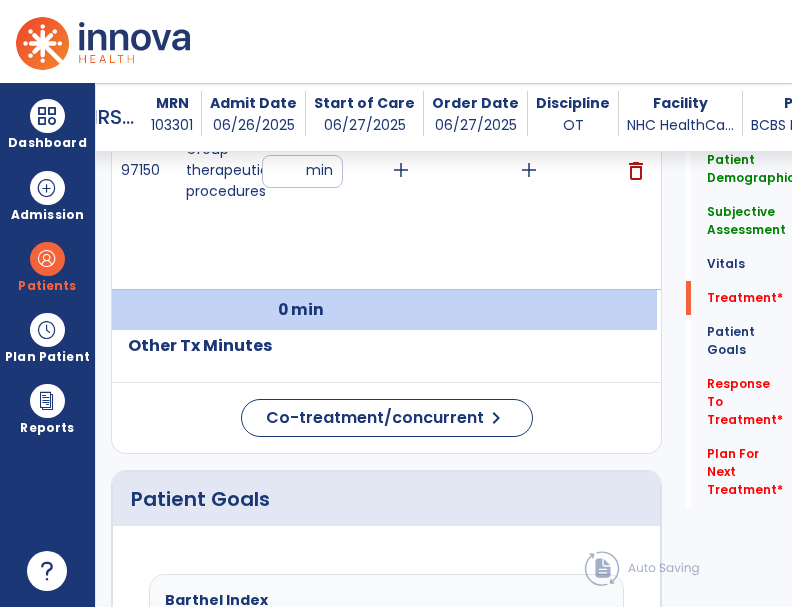 click on "97150  Group therapeutic procedures  ** min add add delete" at bounding box center (384, 214) 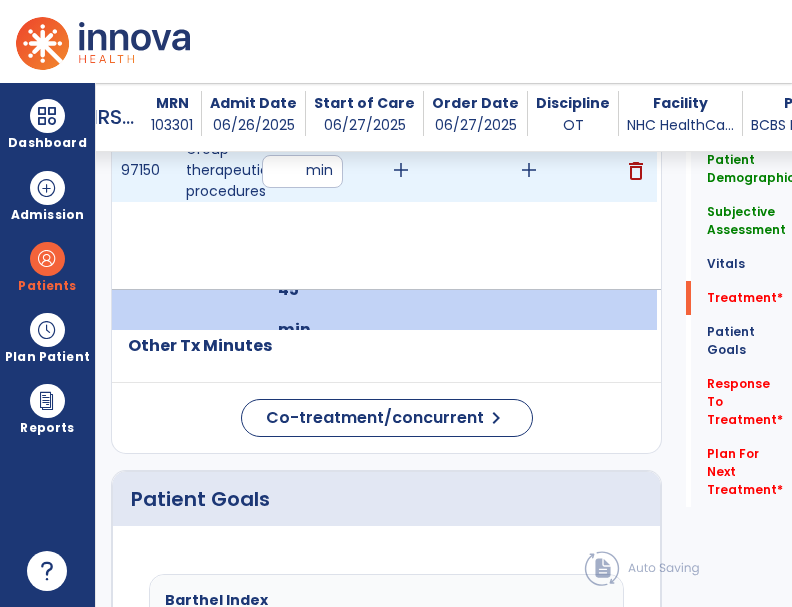click on "add" at bounding box center [529, 170] 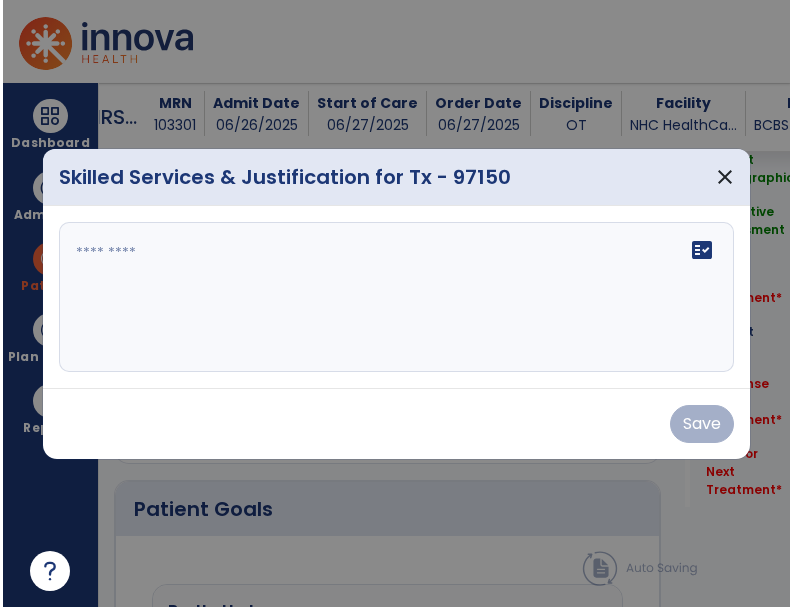 scroll, scrollTop: 1506, scrollLeft: 0, axis: vertical 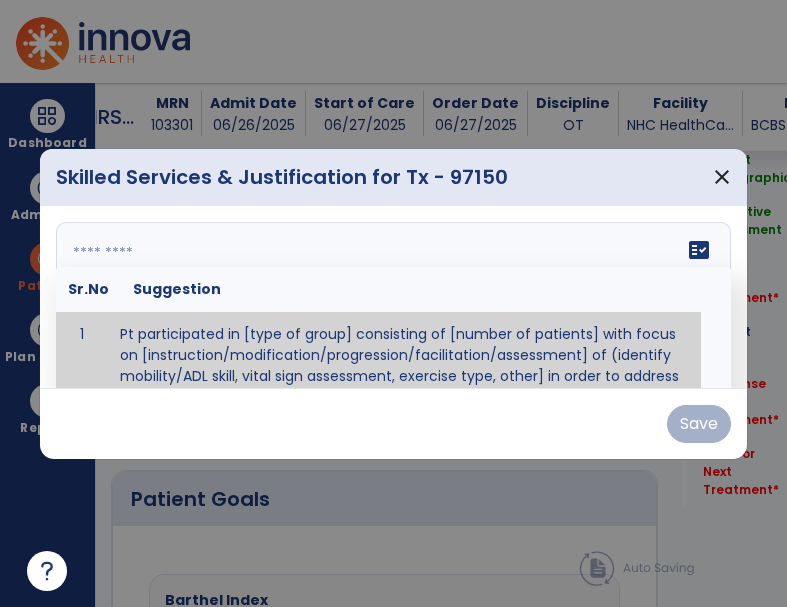 paste on "**********" 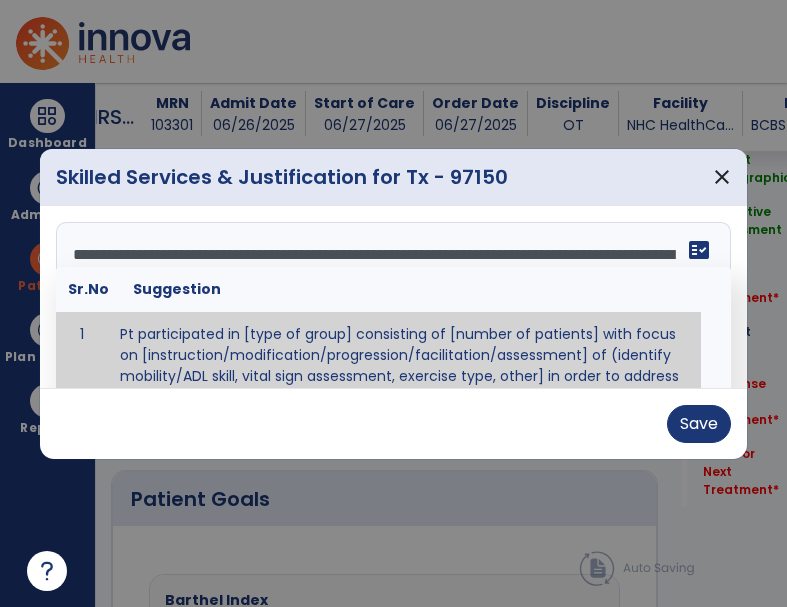 click on "**********" at bounding box center [393, 297] 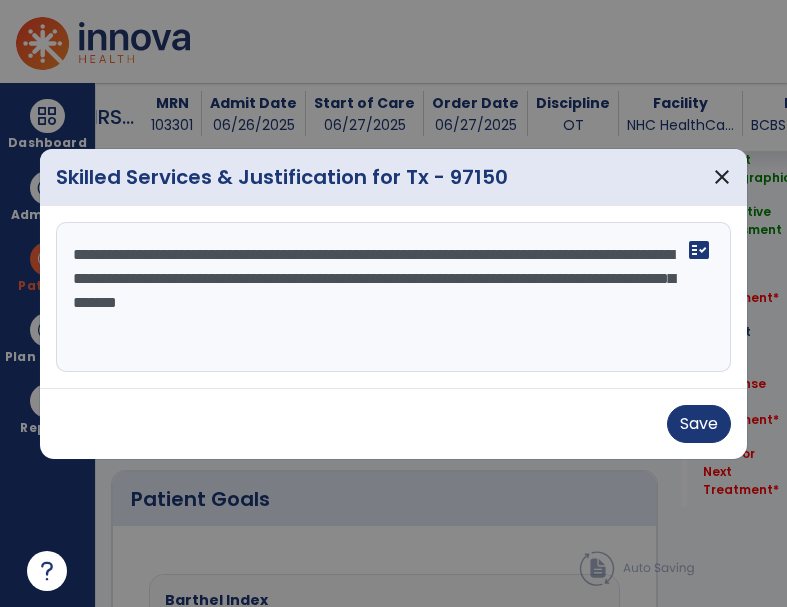 click on "**********" at bounding box center (395, 297) 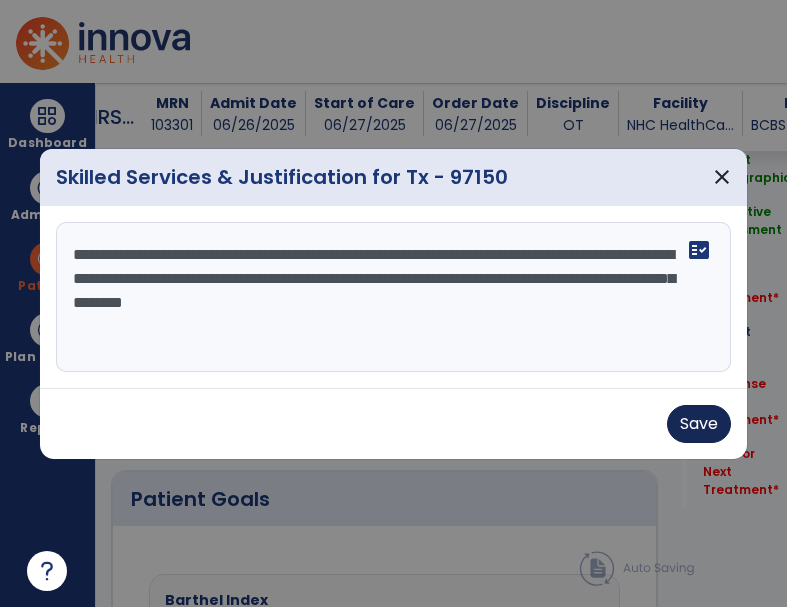type on "**********" 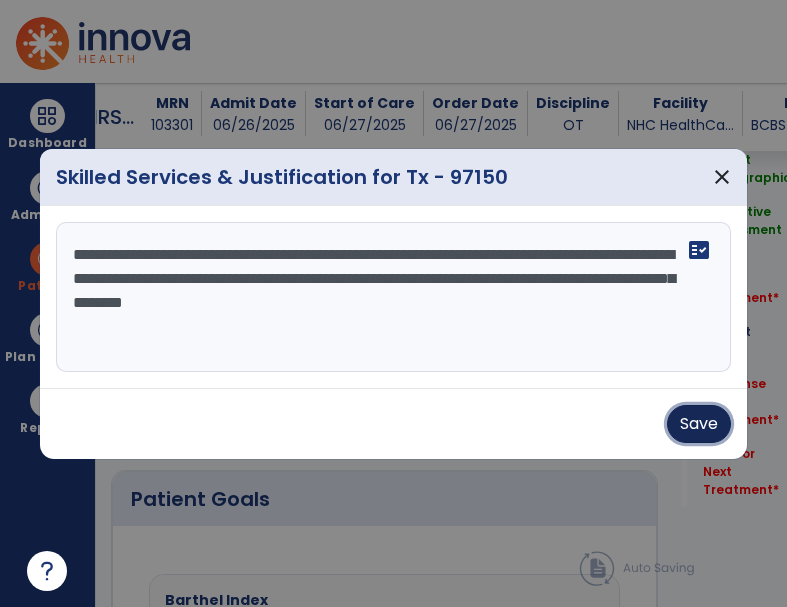 click on "Save" at bounding box center (699, 424) 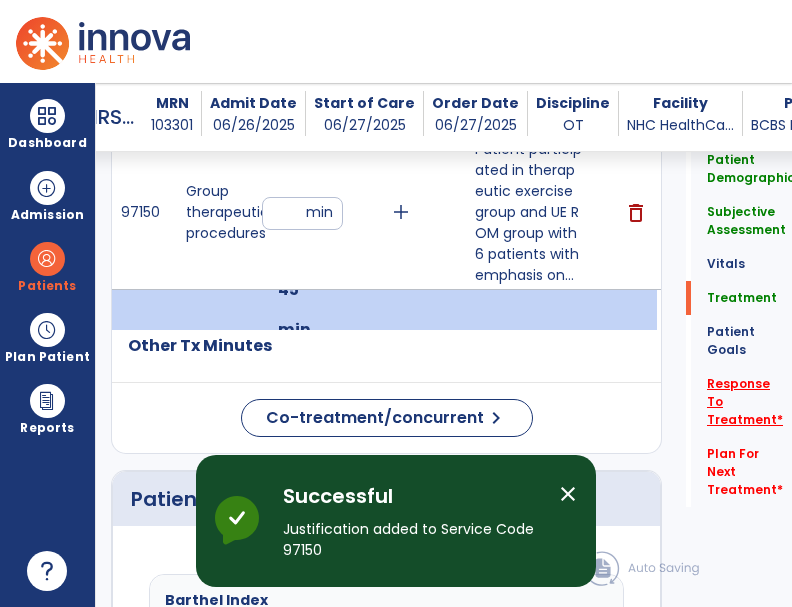 click on "Response To Treatment   *" 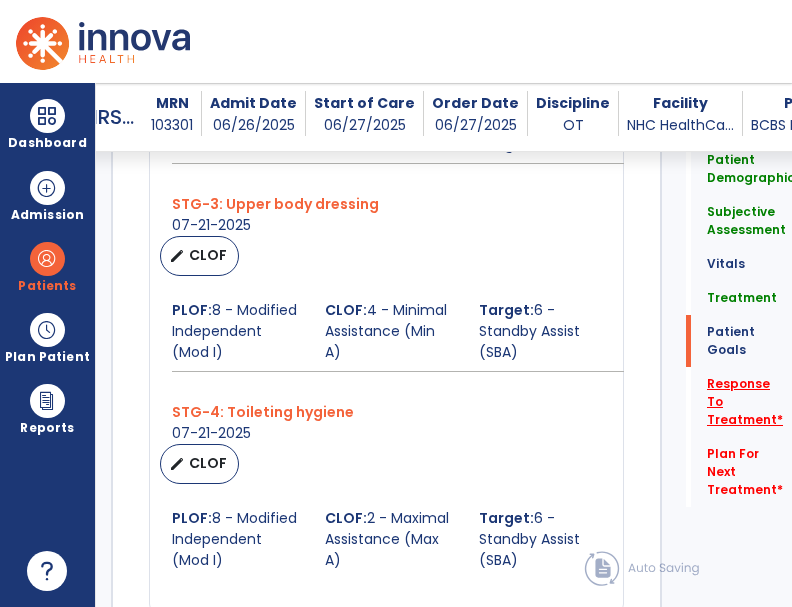 scroll, scrollTop: 3559, scrollLeft: 0, axis: vertical 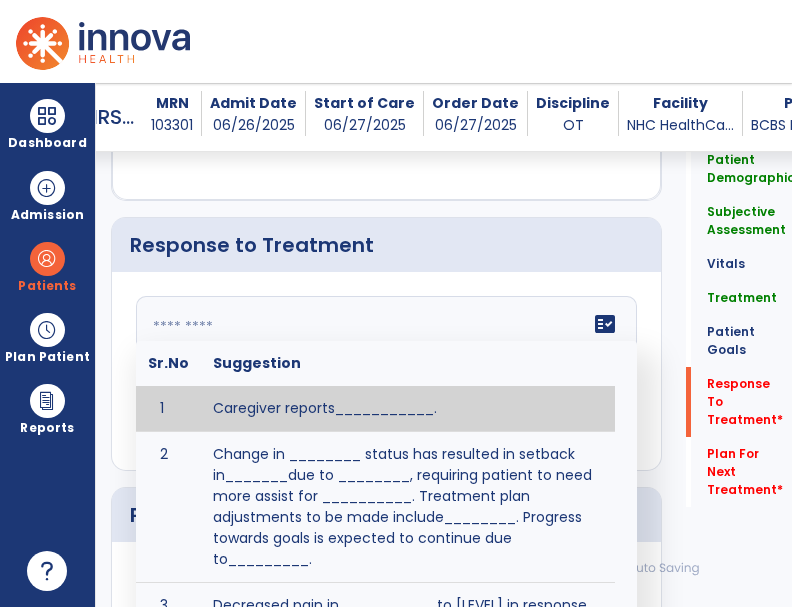 click on "fact_check  Sr.No Suggestion 1 Caregiver reports___________. 2 Change in ________ status has resulted in setback in_______due to ________, requiring patient to need more assist for __________.   Treatment plan adjustments to be made include________.  Progress towards goals is expected to continue due to_________. 3 Decreased pain in __________ to [LEVEL] in response to [MODALITY/TREATMENT] allows for improvement in _________. 4 Functional gains in _______ have impacted the patient's ability to perform_________ with a reduction in assist levels to_________. 5 Functional progress this week has been significant due to__________. 6 Gains in ________ have improved the patient's ability to perform ______with decreased levels of assist to___________. 7 Improvement in ________allows patient to tolerate higher levels of challenges in_________. 8 Pain in [AREA] has decreased to [LEVEL] in response to [TREATMENT/MODALITY], allowing fore ease in completing__________. 9 10 11 12 13 14 15 16 17 18 19 20 21" 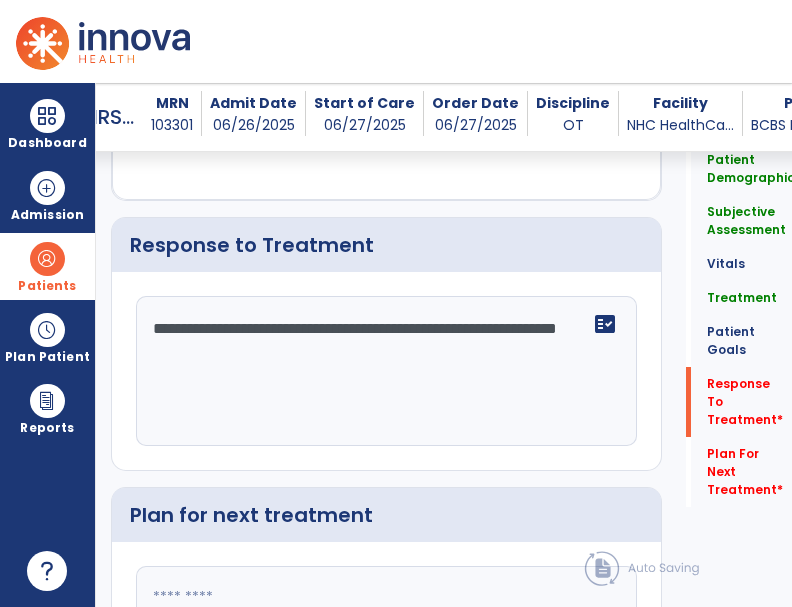 type on "**********" 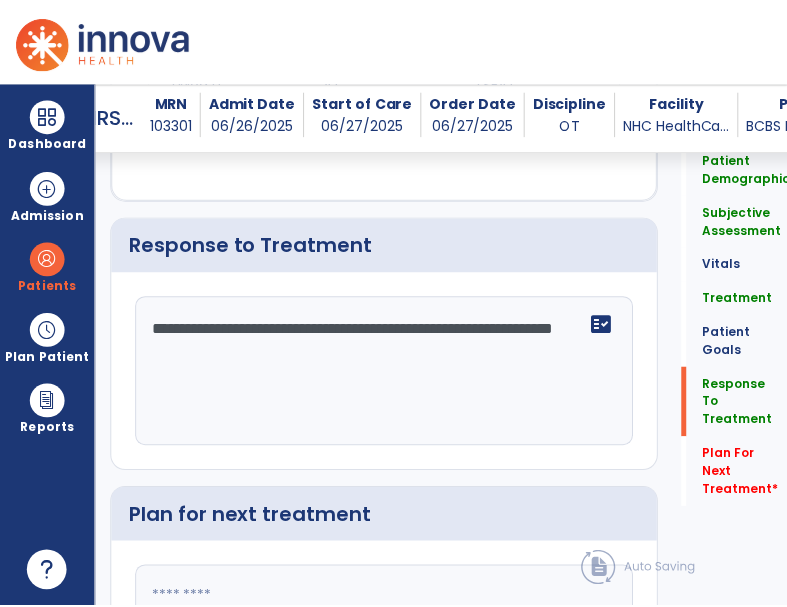 scroll, scrollTop: 3760, scrollLeft: 0, axis: vertical 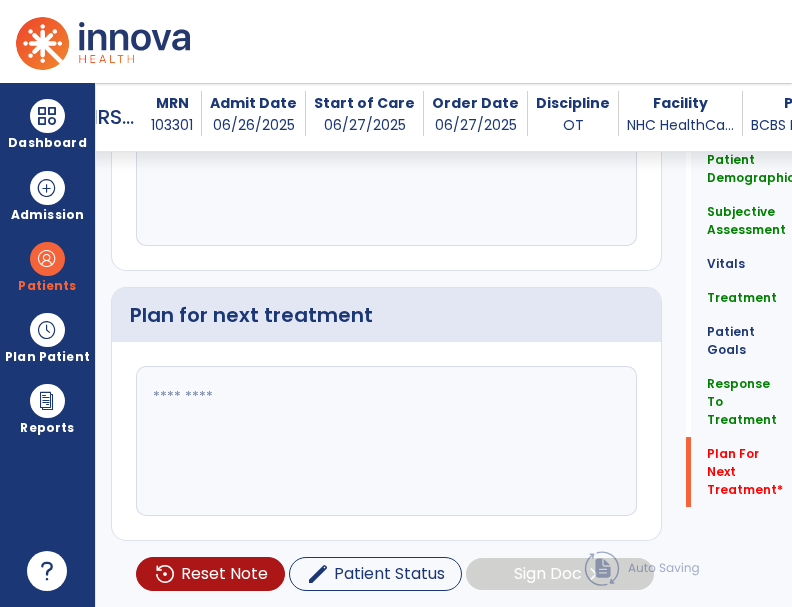 paste on "**********" 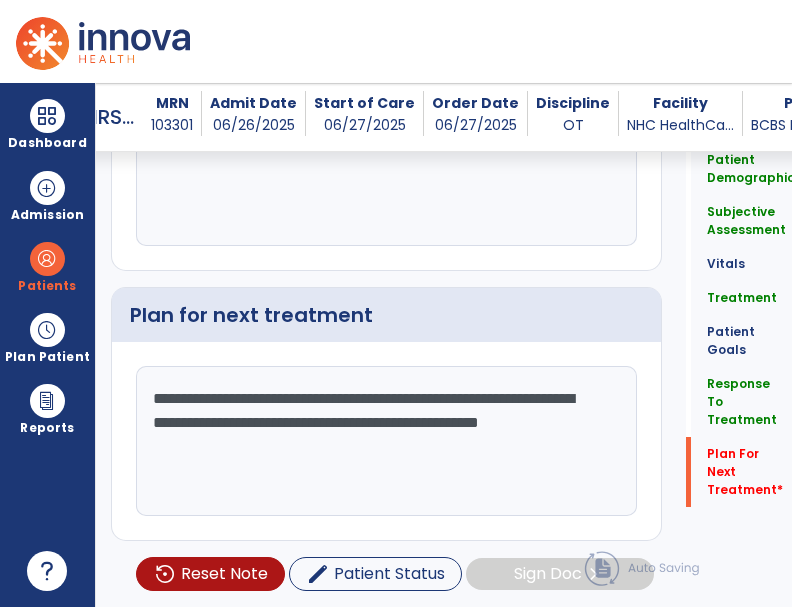 click on "**********" 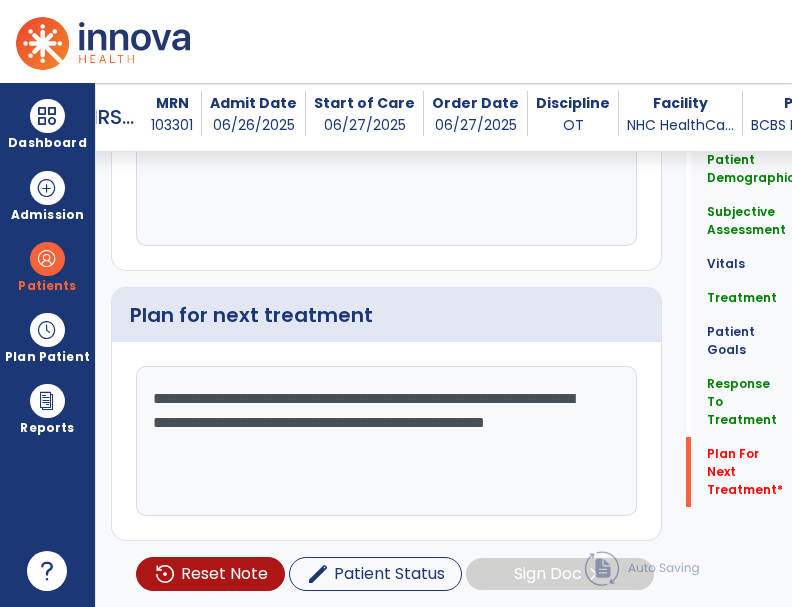 click on "**********" 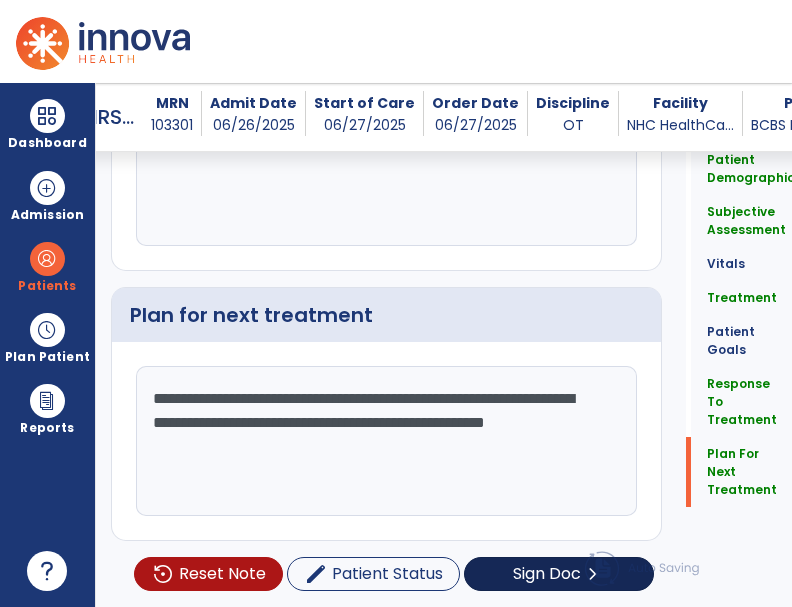 type on "**********" 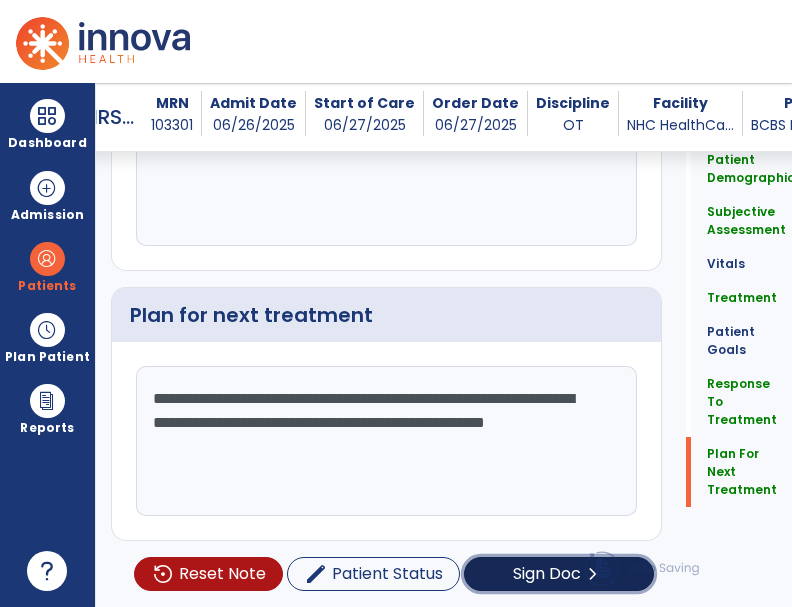 click on "Sign Doc" 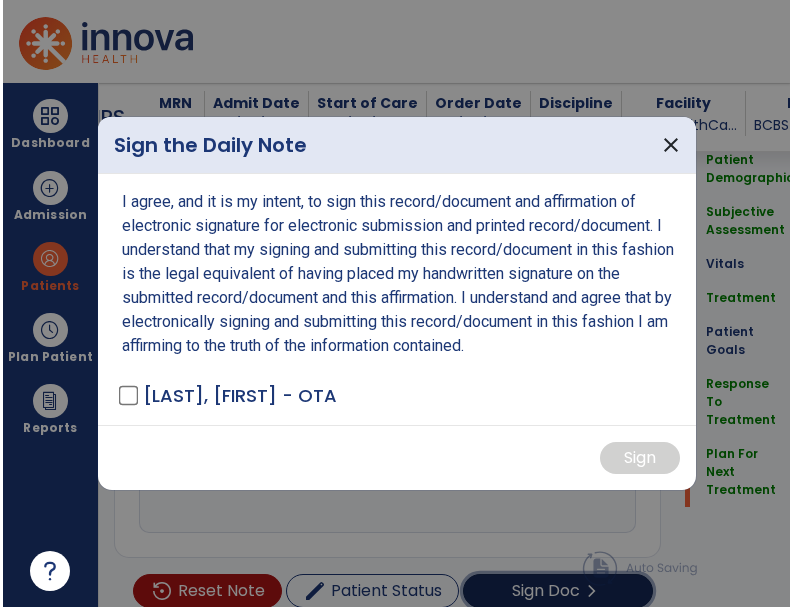 scroll, scrollTop: 3778, scrollLeft: 0, axis: vertical 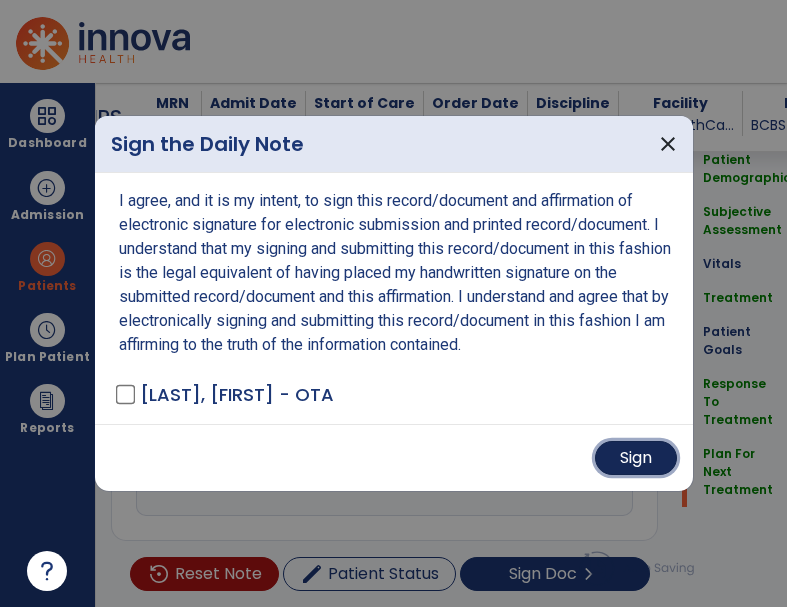 click on "Sign" at bounding box center (636, 458) 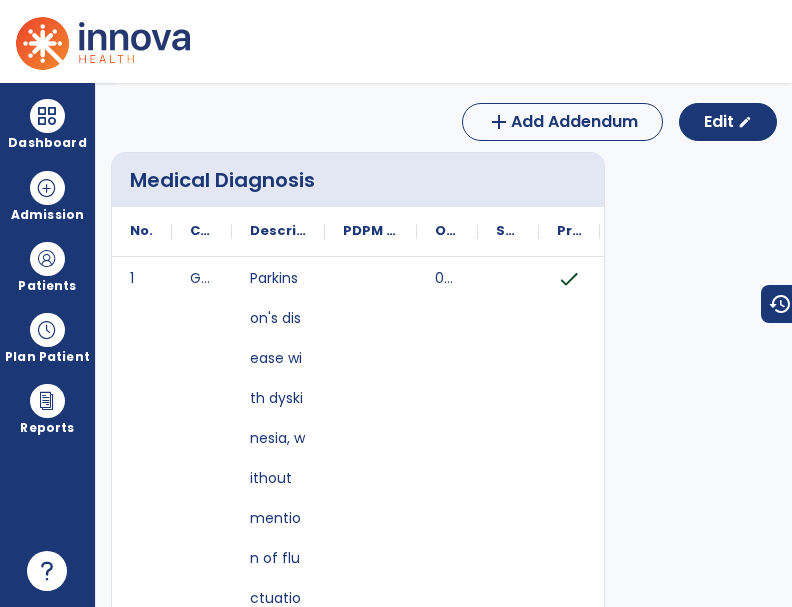 scroll, scrollTop: 0, scrollLeft: 0, axis: both 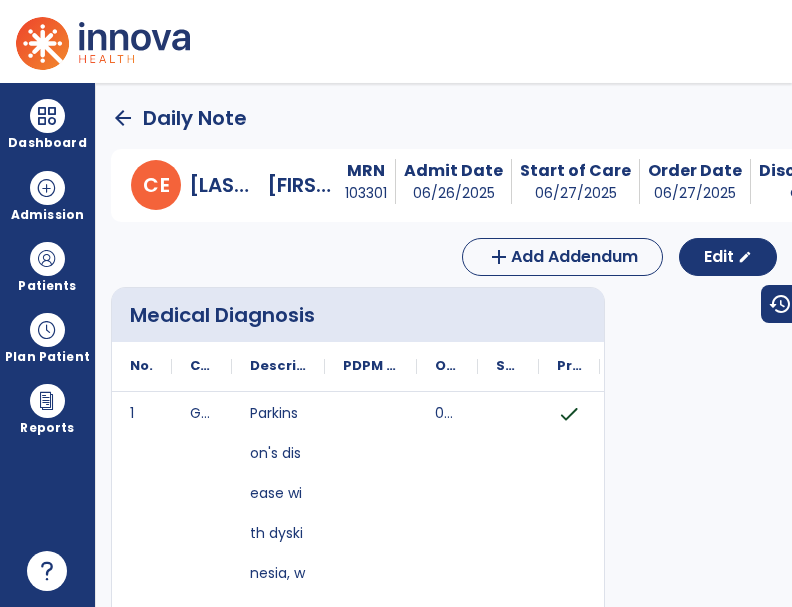 click on "arrow_back" 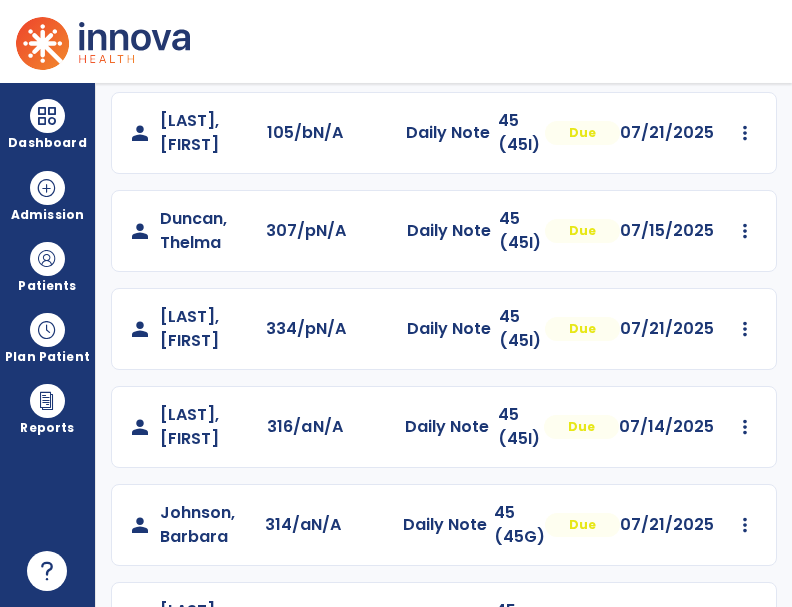 scroll, scrollTop: 461, scrollLeft: 0, axis: vertical 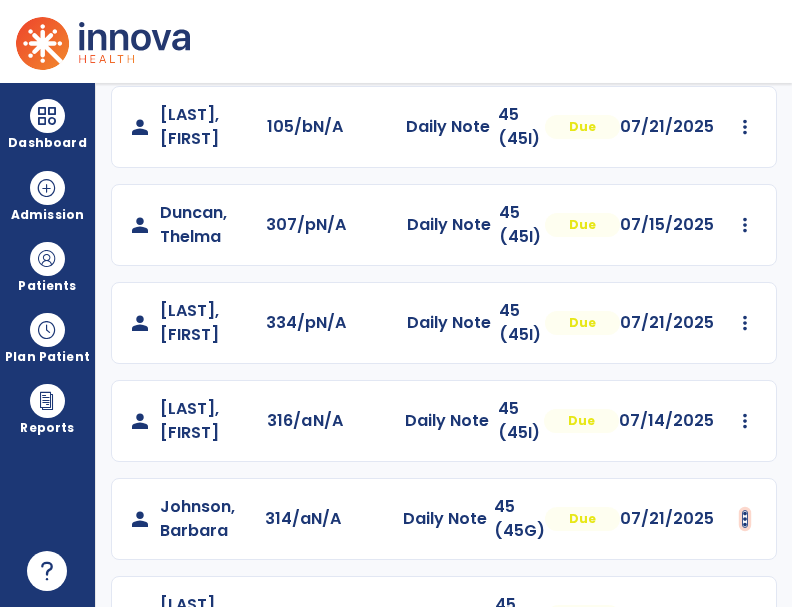 click at bounding box center [745, -69] 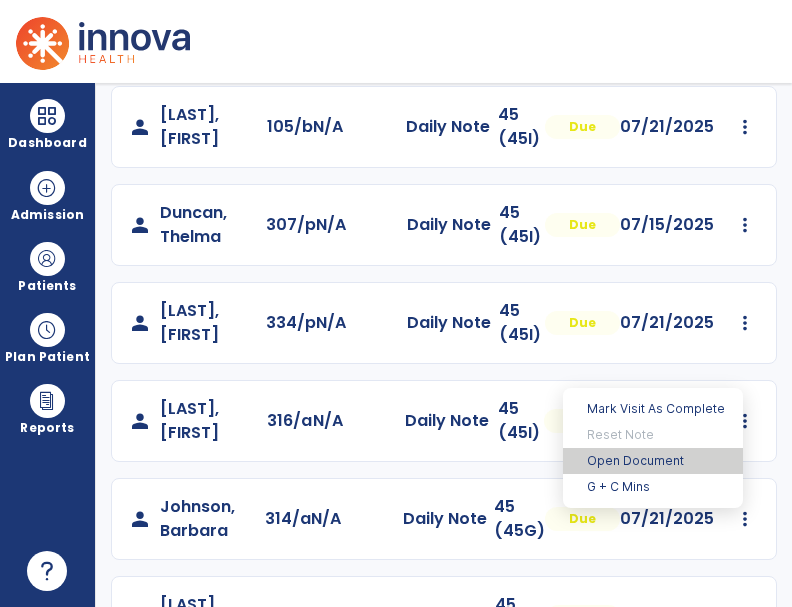 click on "Open Document" at bounding box center [653, 461] 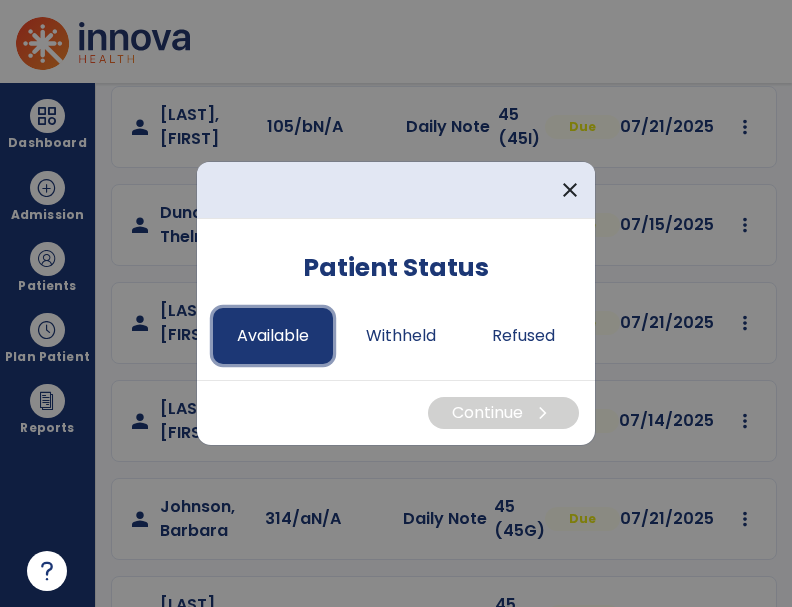 click on "Available" at bounding box center [273, 336] 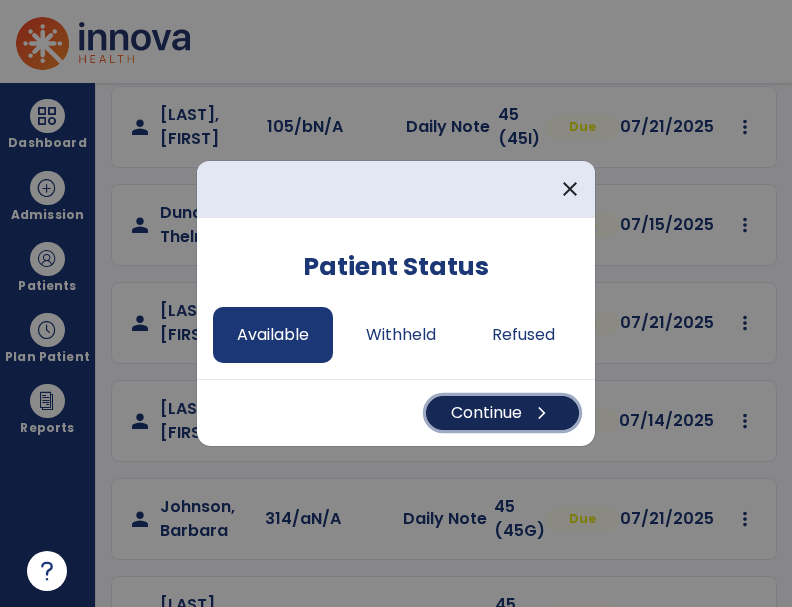 click on "Continue   chevron_right" at bounding box center [502, 413] 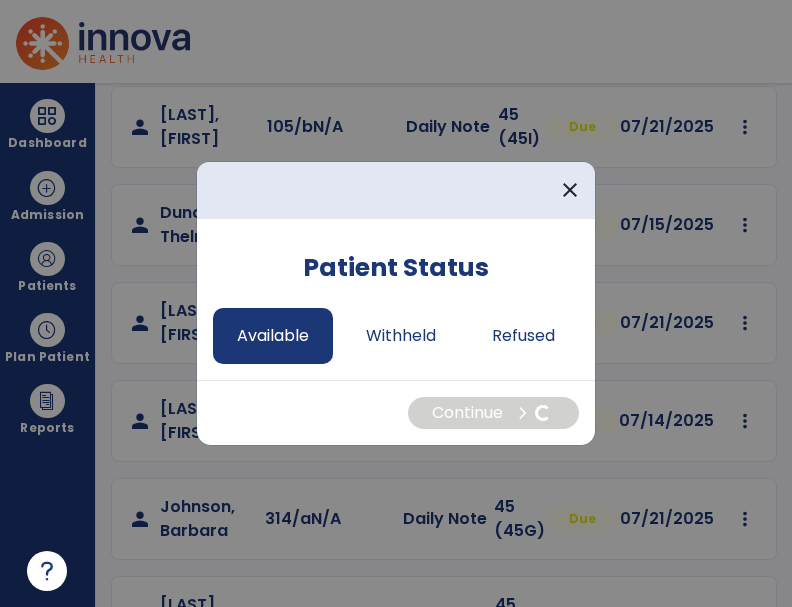 select on "*" 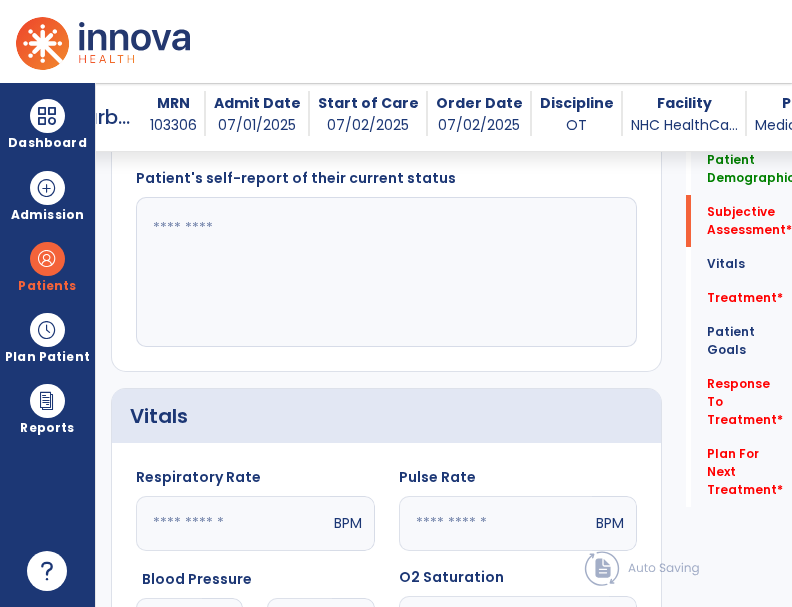 scroll, scrollTop: 442, scrollLeft: 0, axis: vertical 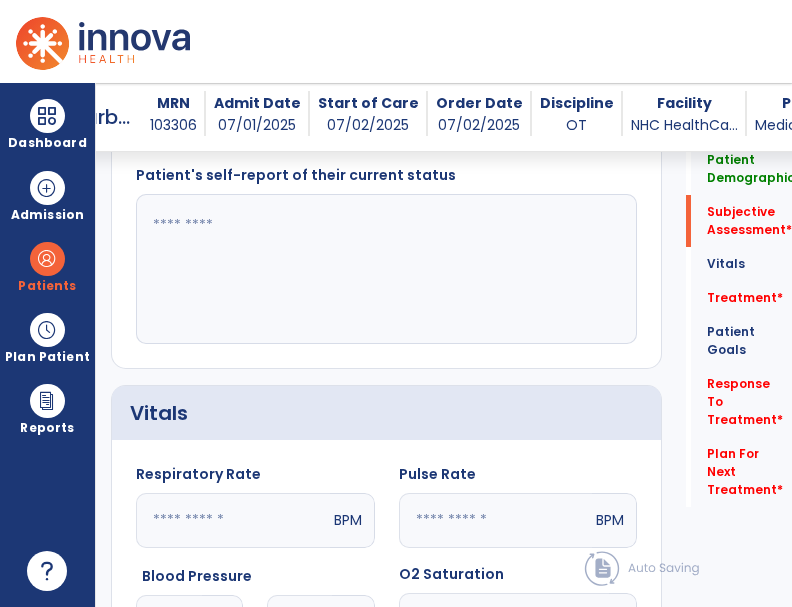 click 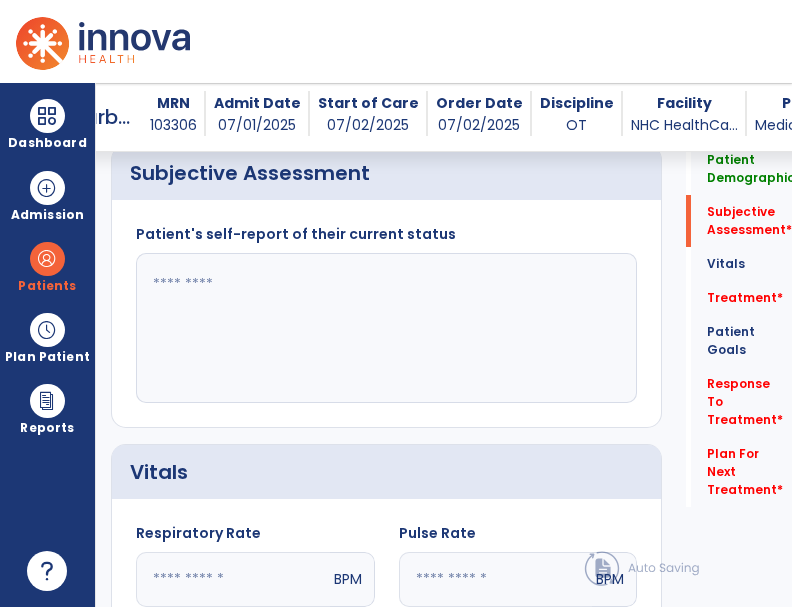 scroll, scrollTop: 382, scrollLeft: 0, axis: vertical 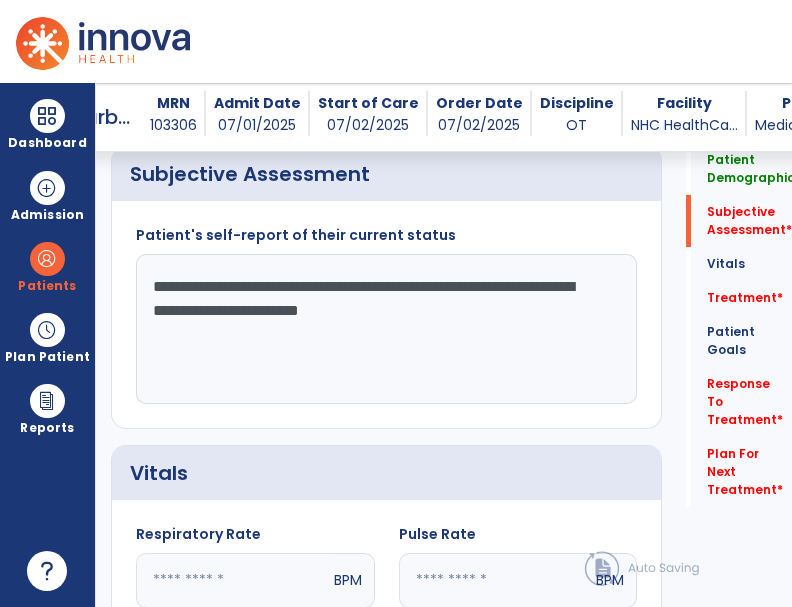 type on "**********" 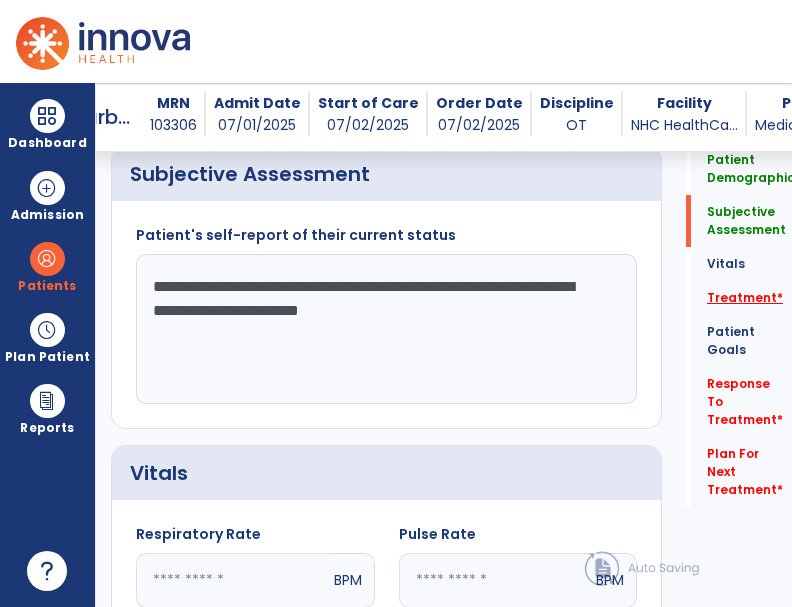click on "Treatment   *" 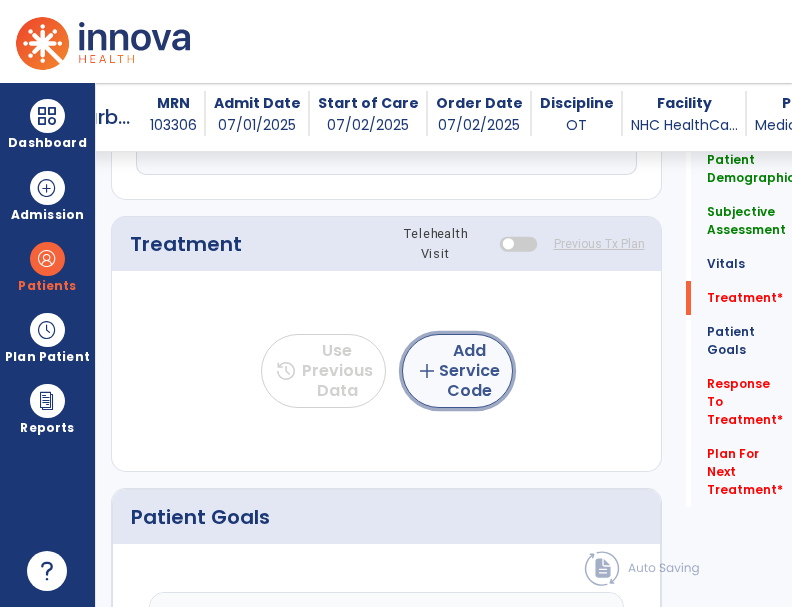 click on "add  Add Service Code" 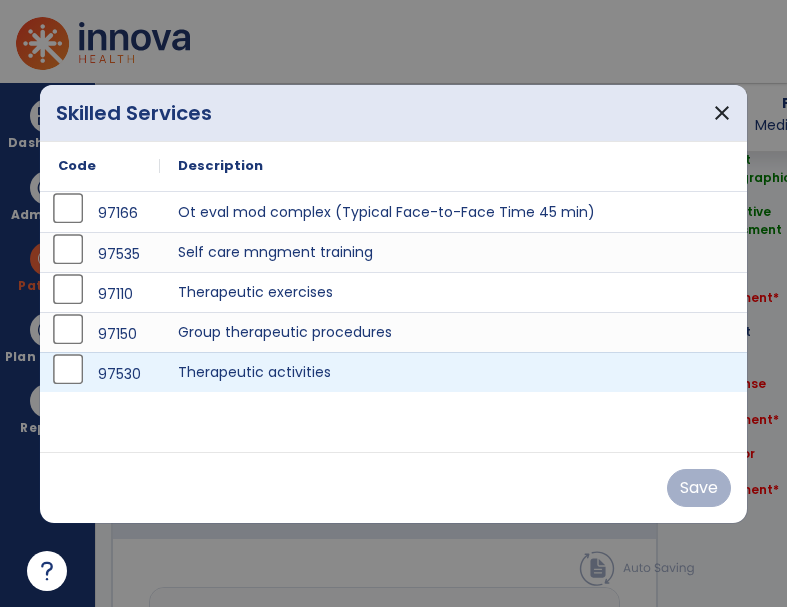 scroll, scrollTop: 1212, scrollLeft: 0, axis: vertical 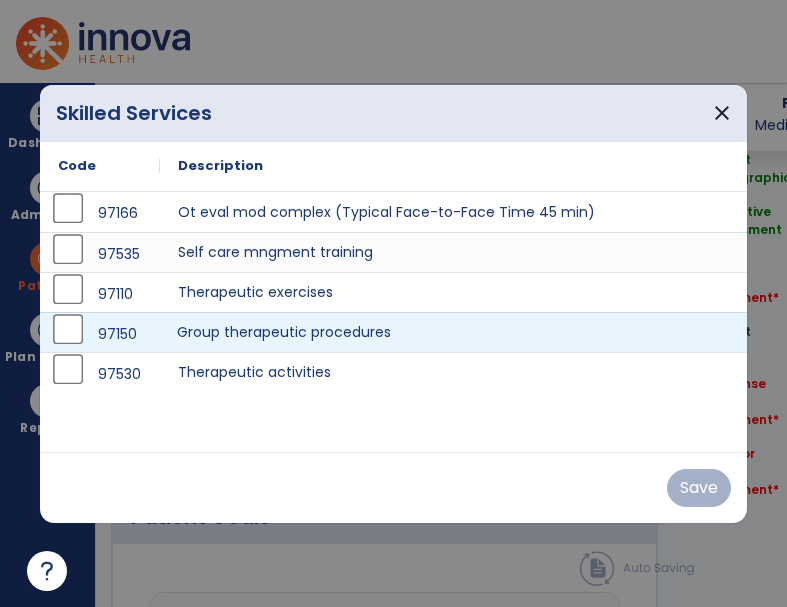 click on "Group therapeutic procedures" at bounding box center (455, 332) 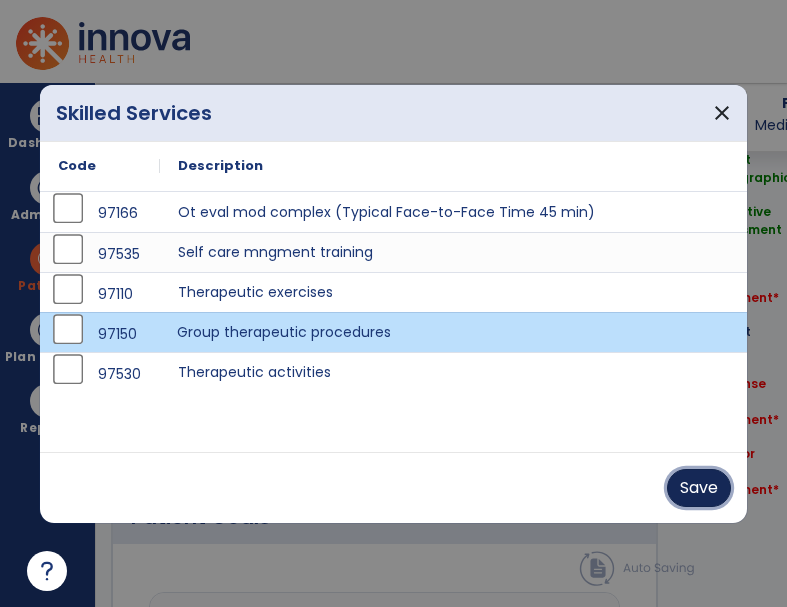 click on "Save" at bounding box center [699, 488] 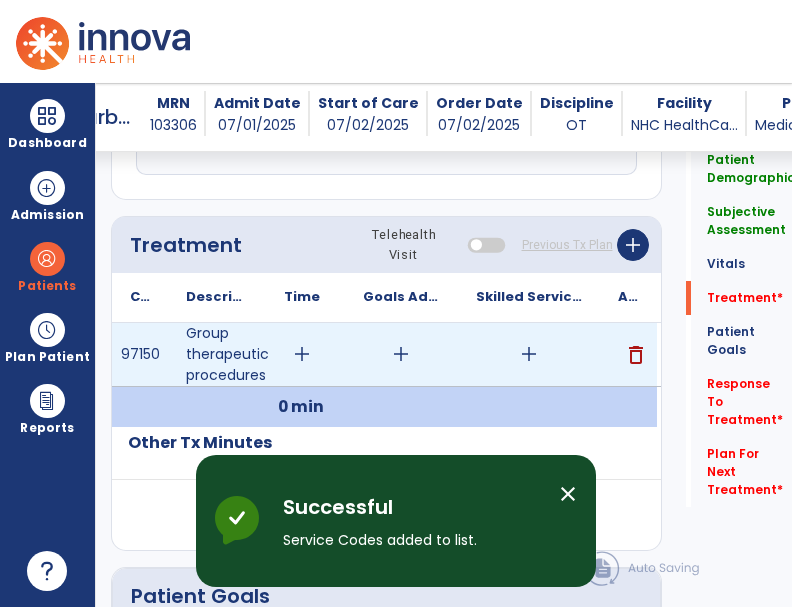 click on "add" at bounding box center (302, 354) 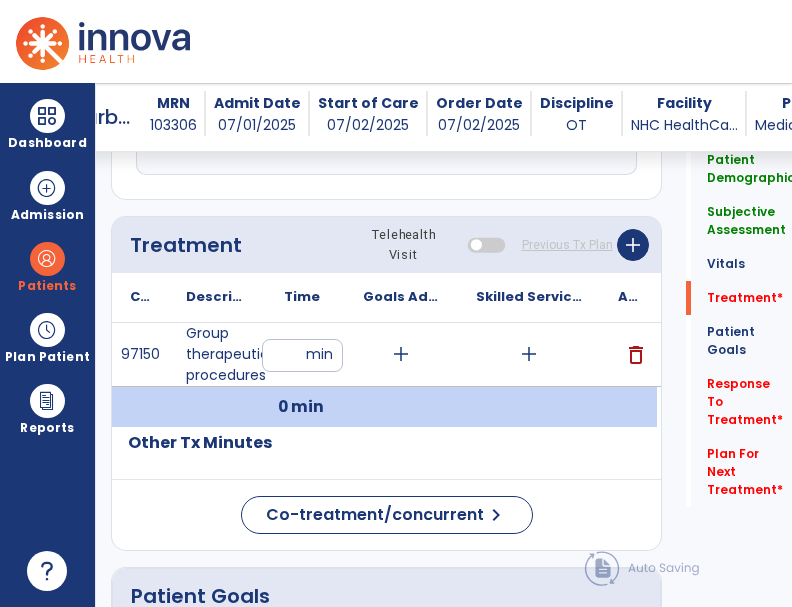 type on "**" 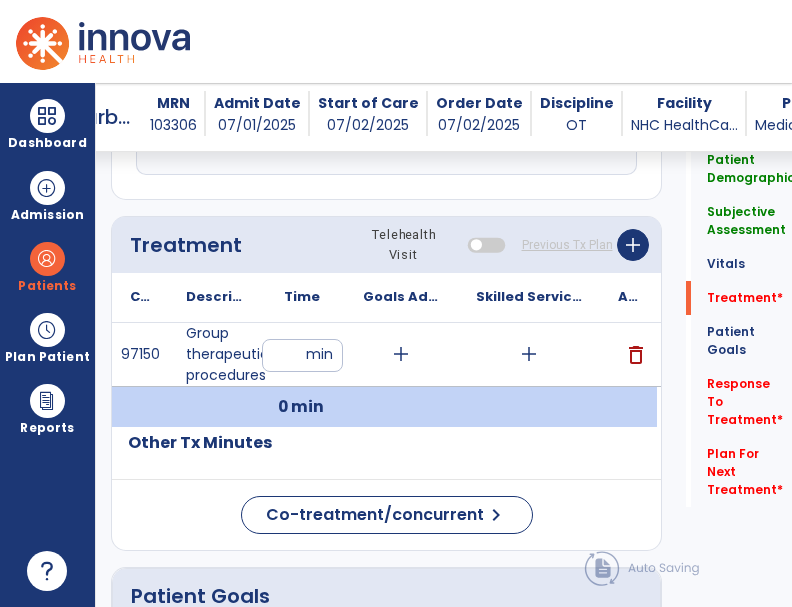 click on "Code
Description
Time" 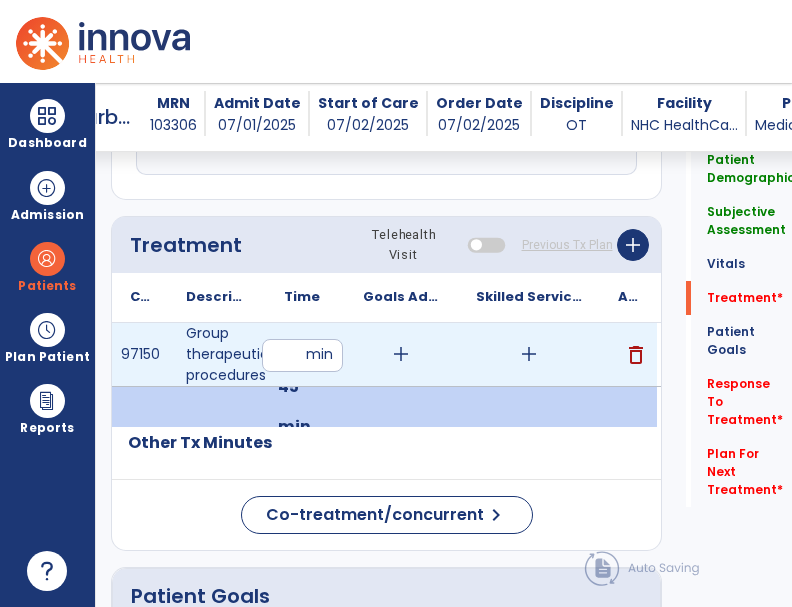click on "add" at bounding box center [529, 354] 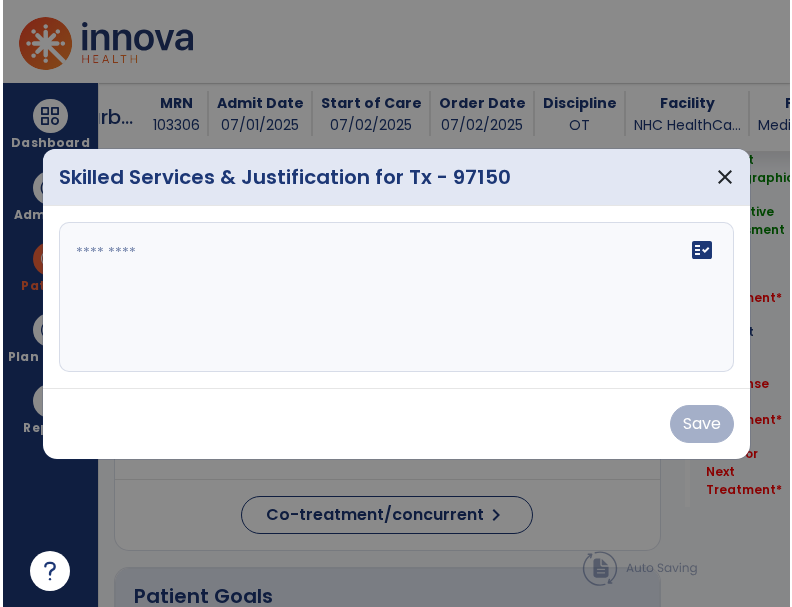 scroll, scrollTop: 1212, scrollLeft: 0, axis: vertical 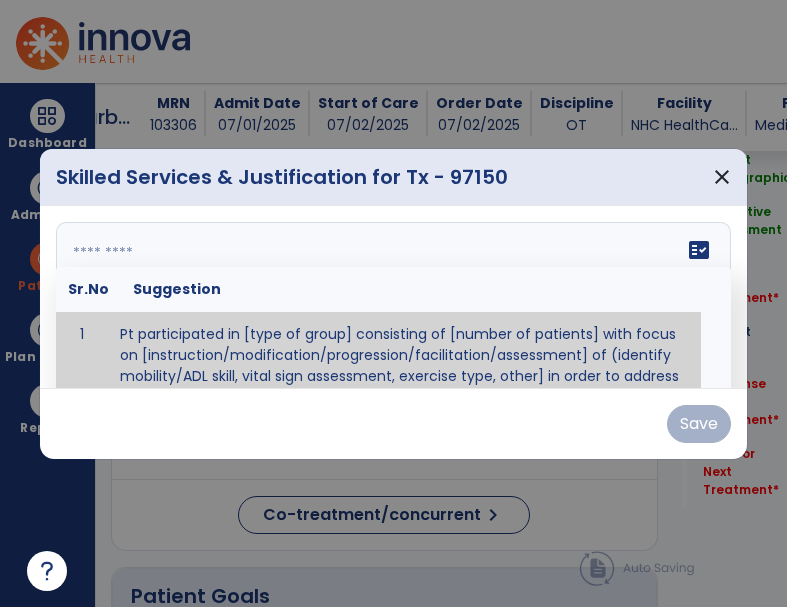paste on "**********" 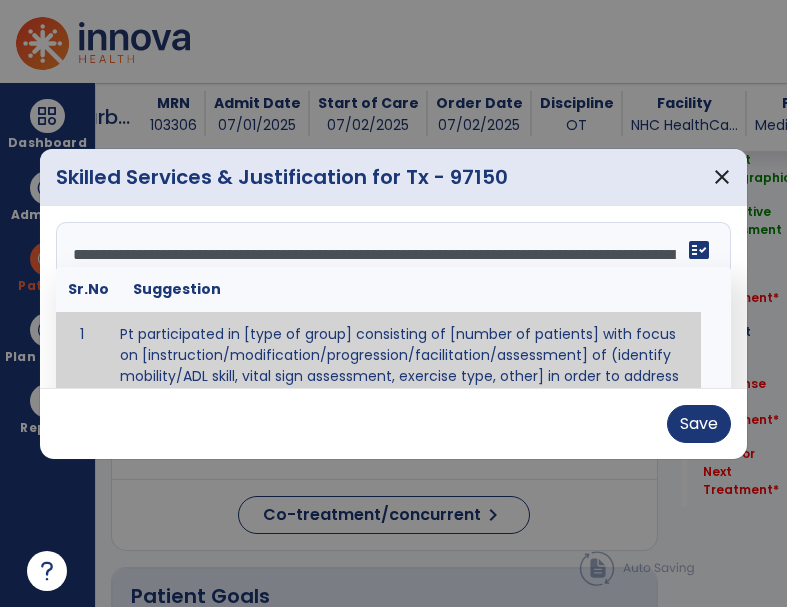 click on "**********" at bounding box center [393, 297] 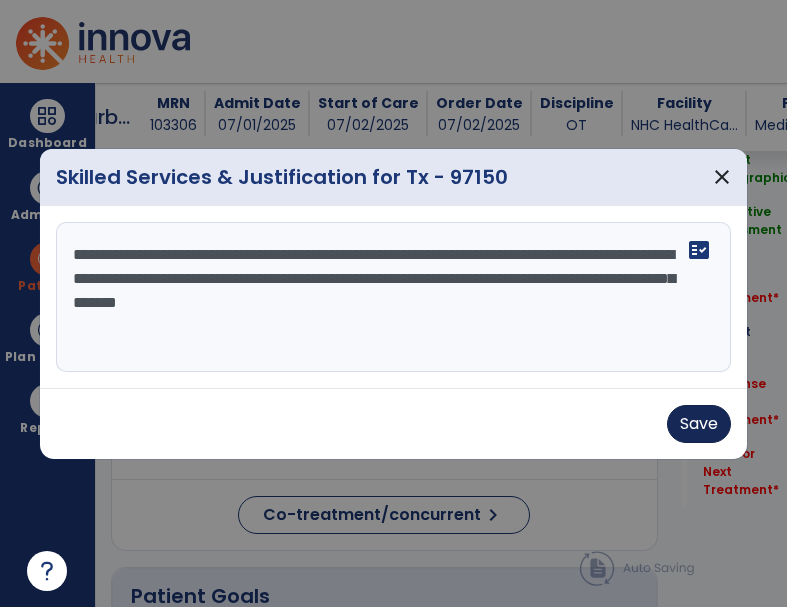 type on "**********" 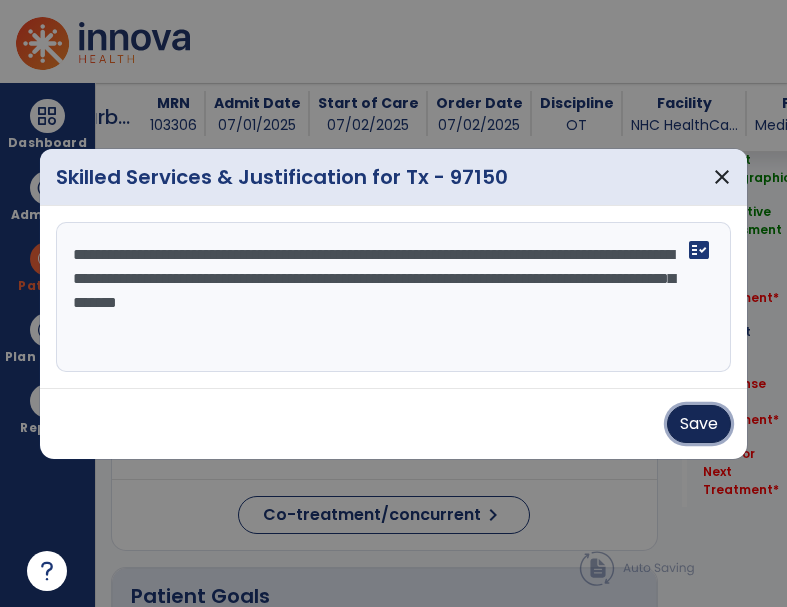 click on "Save" at bounding box center (699, 424) 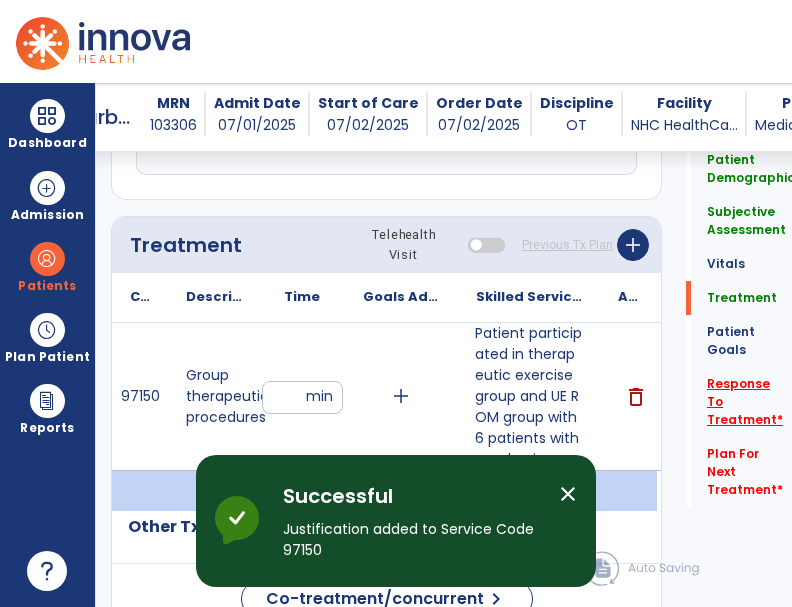 click on "Response To Treatment   *" 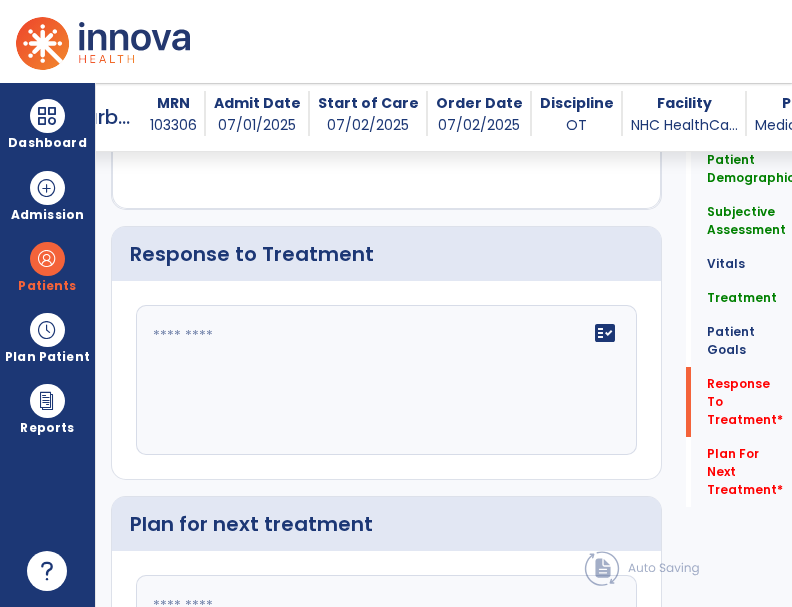 scroll, scrollTop: 3125, scrollLeft: 0, axis: vertical 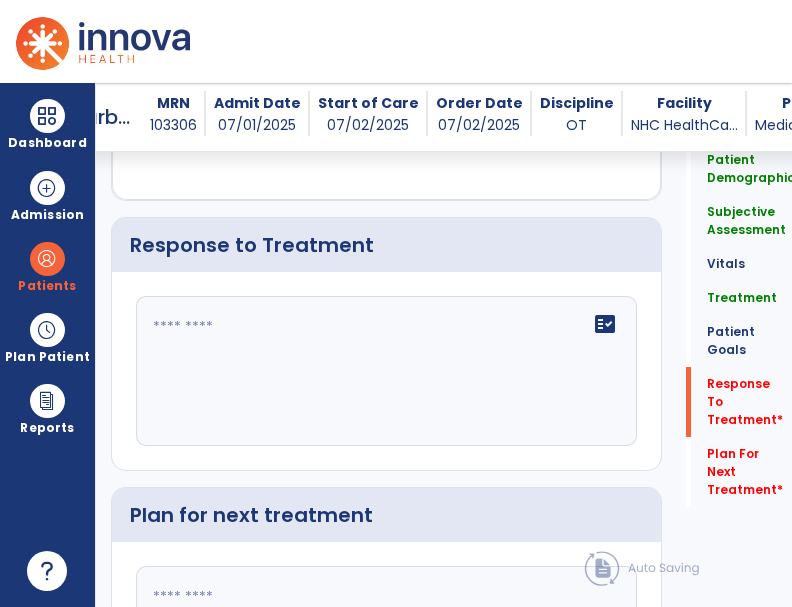 click on "fact_check" 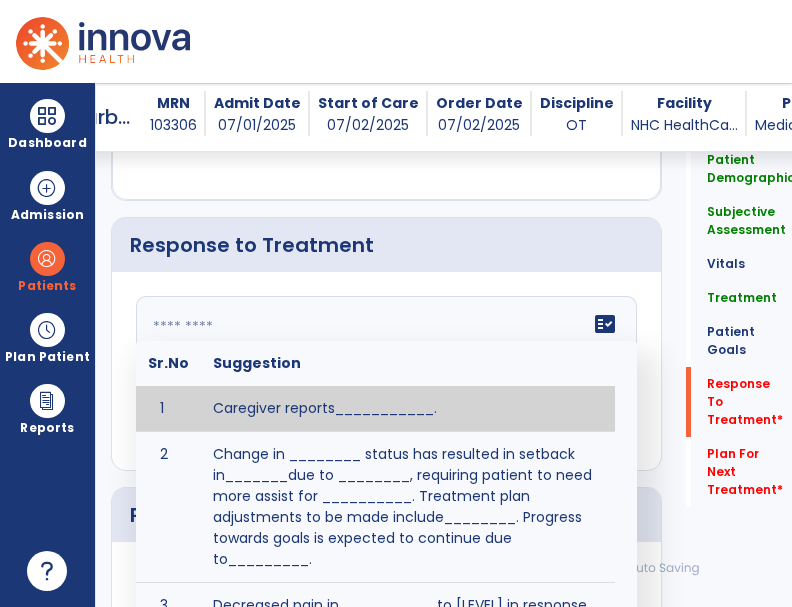 click on "fact_check  Sr.No Suggestion 1 Caregiver reports___________. 2 Change in ________ status has resulted in setback in_______due to ________, requiring patient to need more assist for __________.   Treatment plan adjustments to be made include________.  Progress towards goals is expected to continue due to_________. 3 Decreased pain in __________ to [LEVEL] in response to [MODALITY/TREATMENT] allows for improvement in _________. 4 Functional gains in _______ have impacted the patient's ability to perform_________ with a reduction in assist levels to_________. 5 Functional progress this week has been significant due to__________. 6 Gains in ________ have improved the patient's ability to perform ______with decreased levels of assist to___________. 7 Improvement in ________allows patient to tolerate higher levels of challenges in_________. 8 Pain in [AREA] has decreased to [LEVEL] in response to [TREATMENT/MODALITY], allowing fore ease in completing__________. 9 10 11 12 13 14 15 16 17 18 19 20 21" 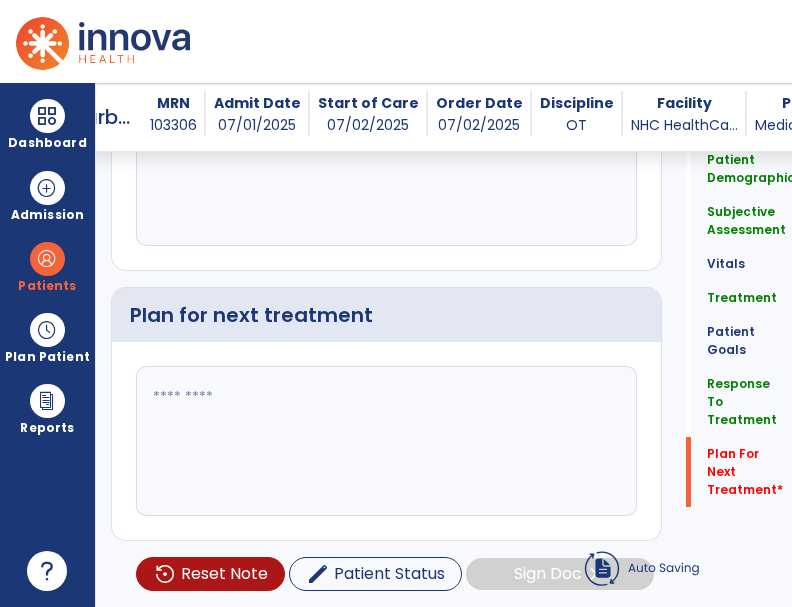 scroll, scrollTop: 3326, scrollLeft: 0, axis: vertical 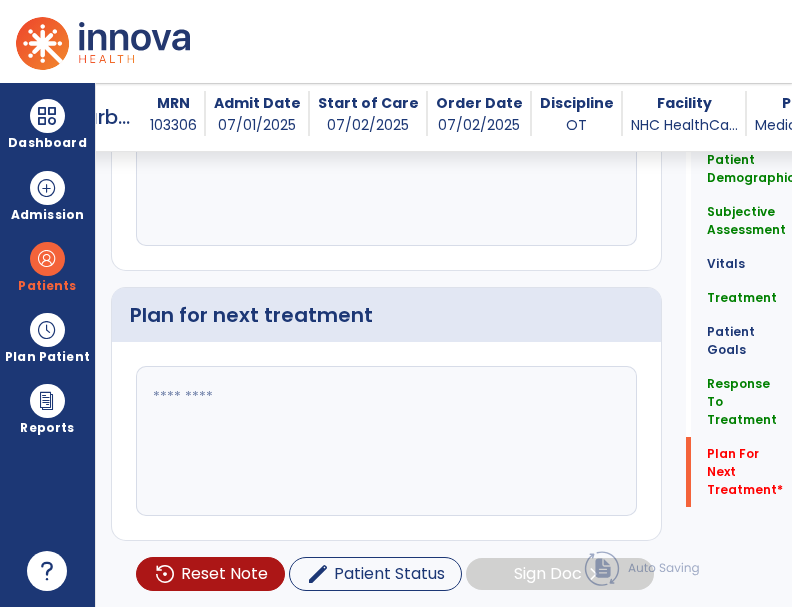 paste on "**********" 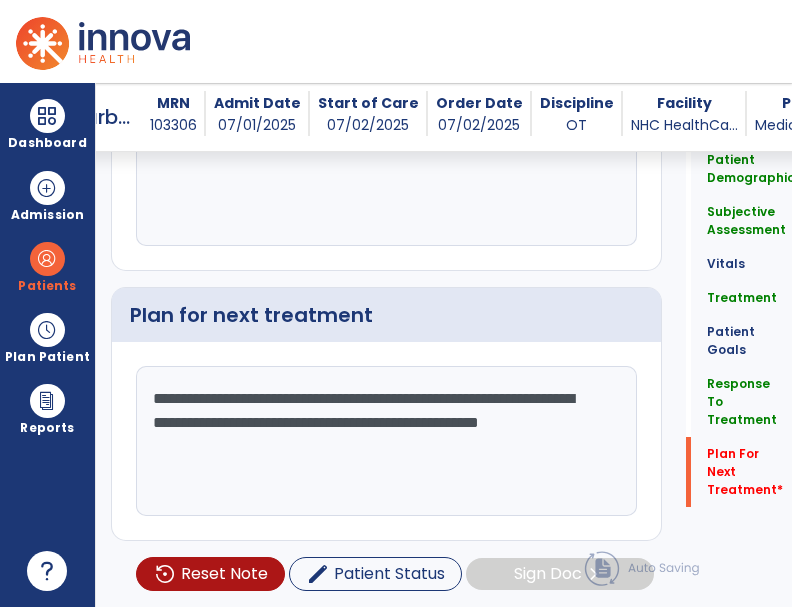 click on "**********" 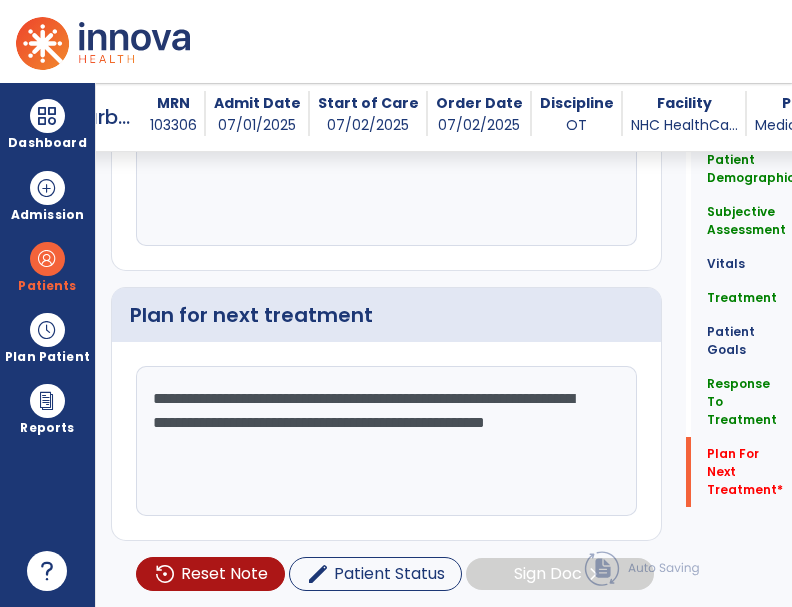click on "**********" 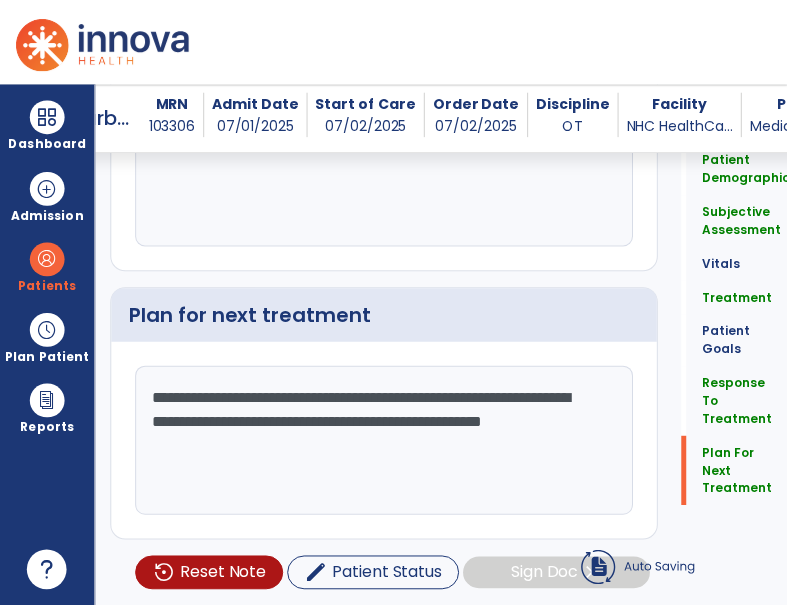 scroll, scrollTop: 3326, scrollLeft: 0, axis: vertical 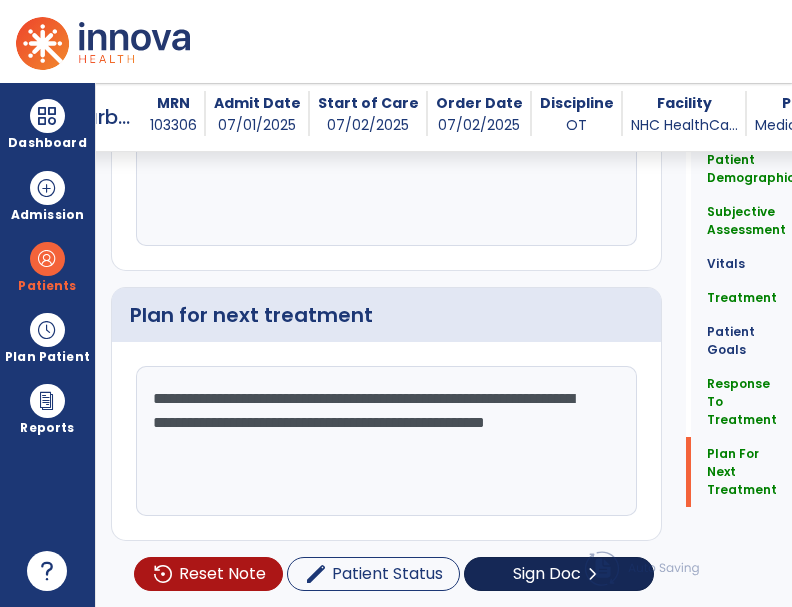 type on "**********" 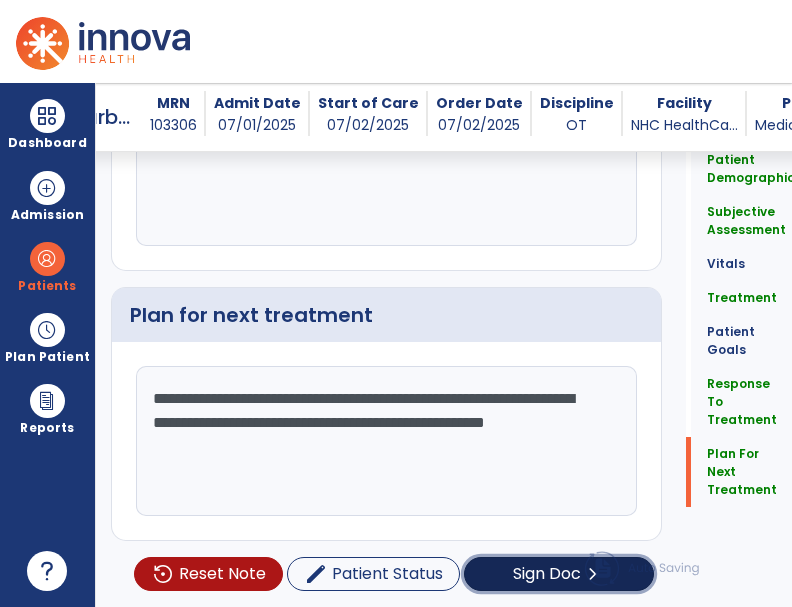 click on "Sign Doc" 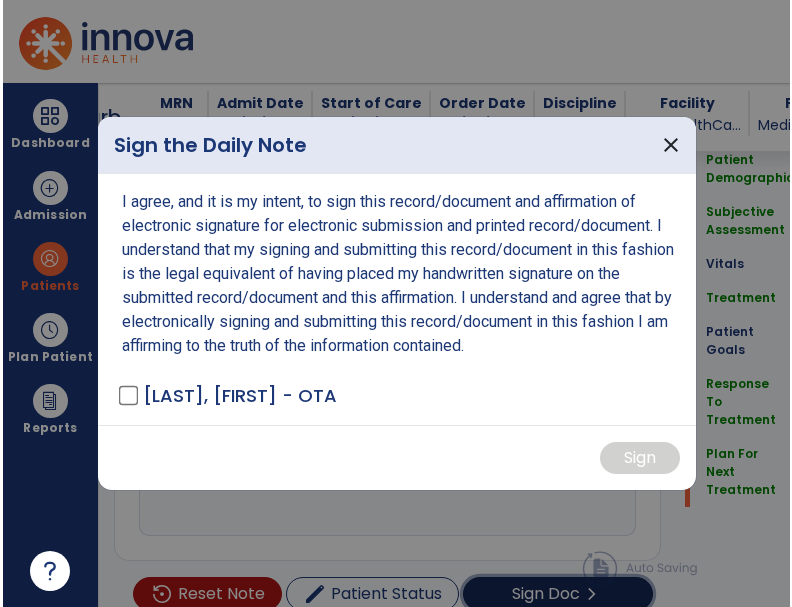 scroll, scrollTop: 3347, scrollLeft: 0, axis: vertical 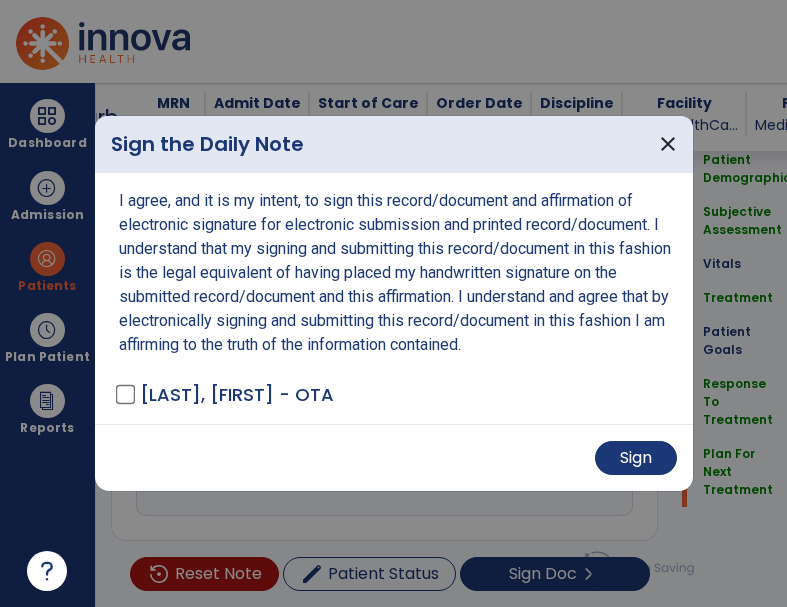 click on "Sign" at bounding box center [394, 457] 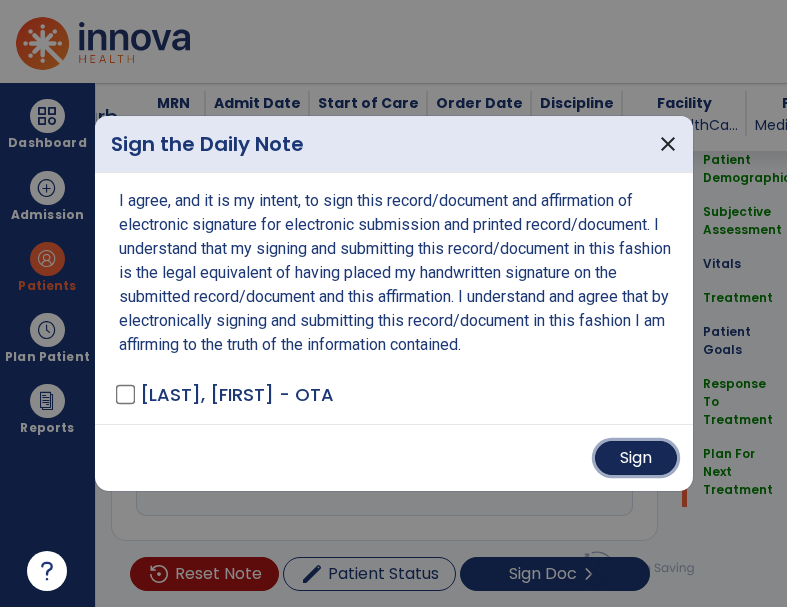 click on "Sign" at bounding box center [636, 458] 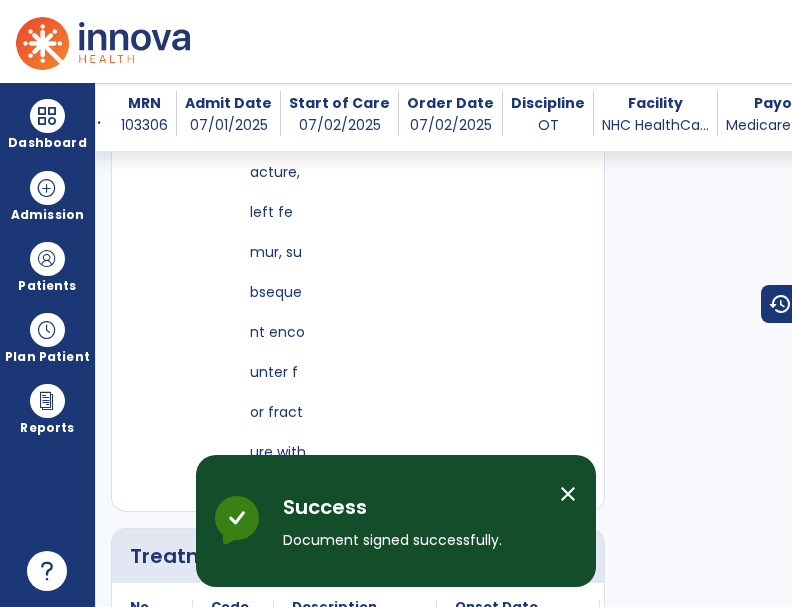 scroll, scrollTop: 0, scrollLeft: 0, axis: both 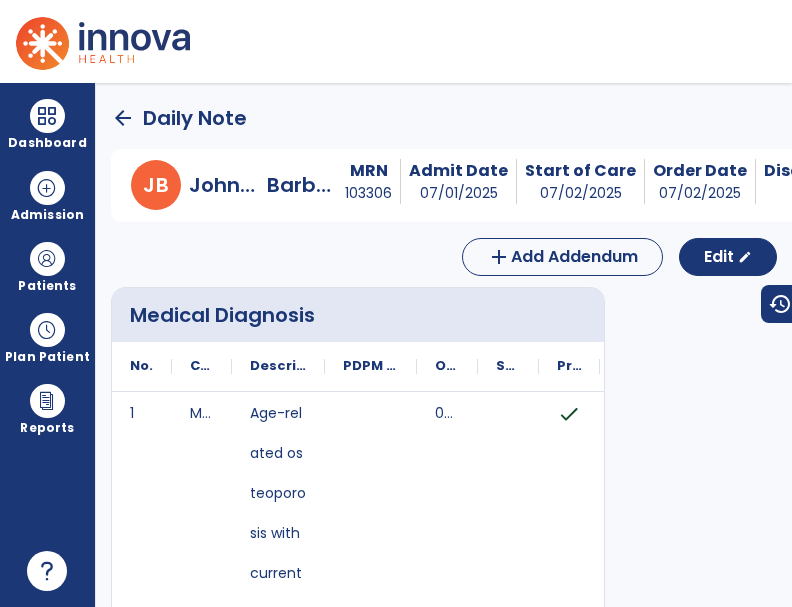 click on "arrow_back" 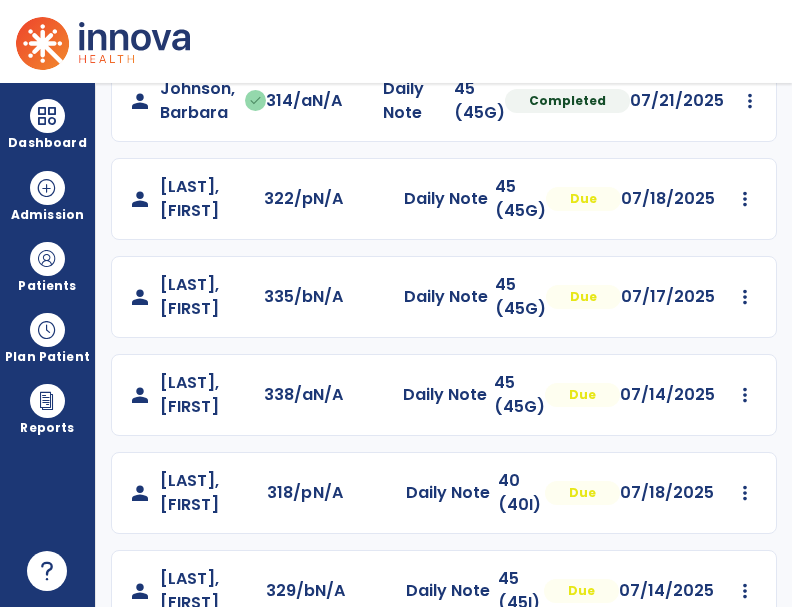 scroll, scrollTop: 880, scrollLeft: 0, axis: vertical 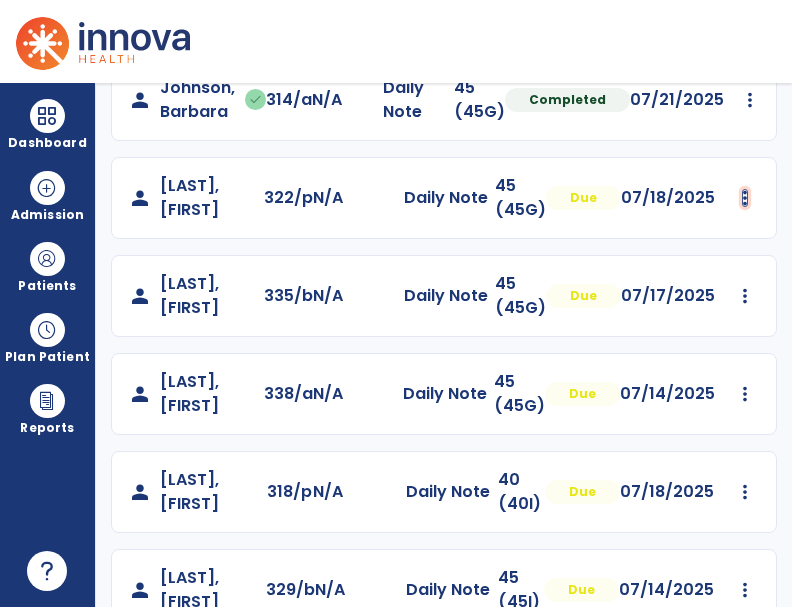 click at bounding box center (745, -488) 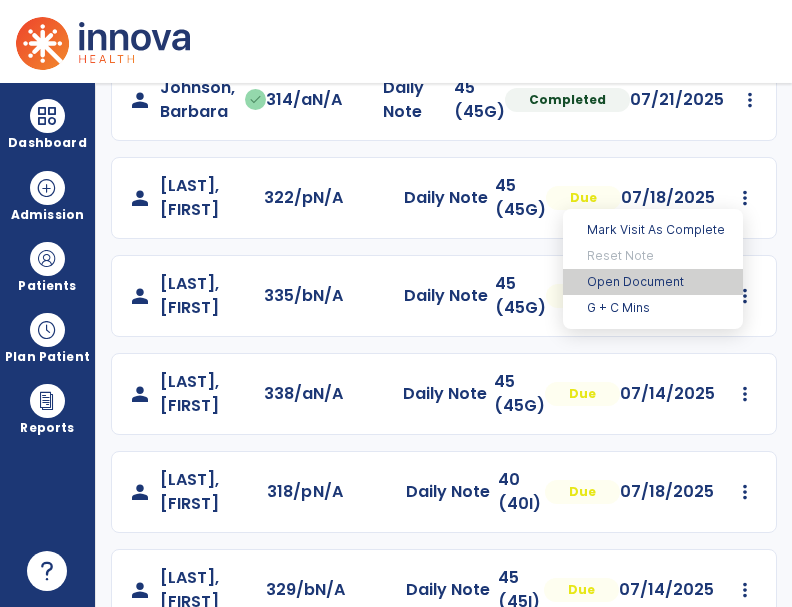 click on "Open Document" at bounding box center (653, 282) 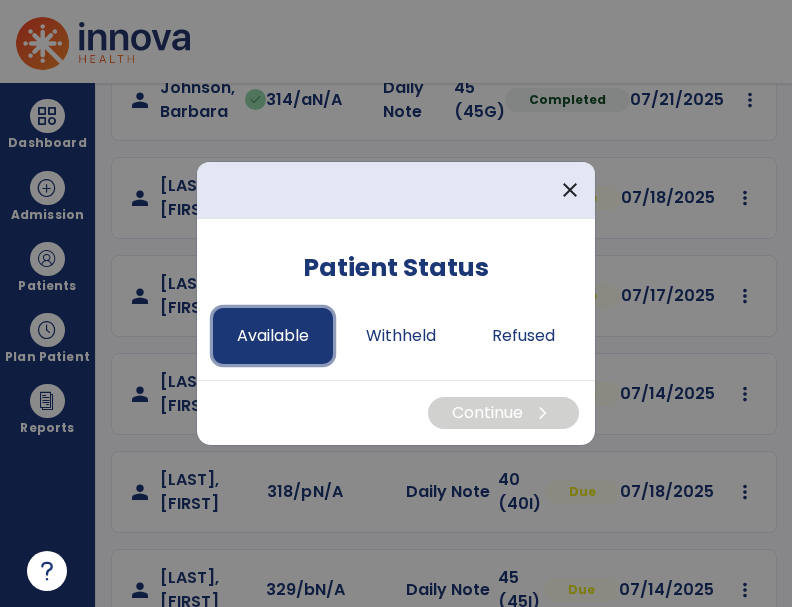 click on "Available" at bounding box center [273, 336] 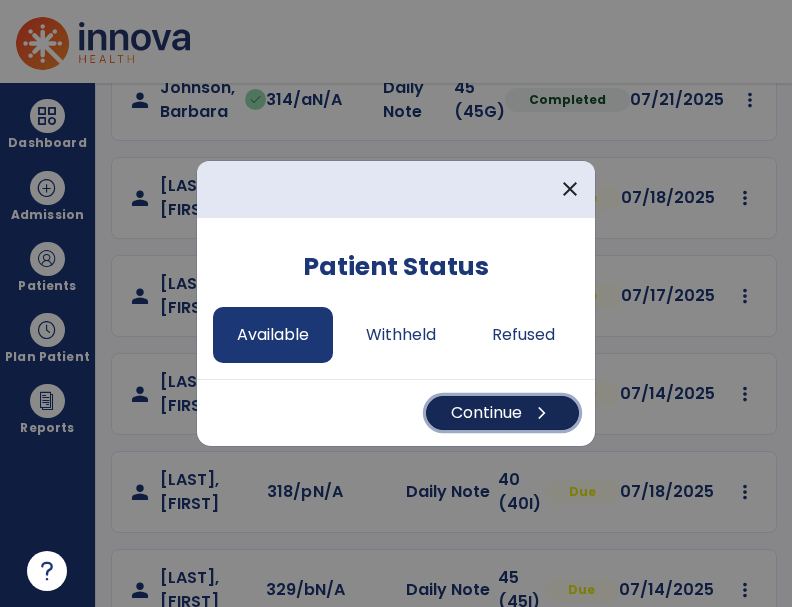 click on "Continue   chevron_right" at bounding box center (502, 413) 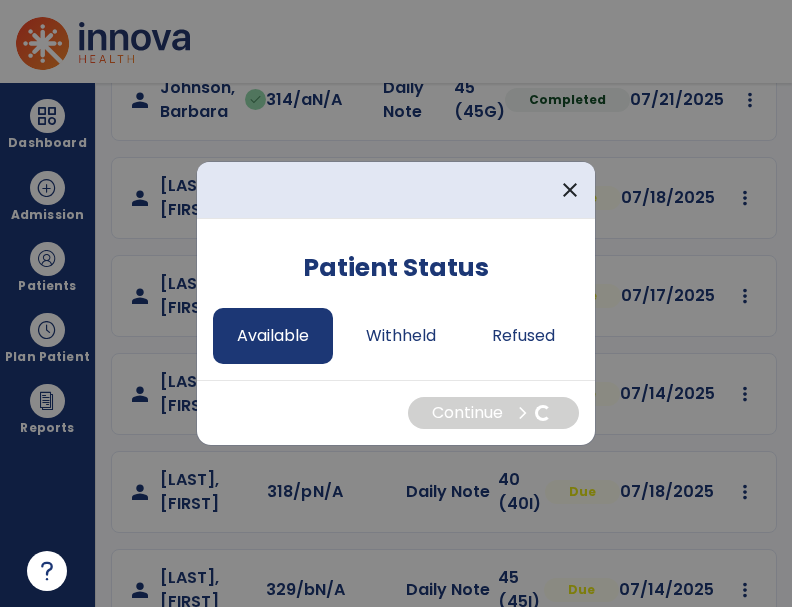 select on "*" 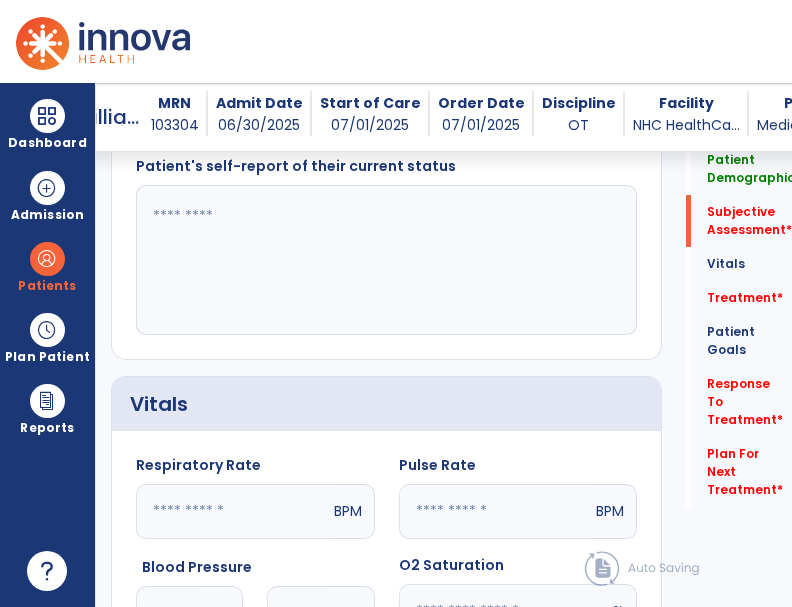 scroll, scrollTop: 450, scrollLeft: 0, axis: vertical 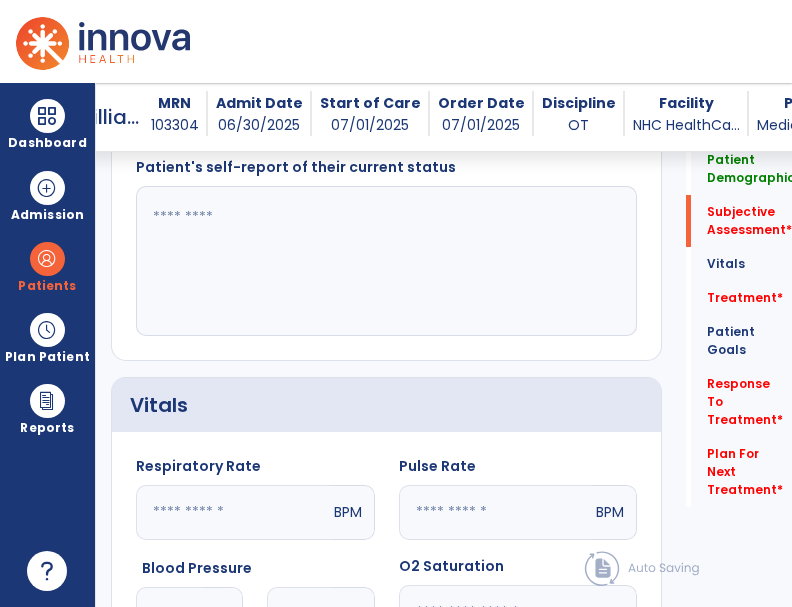 click 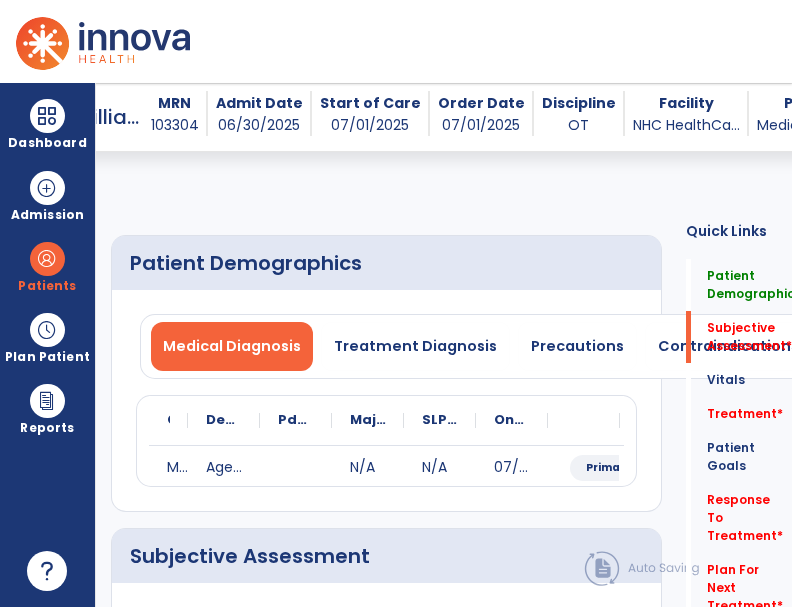 scroll, scrollTop: 357, scrollLeft: 0, axis: vertical 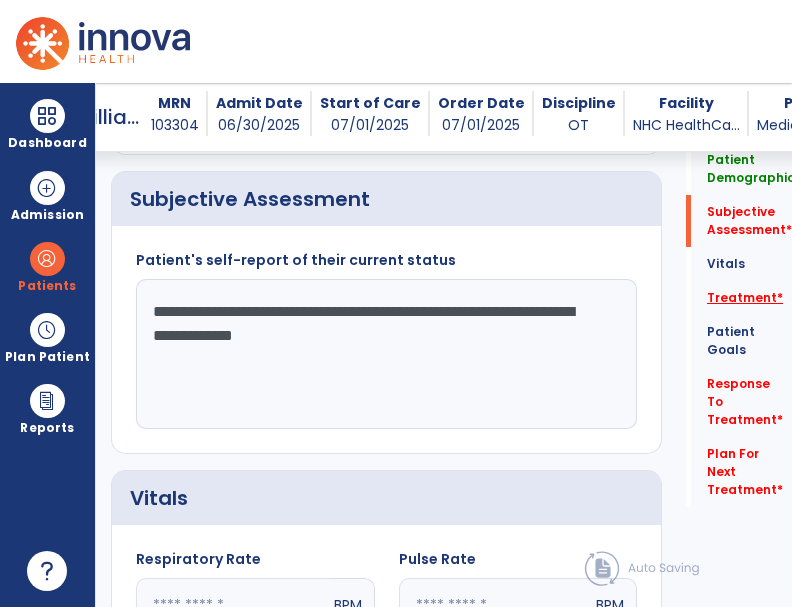 type on "**********" 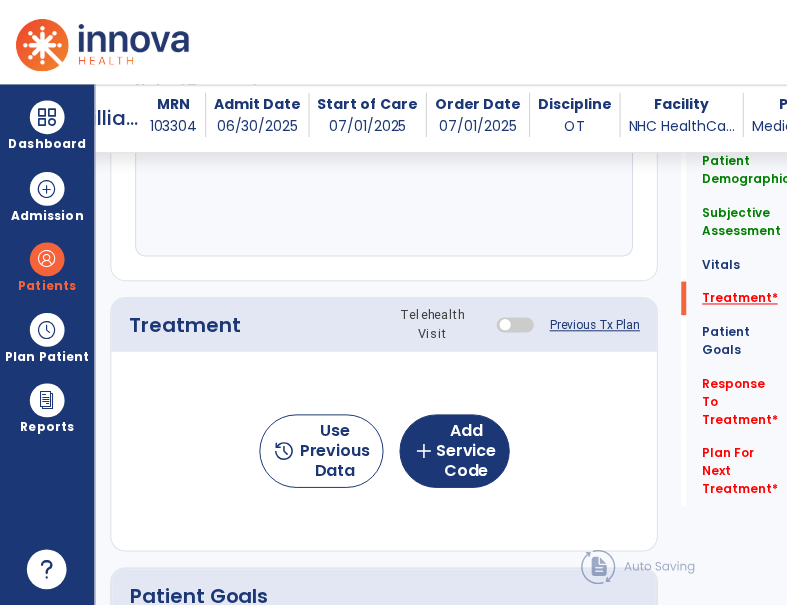 scroll, scrollTop: 1212, scrollLeft: 0, axis: vertical 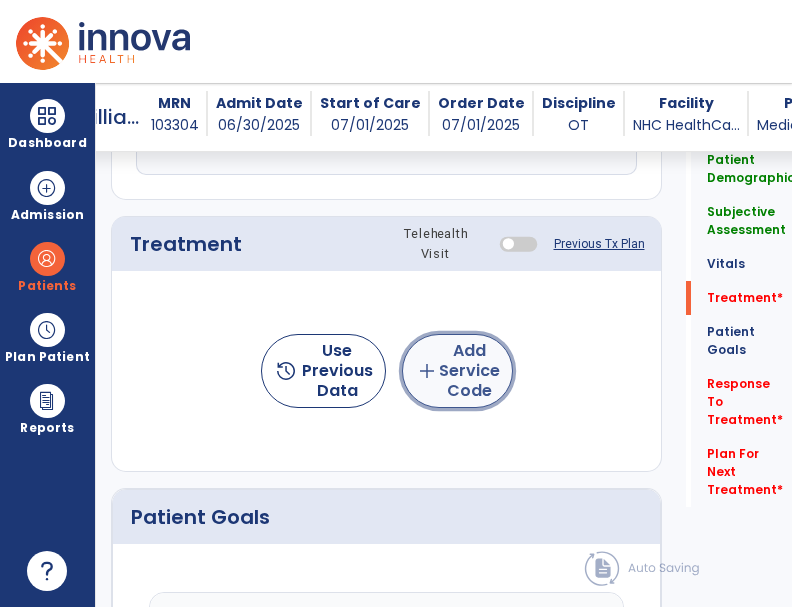 click on "add  Add Service Code" 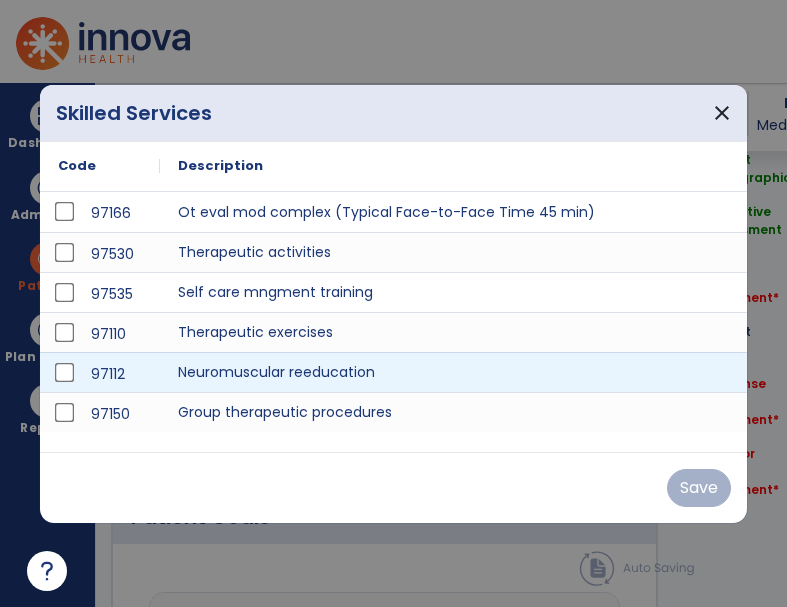 scroll, scrollTop: 1212, scrollLeft: 0, axis: vertical 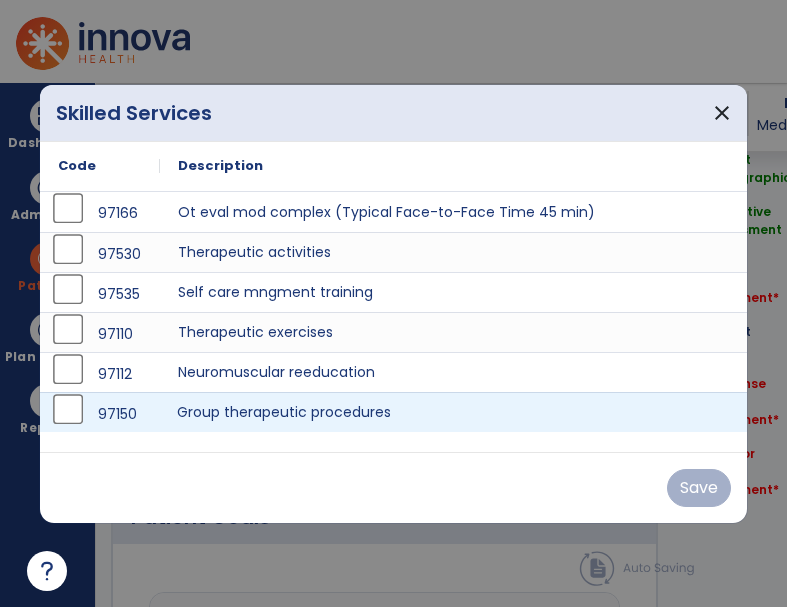 click on "Group therapeutic procedures" at bounding box center [455, 412] 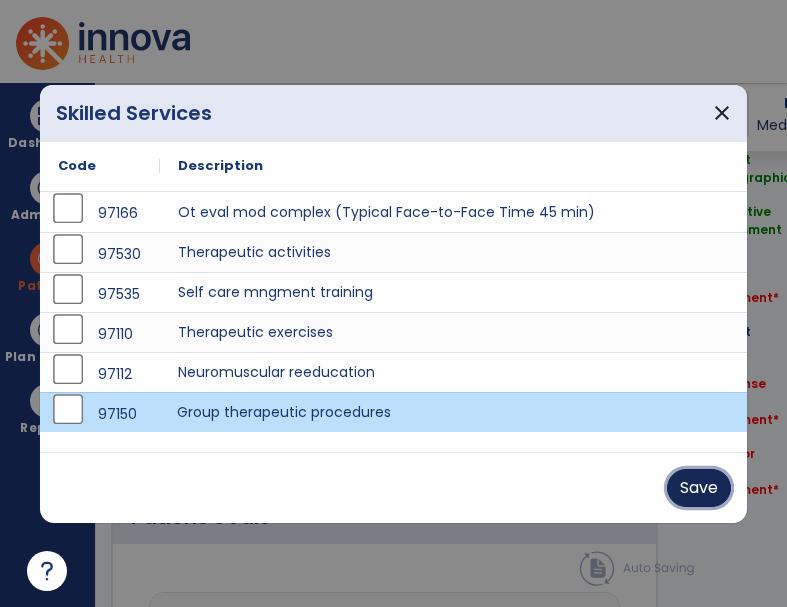 click on "Save" at bounding box center [699, 488] 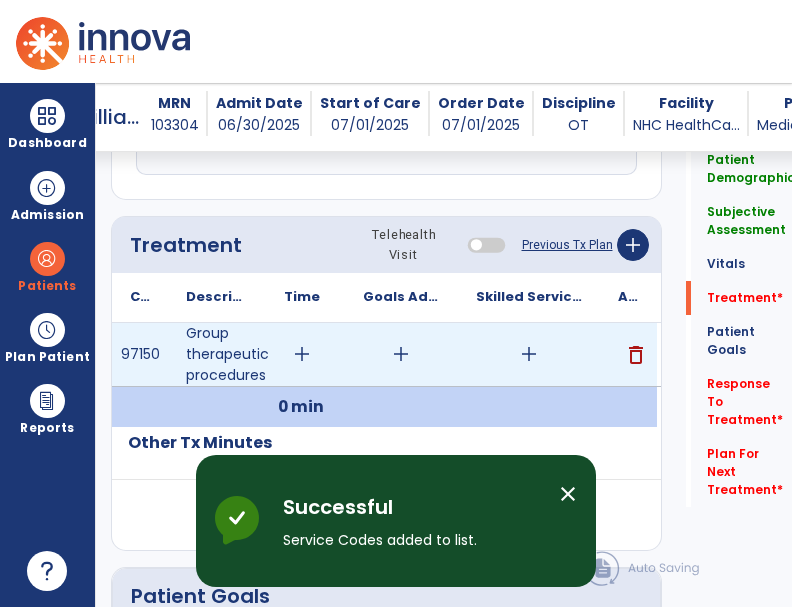 click on "add" at bounding box center [302, 354] 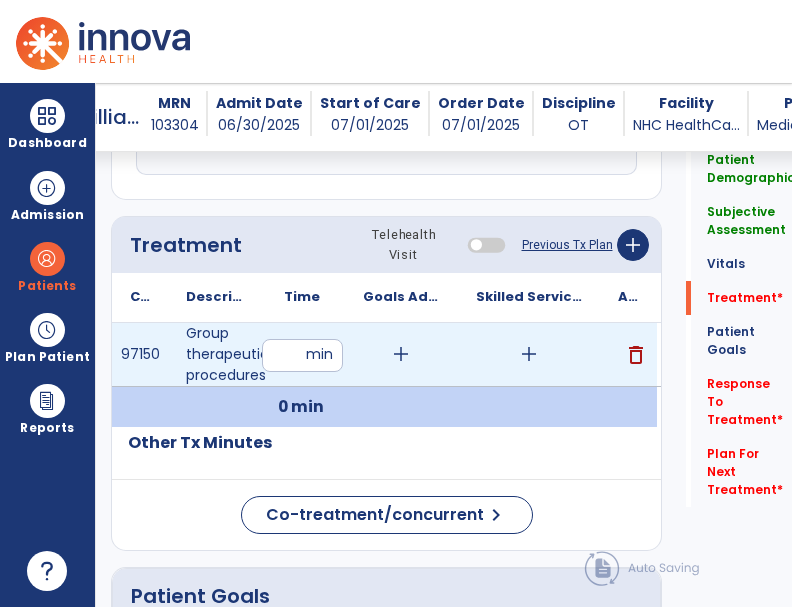 type on "**" 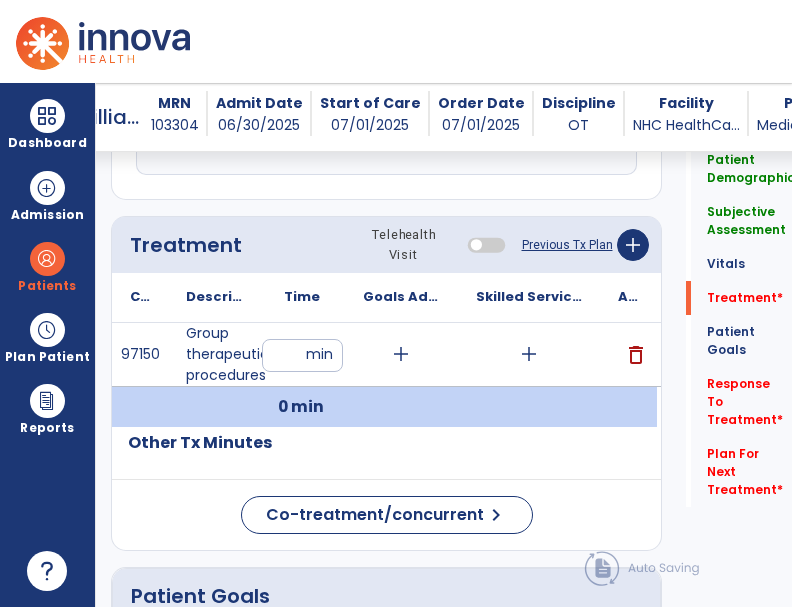 click on "Code
Description
Time" 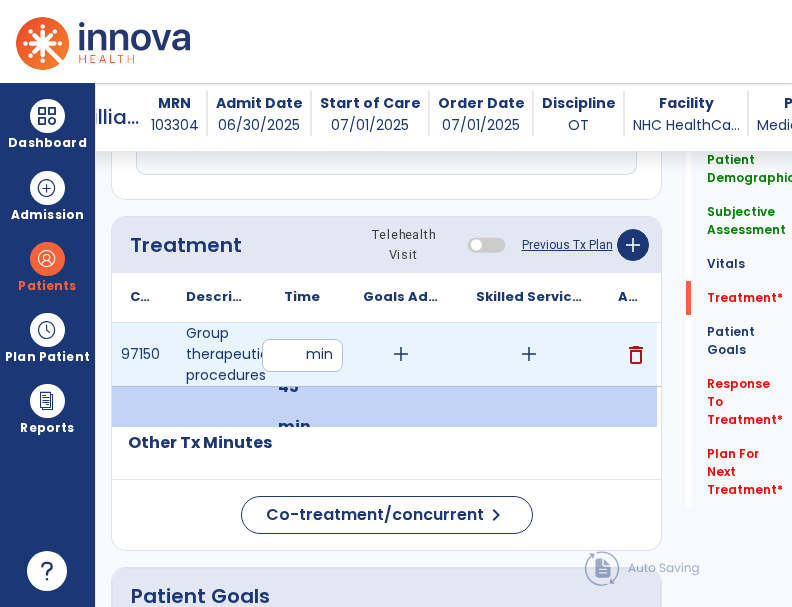 click on "add" at bounding box center [529, 354] 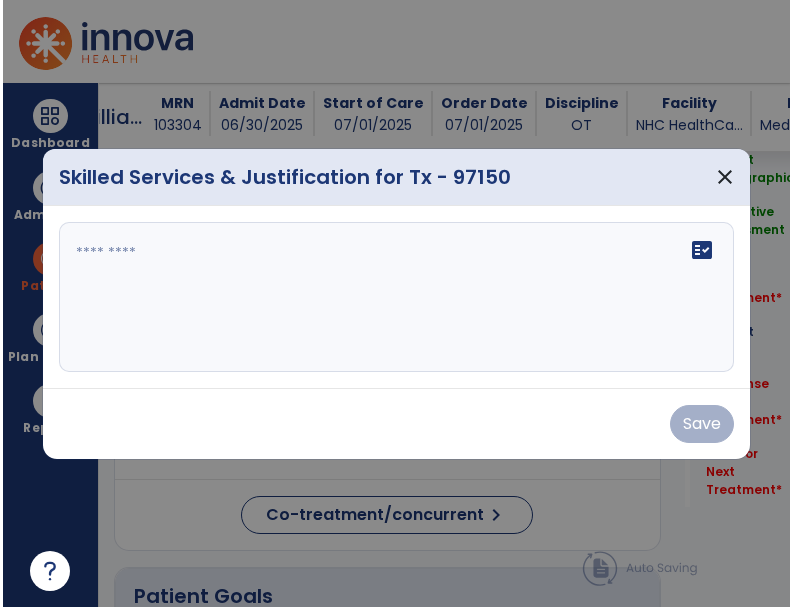 scroll, scrollTop: 1212, scrollLeft: 0, axis: vertical 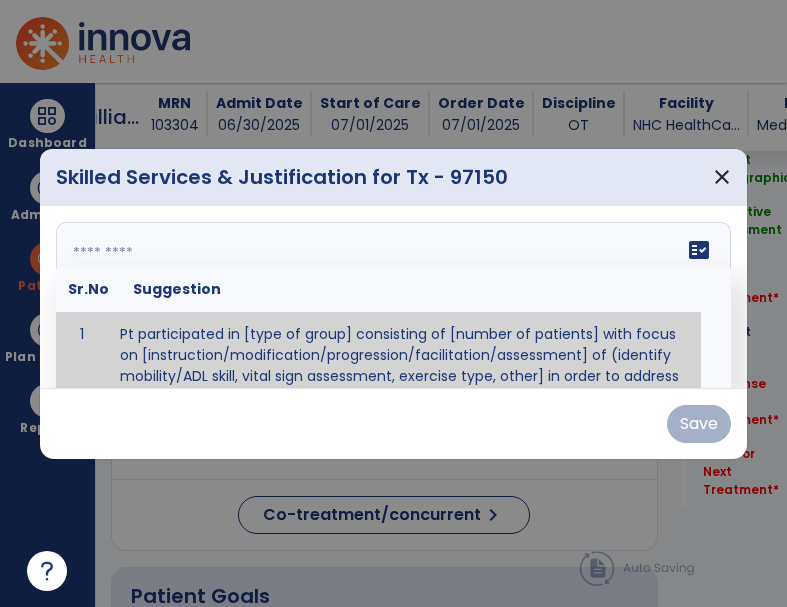 drag, startPoint x: 207, startPoint y: 304, endPoint x: 101, endPoint y: 230, distance: 129.2749 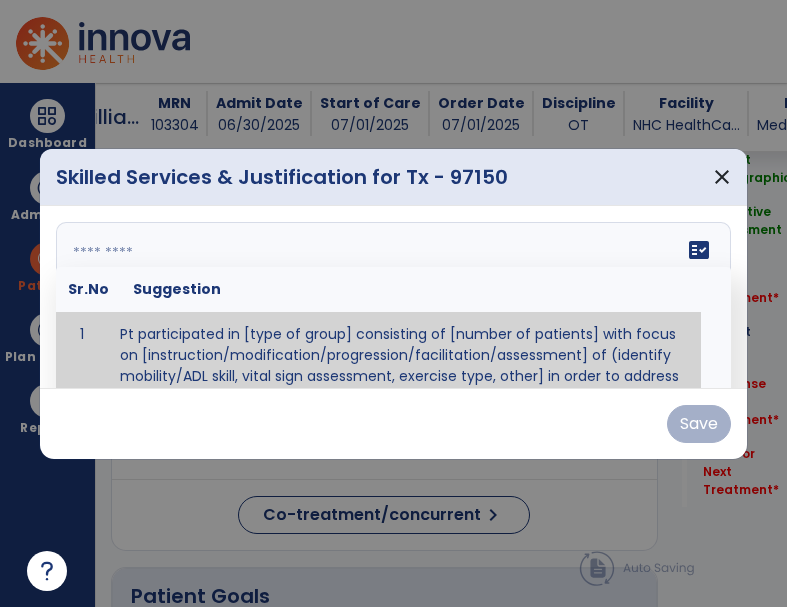 paste on "**********" 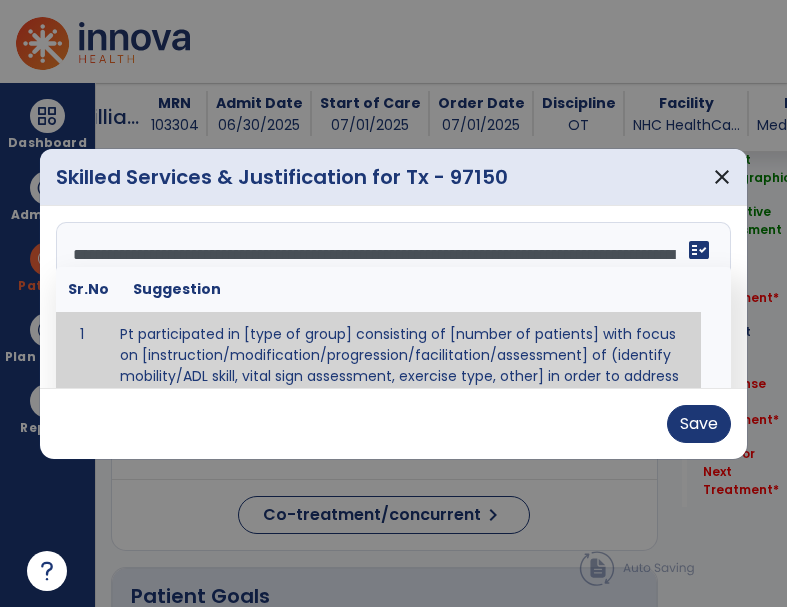 click on "**********" at bounding box center (393, 297) 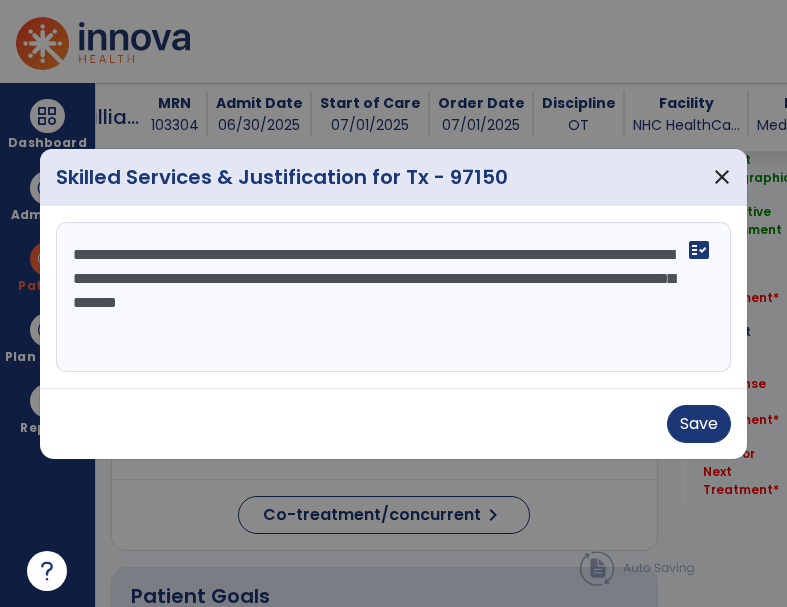 type on "**********" 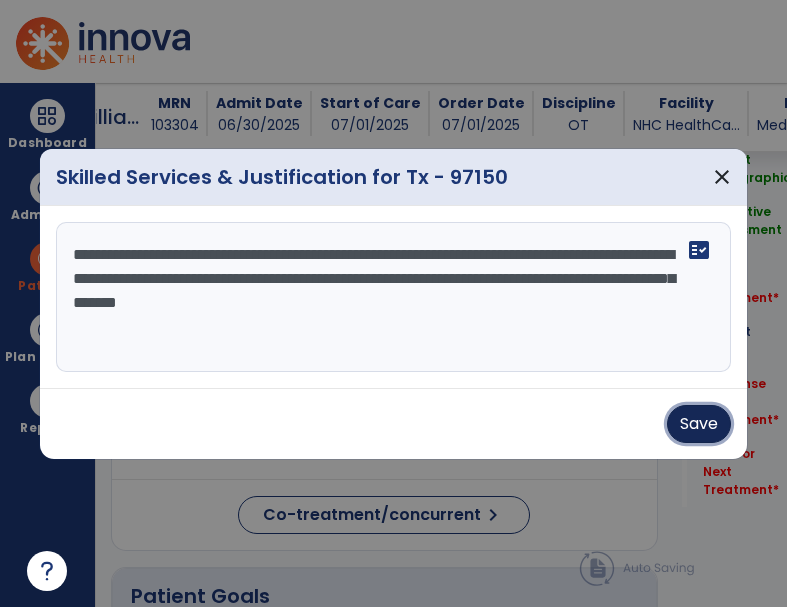 click on "Save" at bounding box center (699, 424) 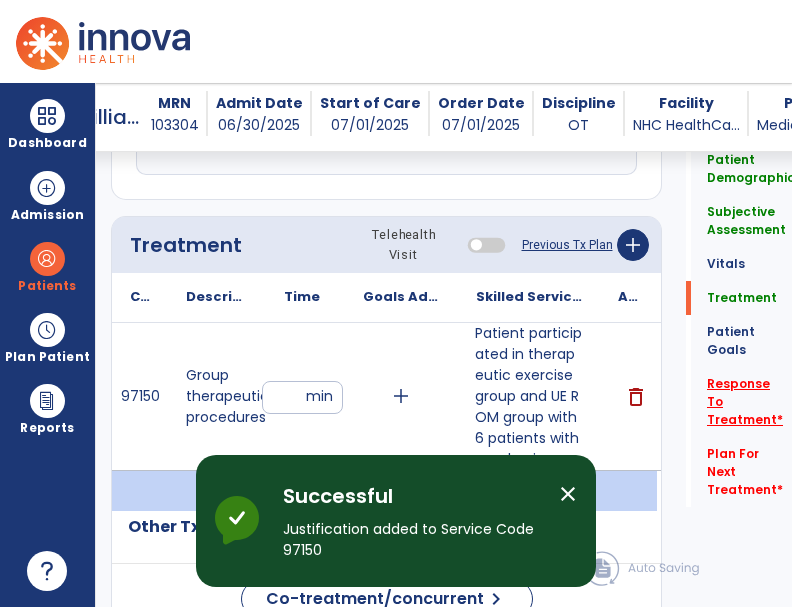 click on "Response To Treatment   *" 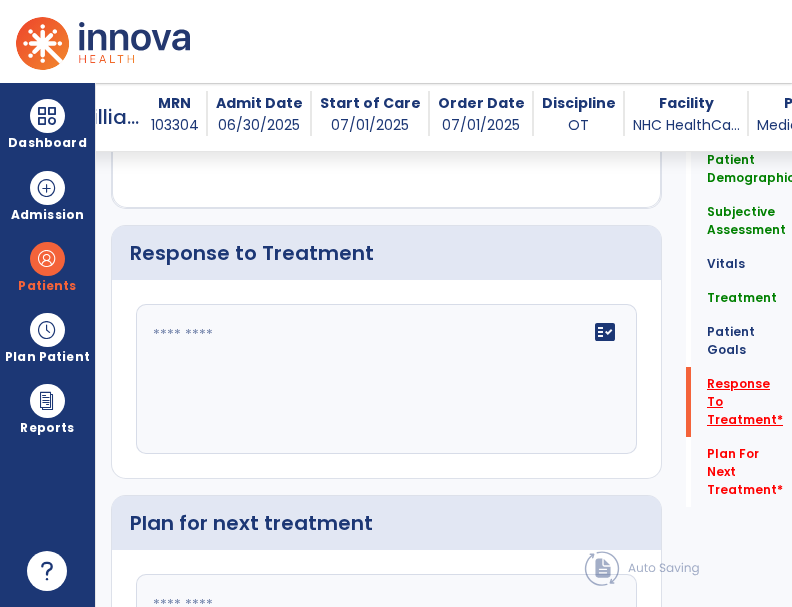 scroll, scrollTop: 3007, scrollLeft: 0, axis: vertical 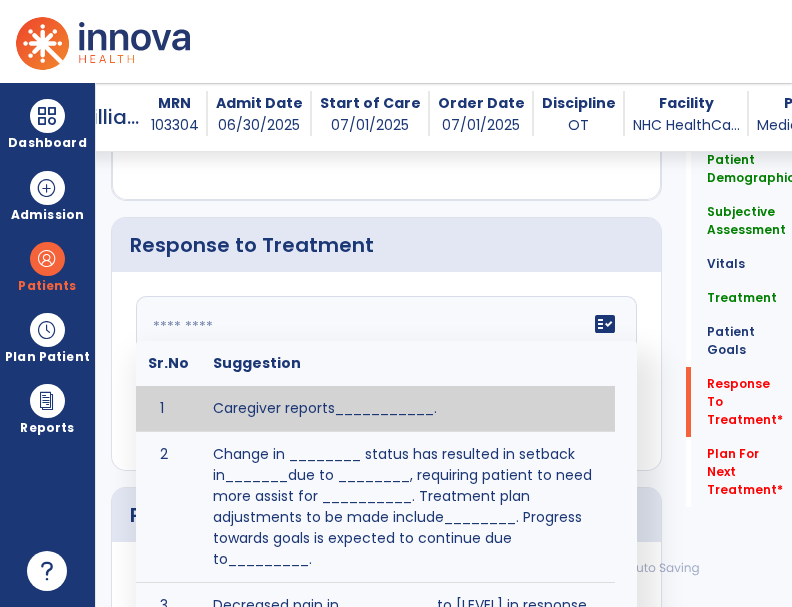 click on "fact_check  Sr.No Suggestion 1 Caregiver reports___________. 2 Change in ________ status has resulted in setback in_______due to ________, requiring patient to need more assist for __________.   Treatment plan adjustments to be made include________.  Progress towards goals is expected to continue due to_________. 3 Decreased pain in __________ to [LEVEL] in response to [MODALITY/TREATMENT] allows for improvement in _________. 4 Functional gains in _______ have impacted the patient's ability to perform_________ with a reduction in assist levels to_________. 5 Functional progress this week has been significant due to__________. 6 Gains in ________ have improved the patient's ability to perform ______with decreased levels of assist to___________. 7 Improvement in ________allows patient to tolerate higher levels of challenges in_________. 8 Pain in [AREA] has decreased to [LEVEL] in response to [TREATMENT/MODALITY], allowing fore ease in completing__________. 9 10 11 12 13 14 15 16 17 18 19 20 21" 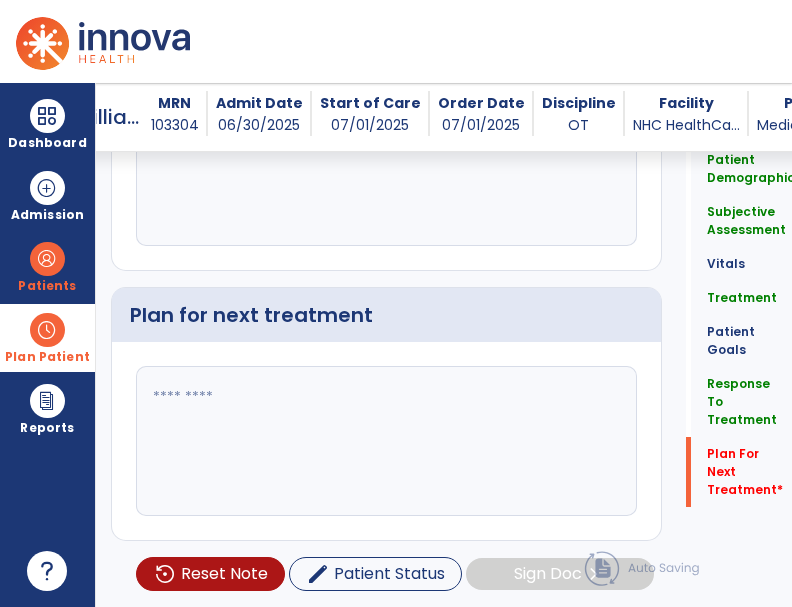 scroll, scrollTop: 3208, scrollLeft: 0, axis: vertical 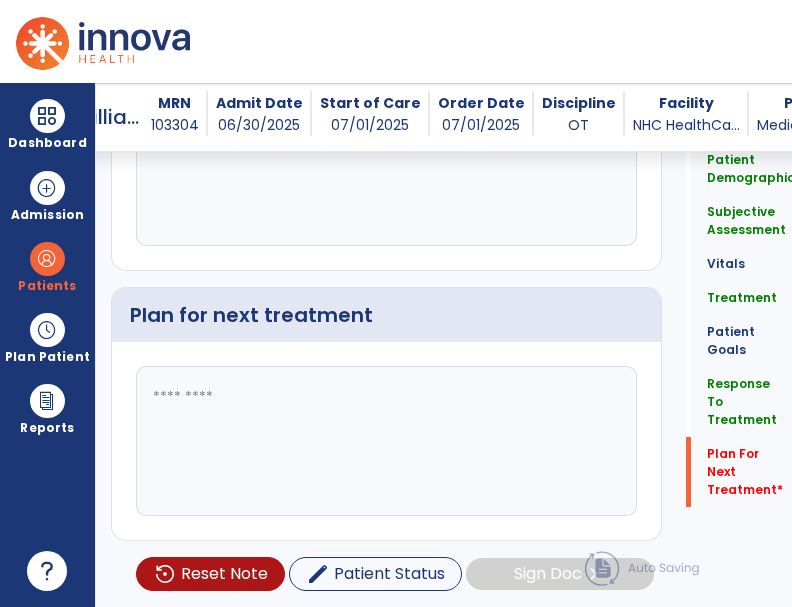 paste on "**********" 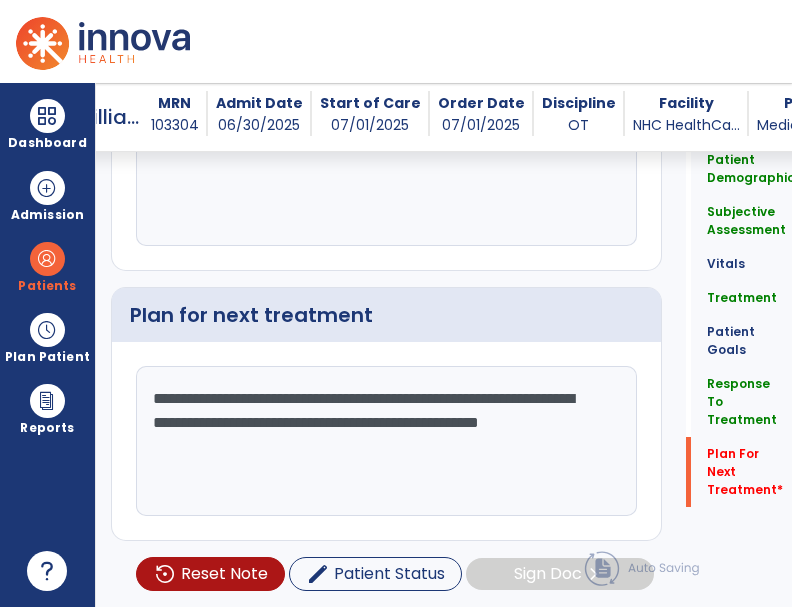 click on "**********" 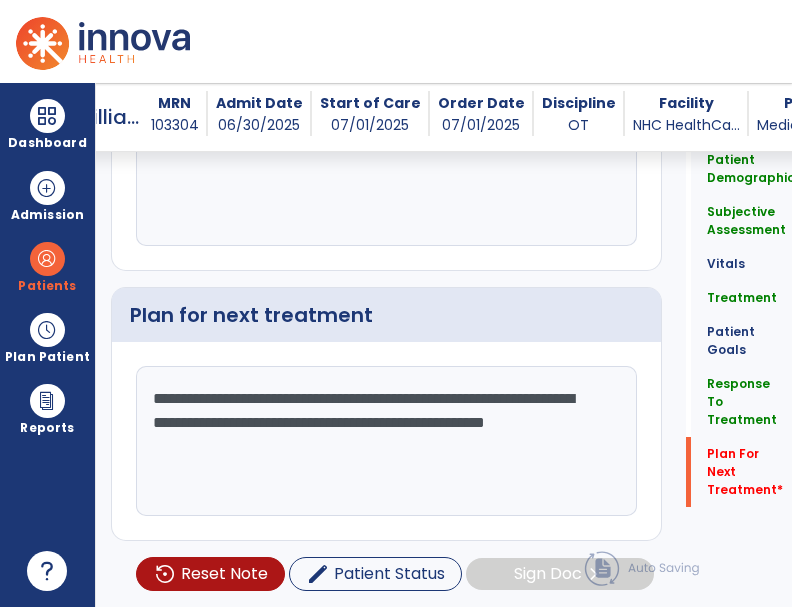 click on "**********" 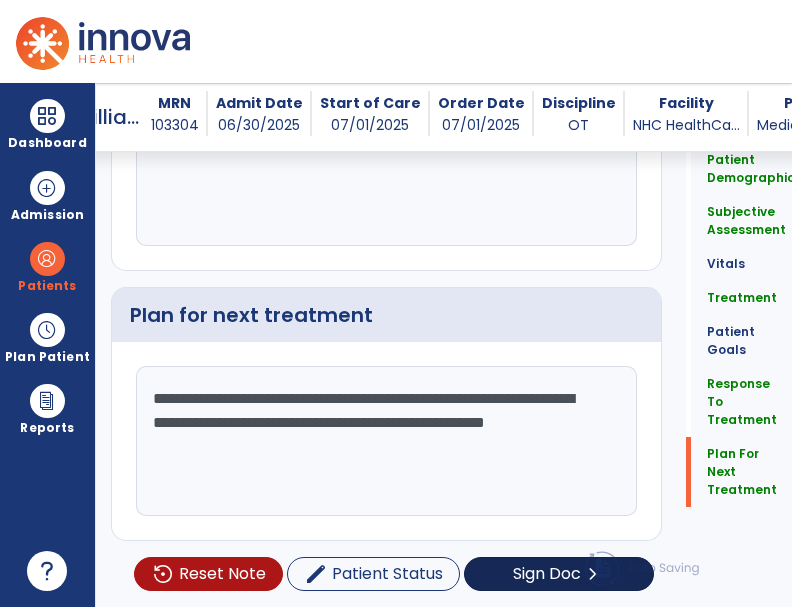 type on "**********" 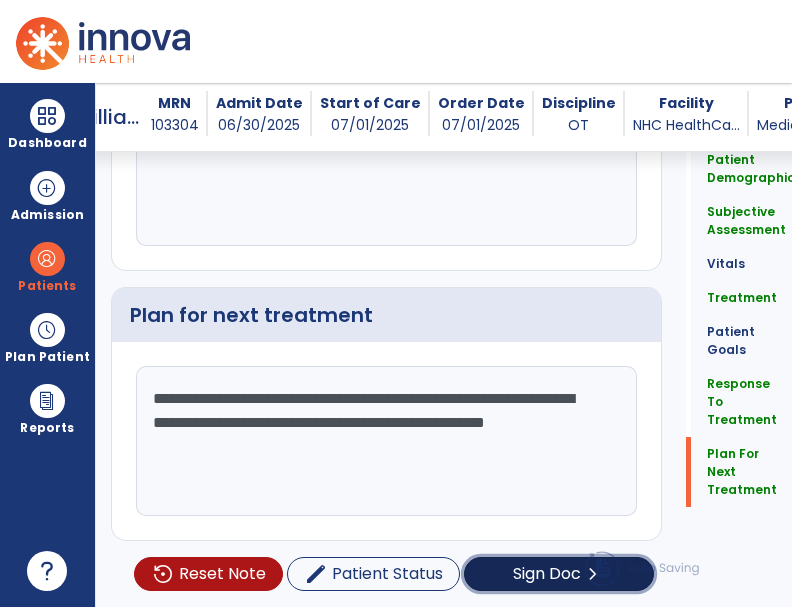 click on "chevron_right" 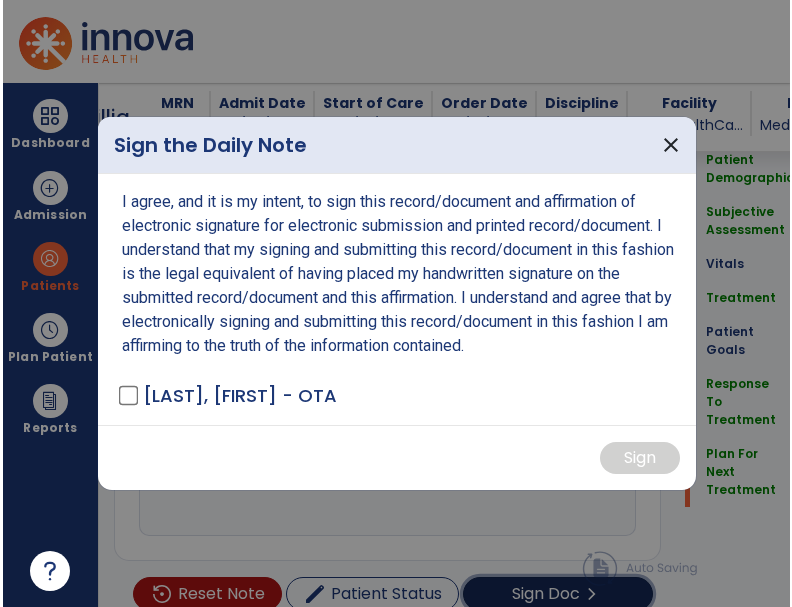 scroll, scrollTop: 3229, scrollLeft: 0, axis: vertical 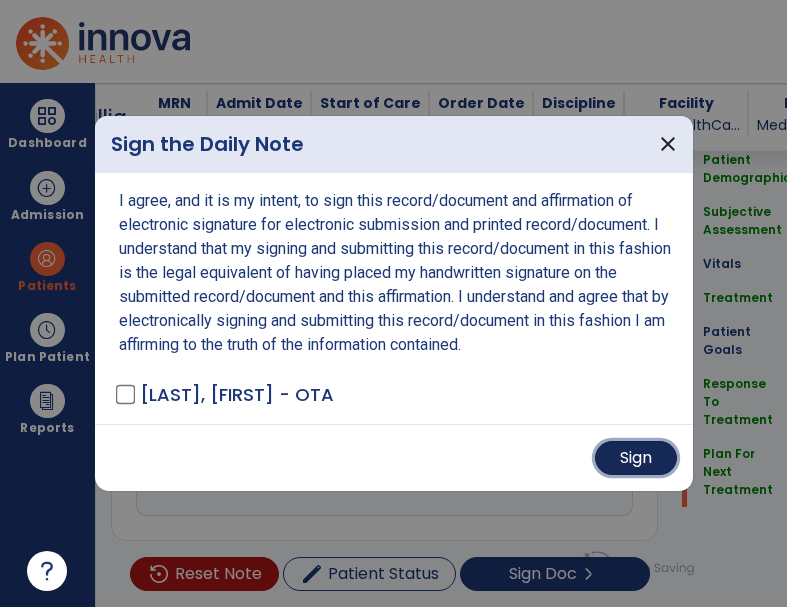 click on "Sign" at bounding box center [636, 458] 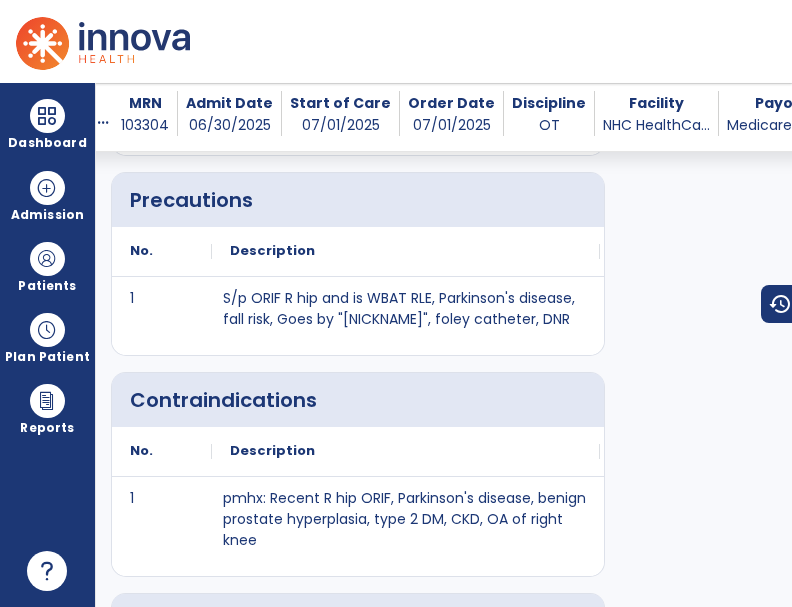 scroll, scrollTop: 0, scrollLeft: 0, axis: both 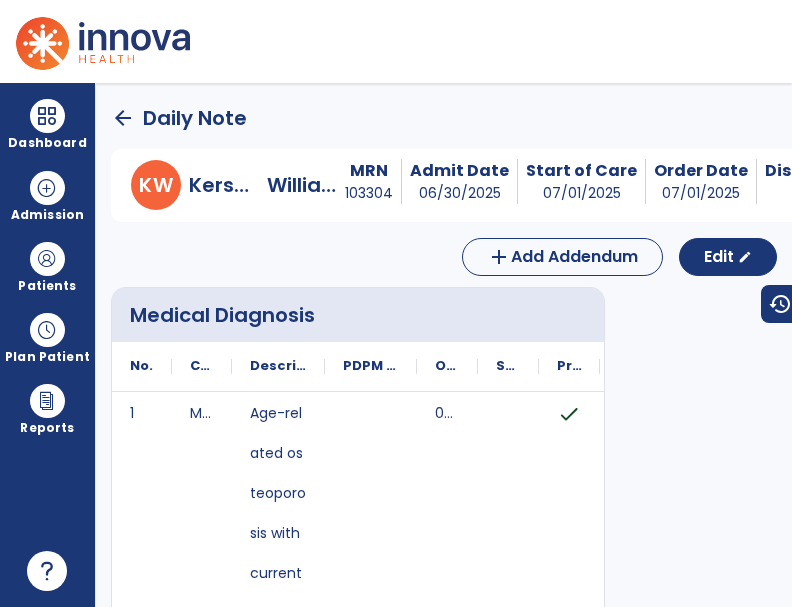 click on "arrow_back" 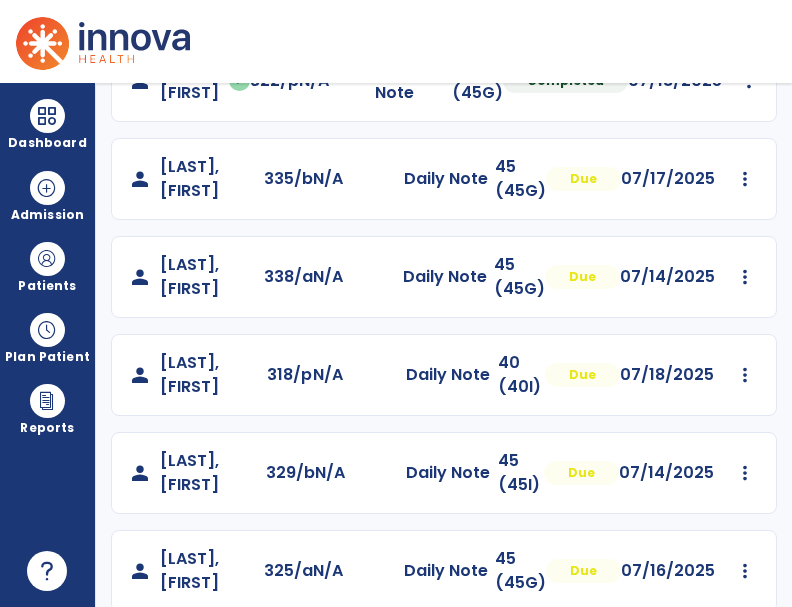 scroll, scrollTop: 998, scrollLeft: 0, axis: vertical 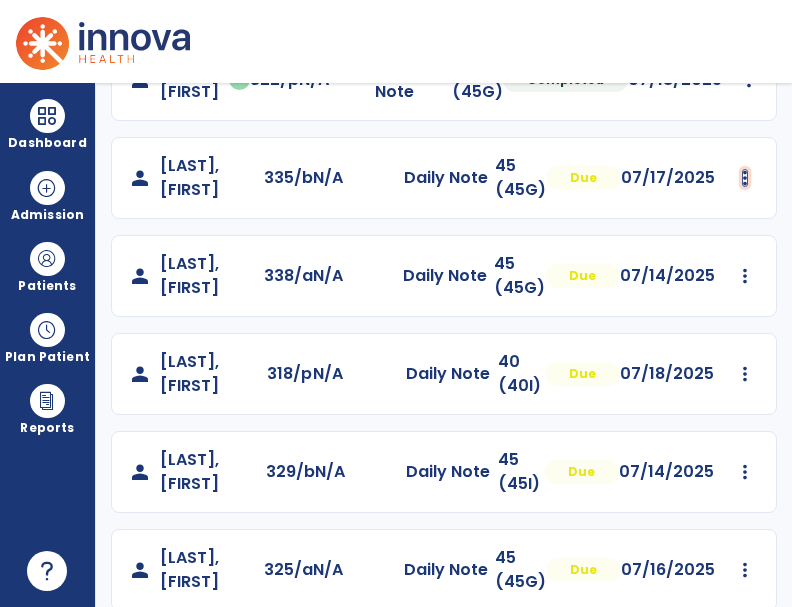 click at bounding box center (745, -606) 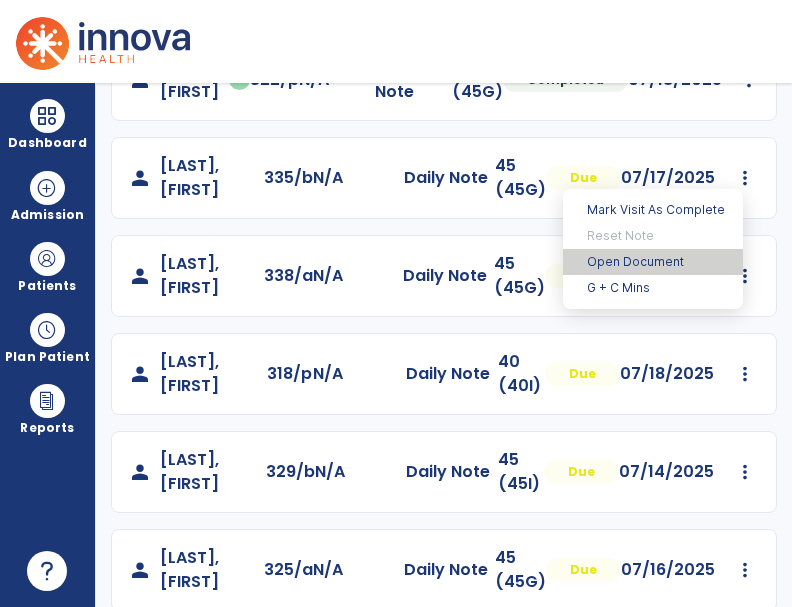 click on "Open Document" at bounding box center (653, 262) 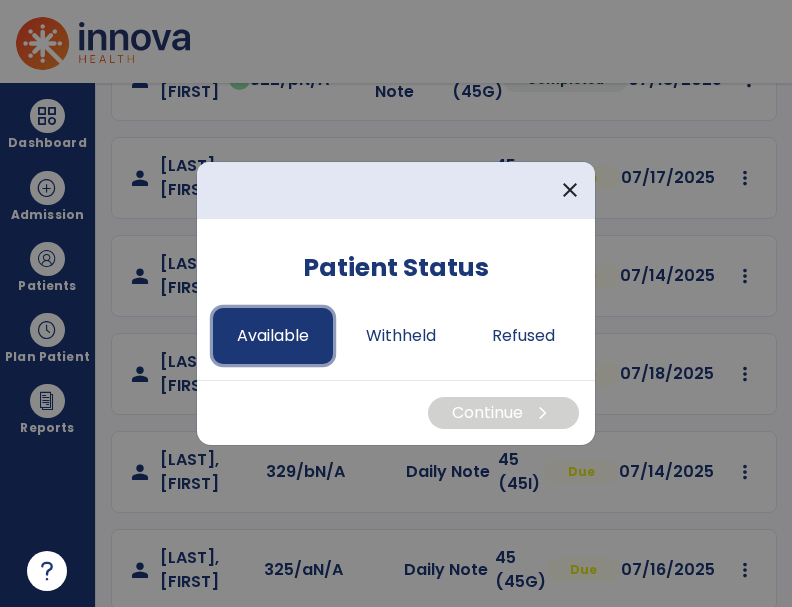 click on "Available" at bounding box center (273, 336) 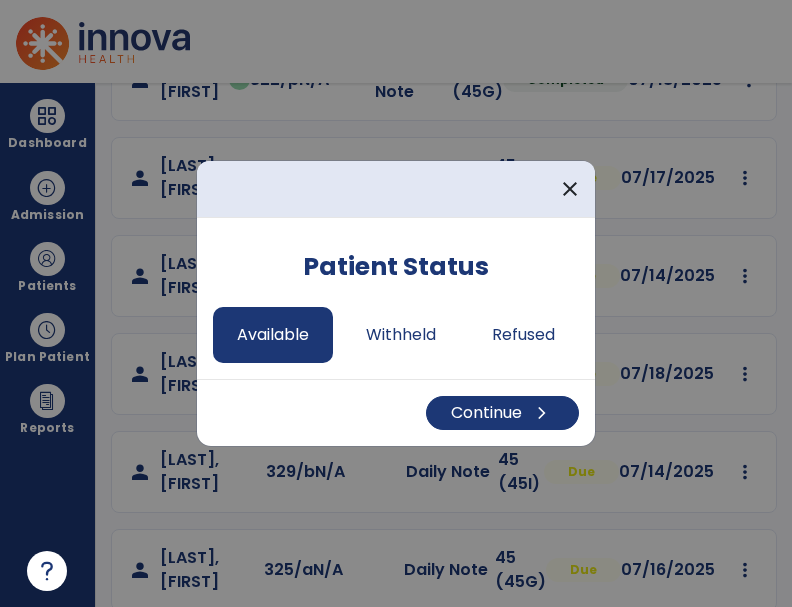 click on "Continue   chevron_right" at bounding box center (396, 412) 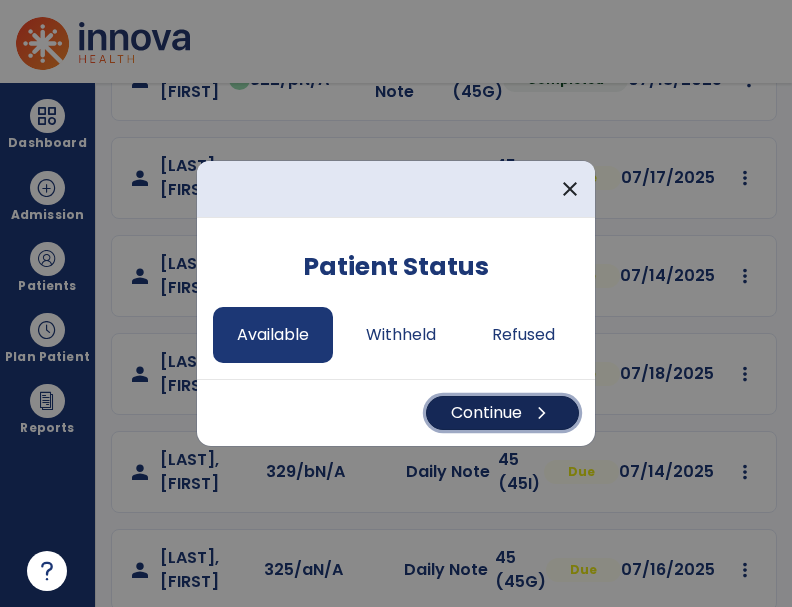 click on "chevron_right" at bounding box center [542, 413] 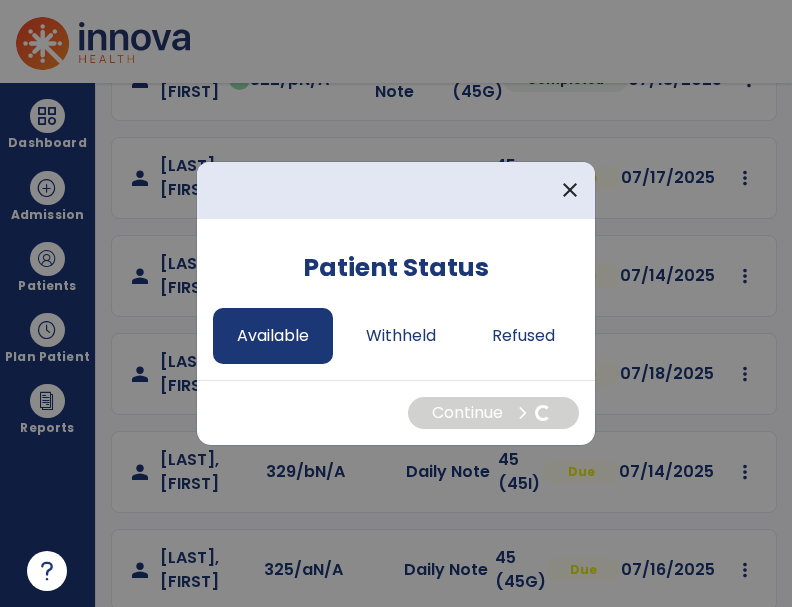 select on "*" 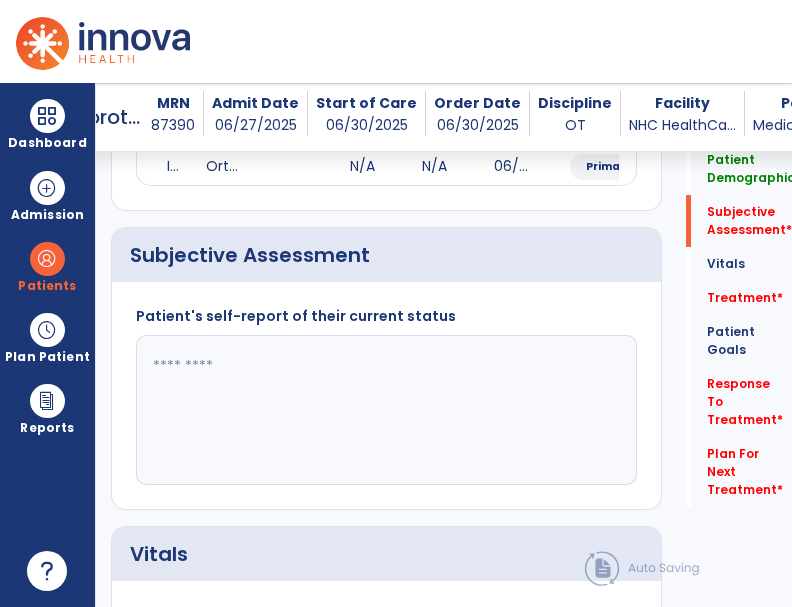 scroll, scrollTop: 300, scrollLeft: 0, axis: vertical 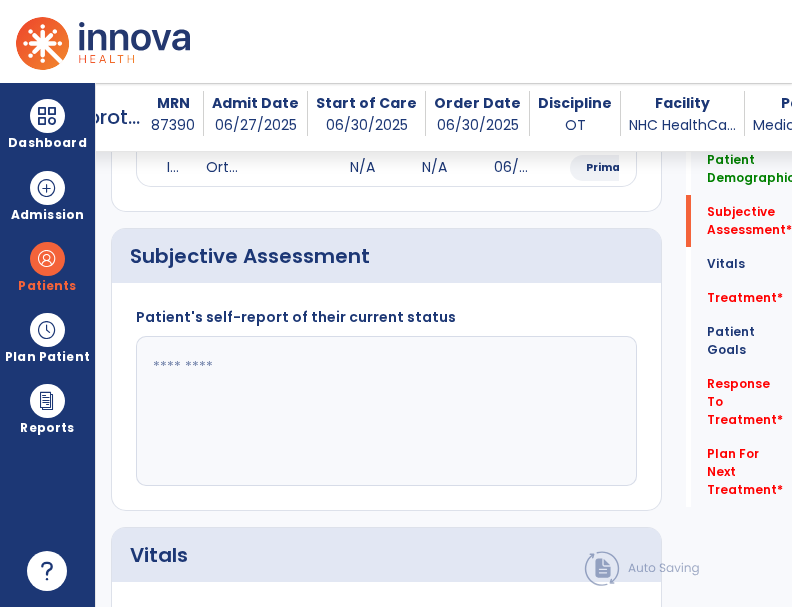 click 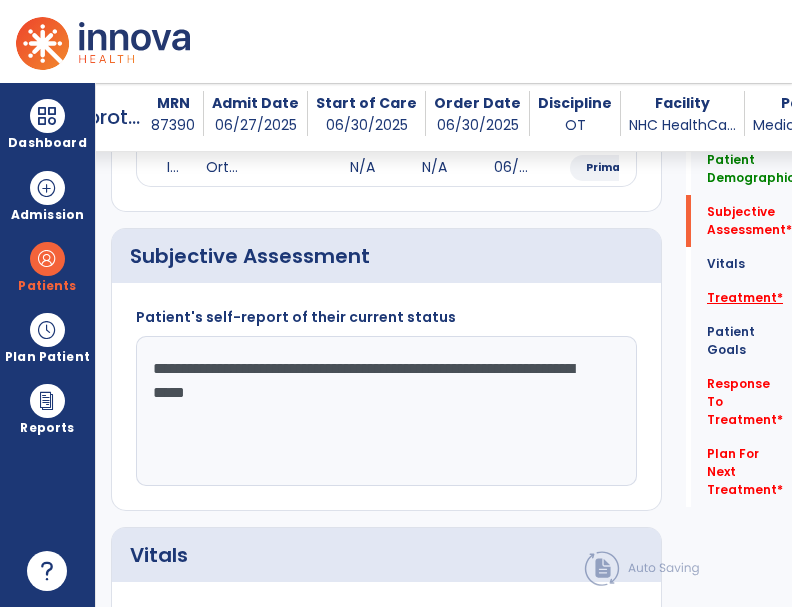 type on "**********" 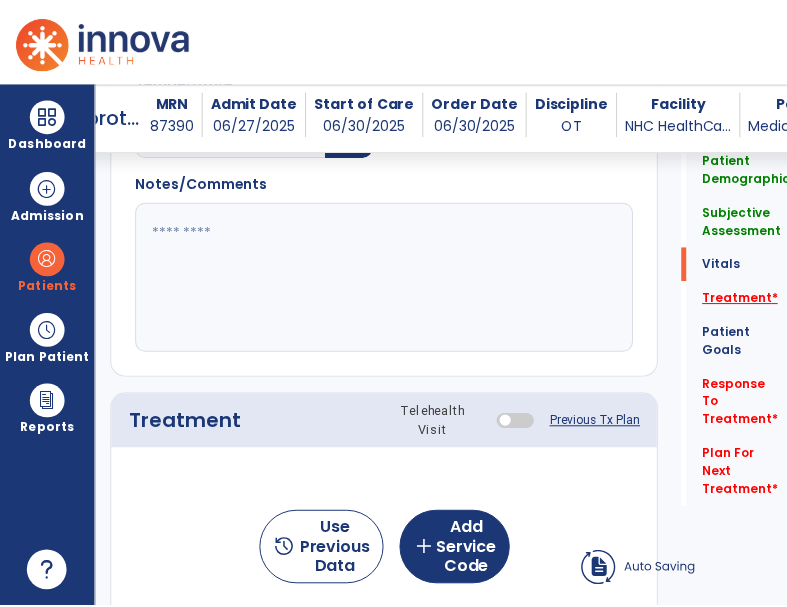 scroll, scrollTop: 1212, scrollLeft: 0, axis: vertical 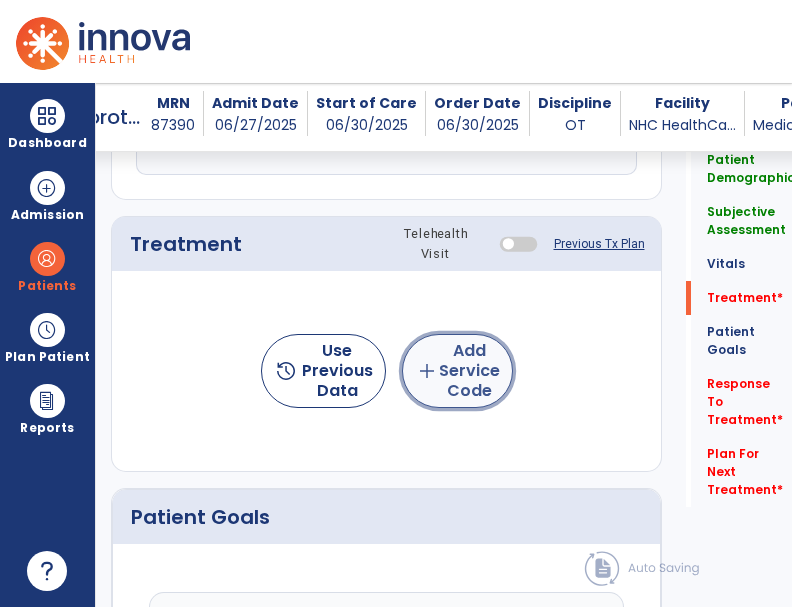 click on "add  Add Service Code" 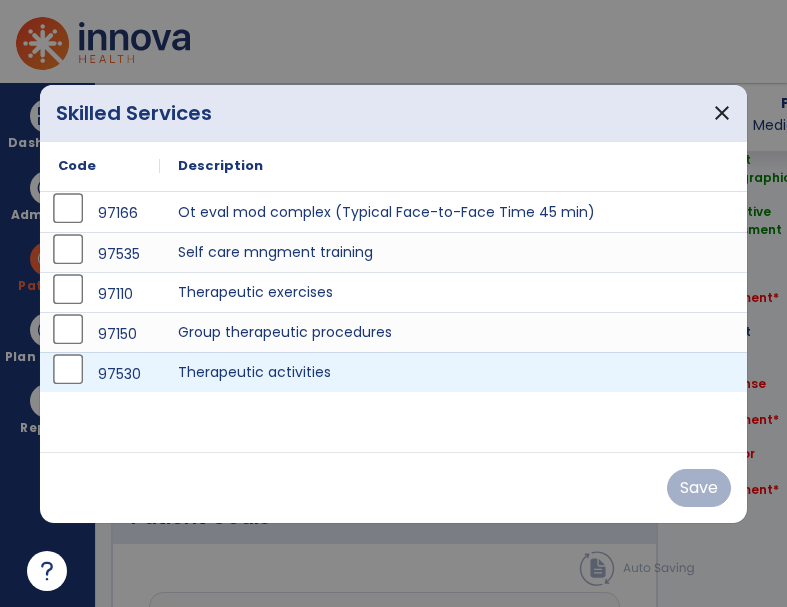 scroll, scrollTop: 1212, scrollLeft: 0, axis: vertical 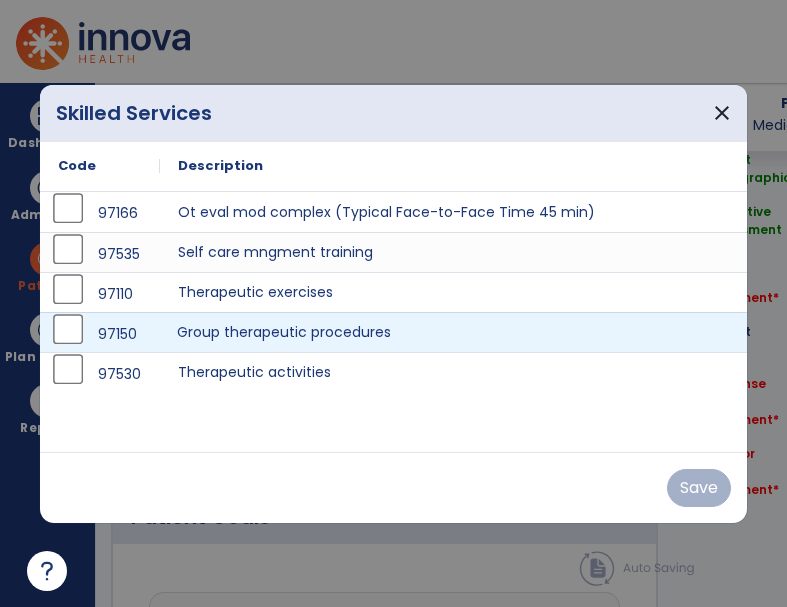 click on "Group therapeutic procedures" at bounding box center (455, 332) 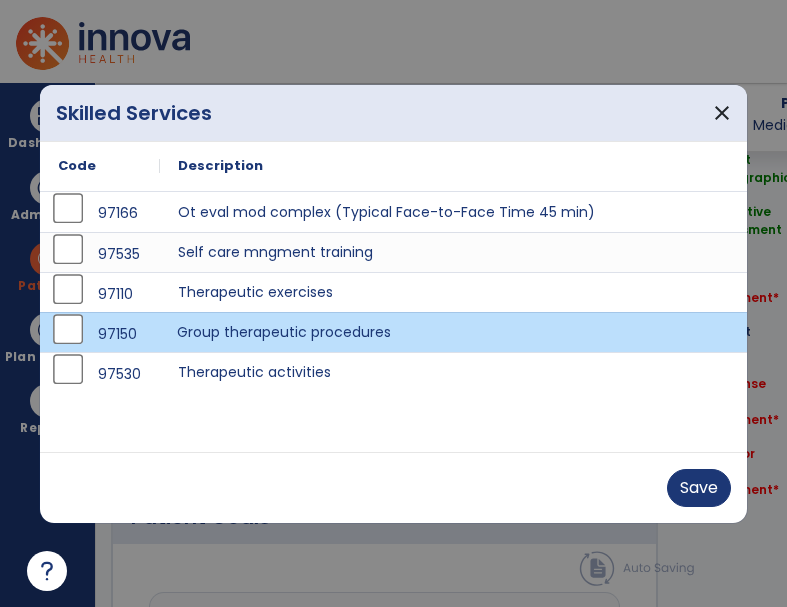click on "Save" at bounding box center [393, 487] 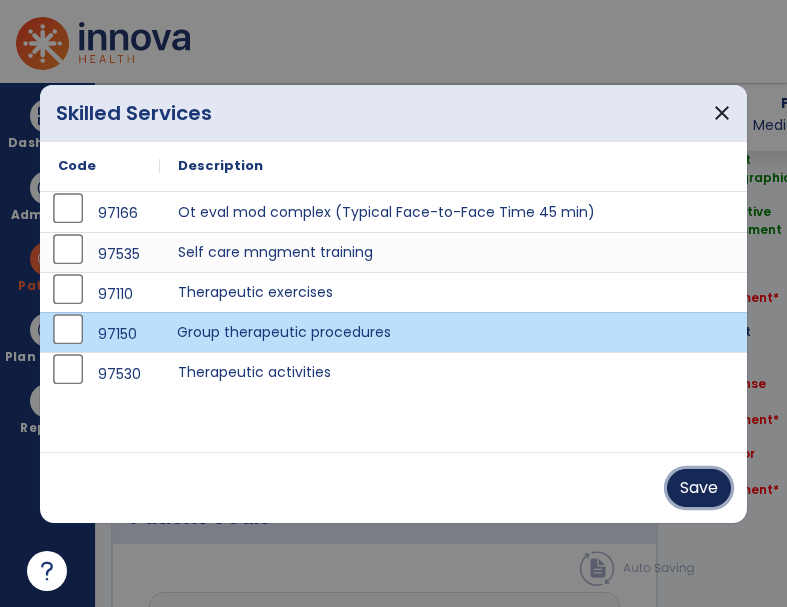 click on "Save" at bounding box center [699, 488] 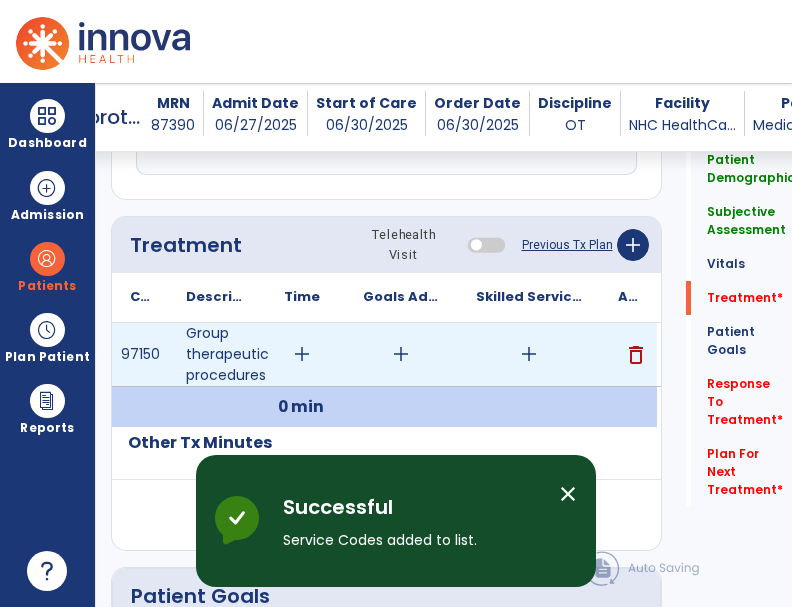click on "add" at bounding box center (302, 354) 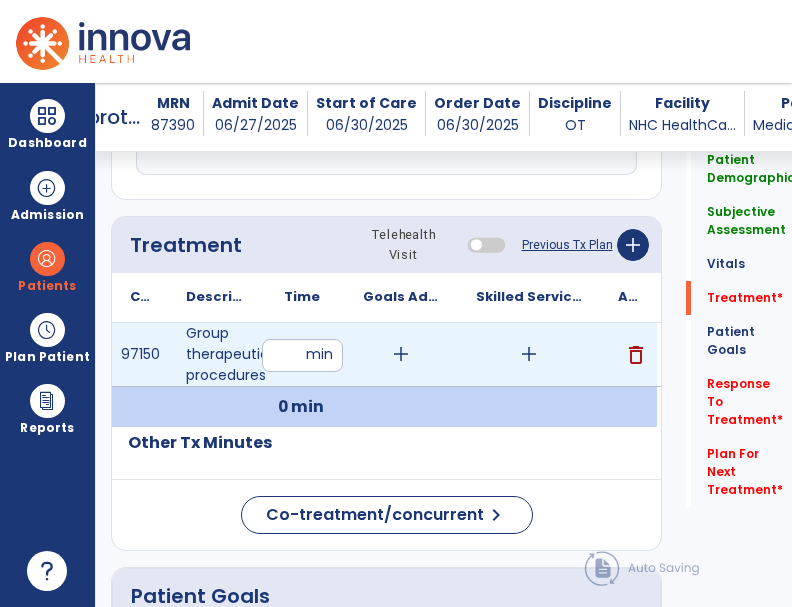 click on "Code
Description
Time" 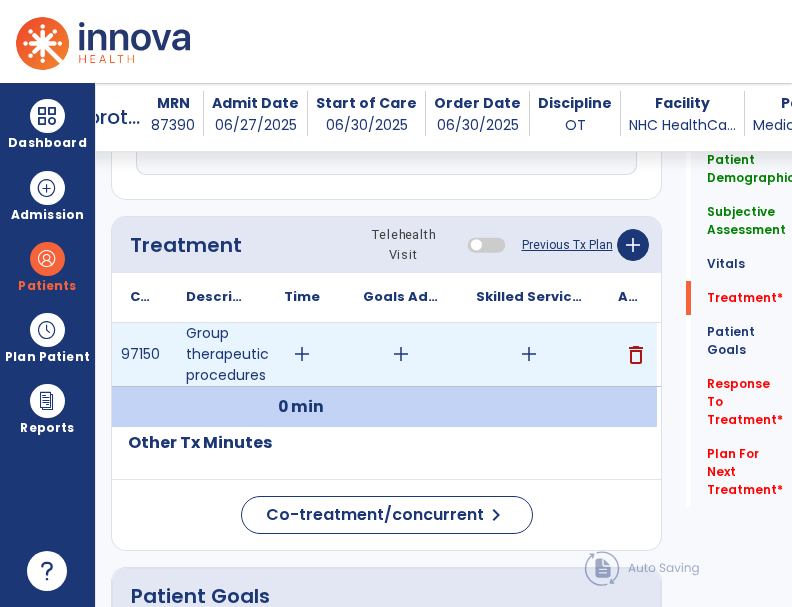 click on "add" at bounding box center (302, 354) 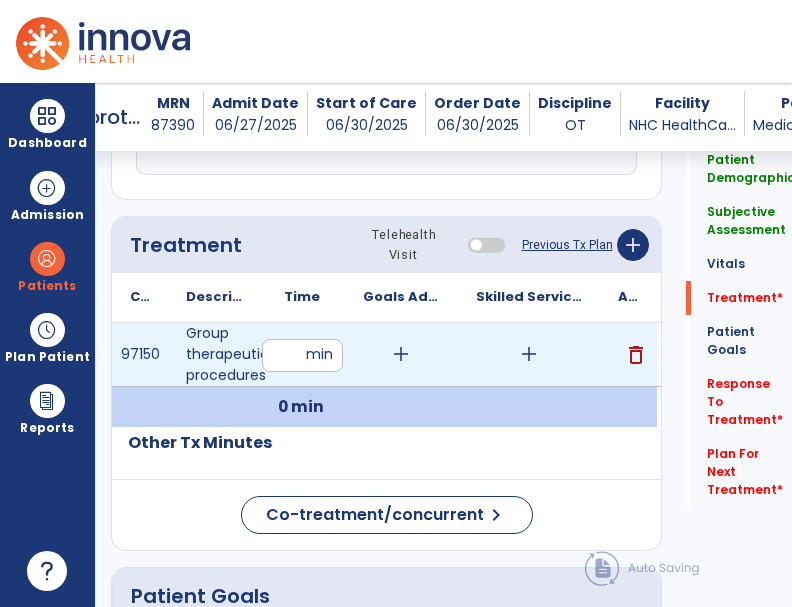 type on "**" 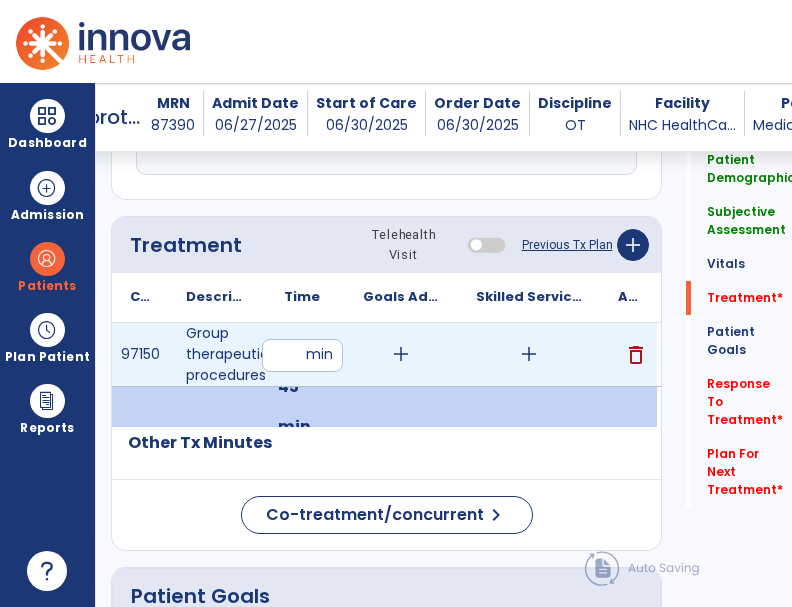 click on "add" at bounding box center (529, 354) 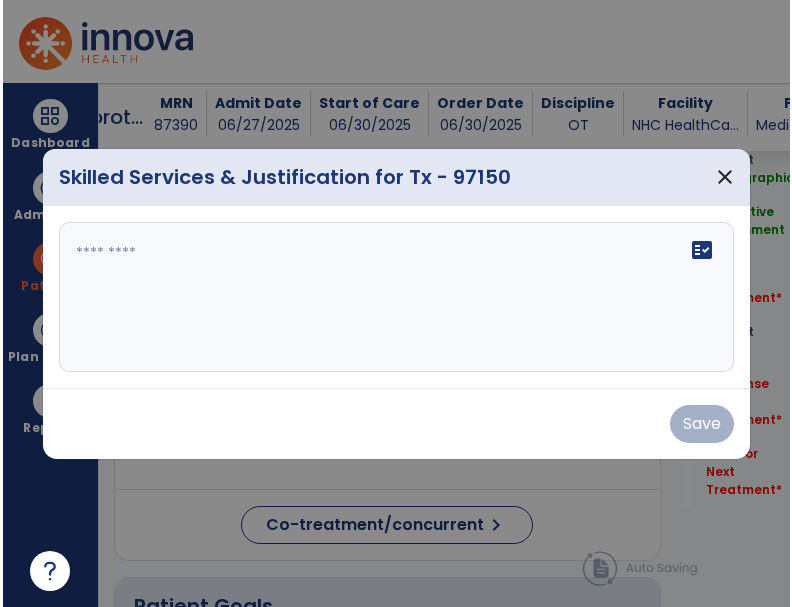 scroll, scrollTop: 1212, scrollLeft: 0, axis: vertical 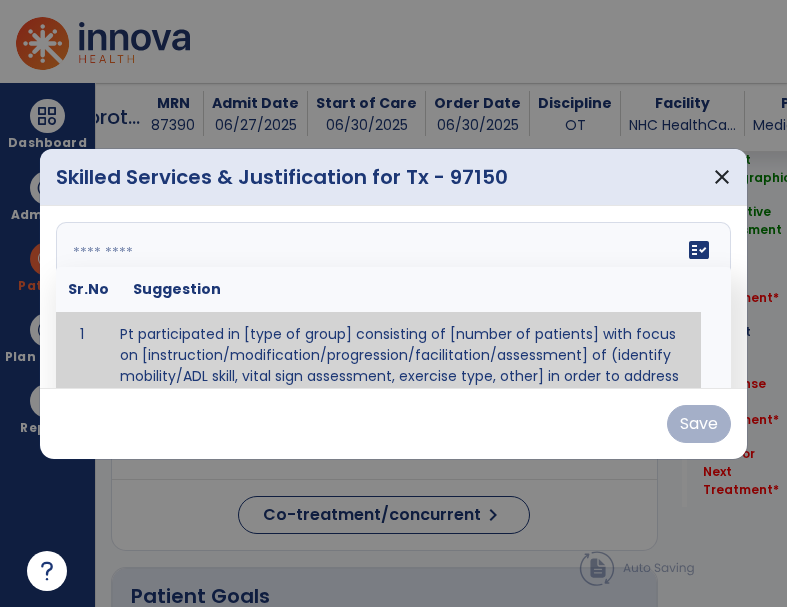 drag, startPoint x: 135, startPoint y: 287, endPoint x: 100, endPoint y: 256, distance: 46.75468 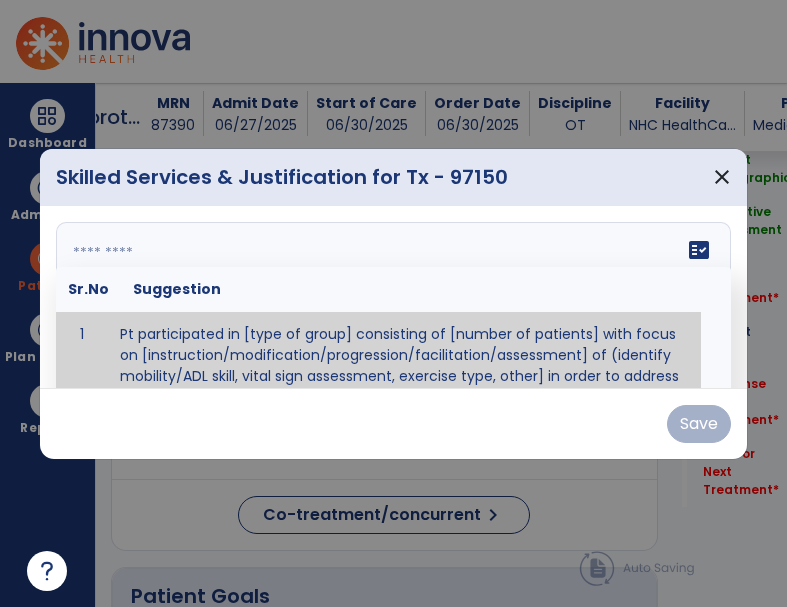 paste on "**********" 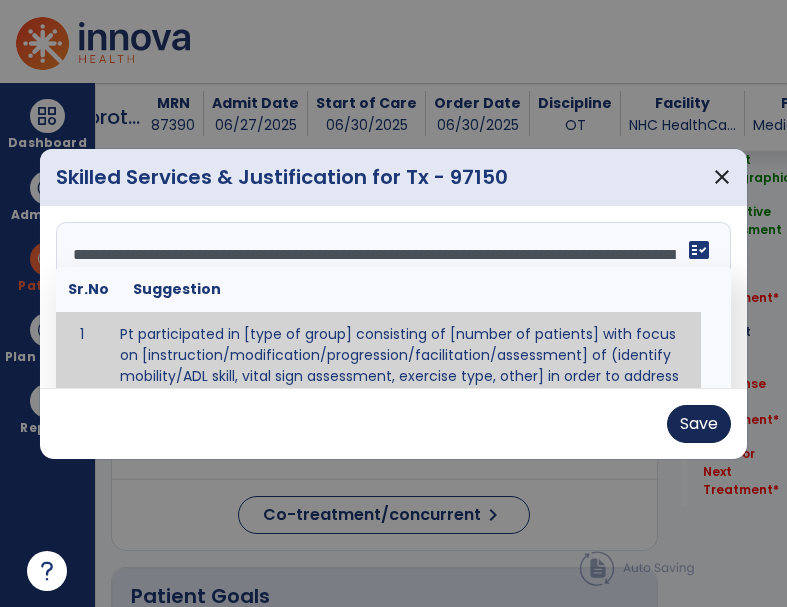 type on "**********" 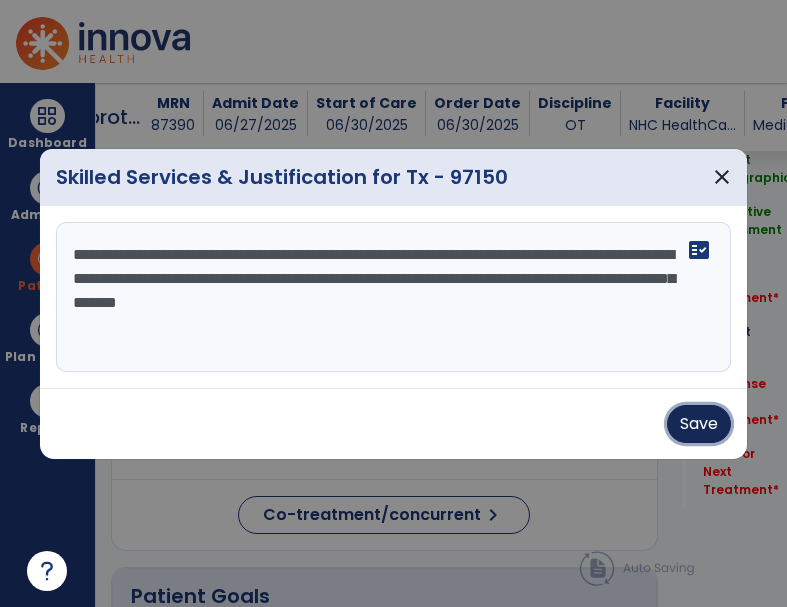 click on "Save" at bounding box center [699, 424] 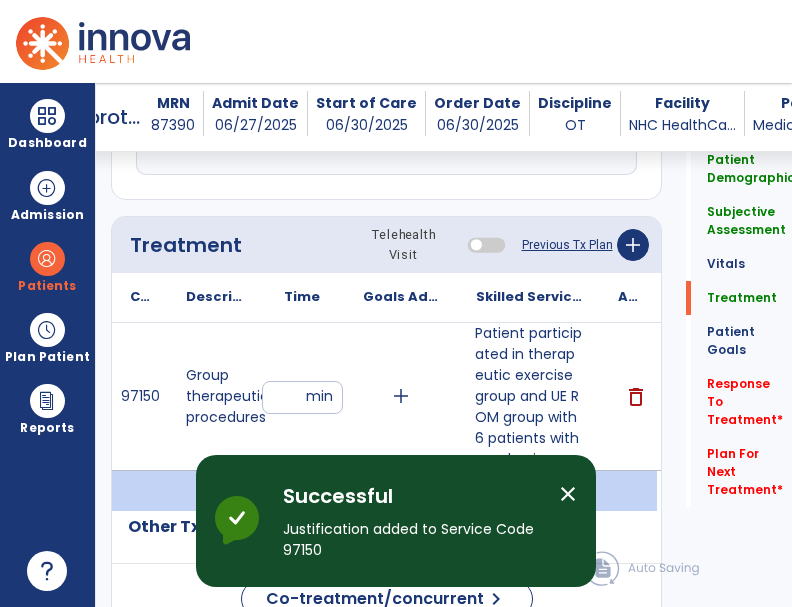 click on "Response To Treatment   *" 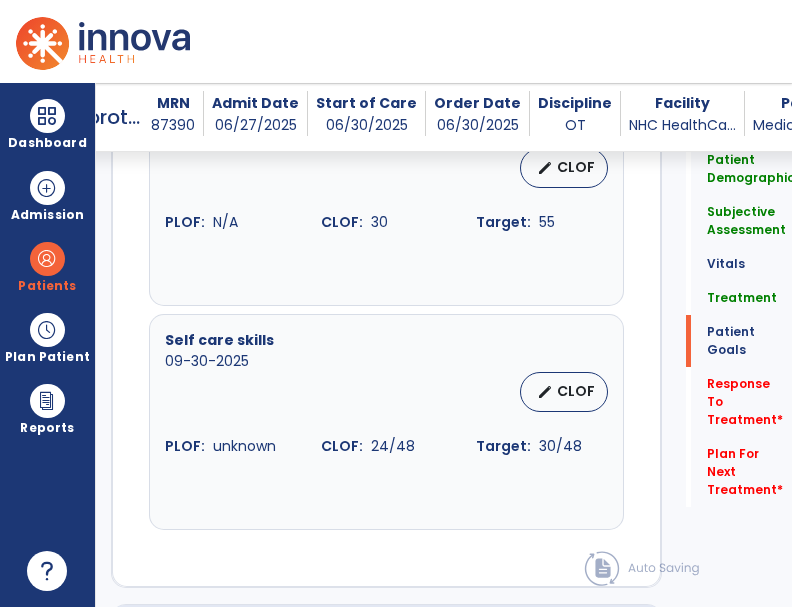 scroll, scrollTop: 3349, scrollLeft: 0, axis: vertical 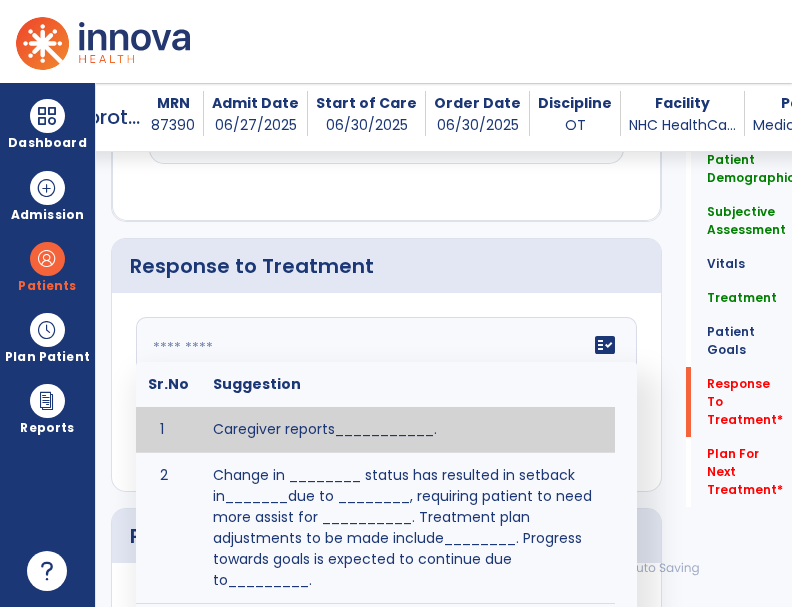 click on "fact_check  Sr.No Suggestion 1 Caregiver reports___________. 2 Change in ________ status has resulted in setback in_______due to ________, requiring patient to need more assist for __________.   Treatment plan adjustments to be made include________.  Progress towards goals is expected to continue due to_________. 3 Decreased pain in __________ to [LEVEL] in response to [MODALITY/TREATMENT] allows for improvement in _________. 4 Functional gains in _______ have impacted the patient's ability to perform_________ with a reduction in assist levels to_________. 5 Functional progress this week has been significant due to__________. 6 Gains in ________ have improved the patient's ability to perform ______with decreased levels of assist to___________. 7 Improvement in ________allows patient to tolerate higher levels of challenges in_________. 8 Pain in [AREA] has decreased to [LEVEL] in response to [TREATMENT/MODALITY], allowing fore ease in completing__________. 9 10 11 12 13 14 15 16 17 18 19 20 21" 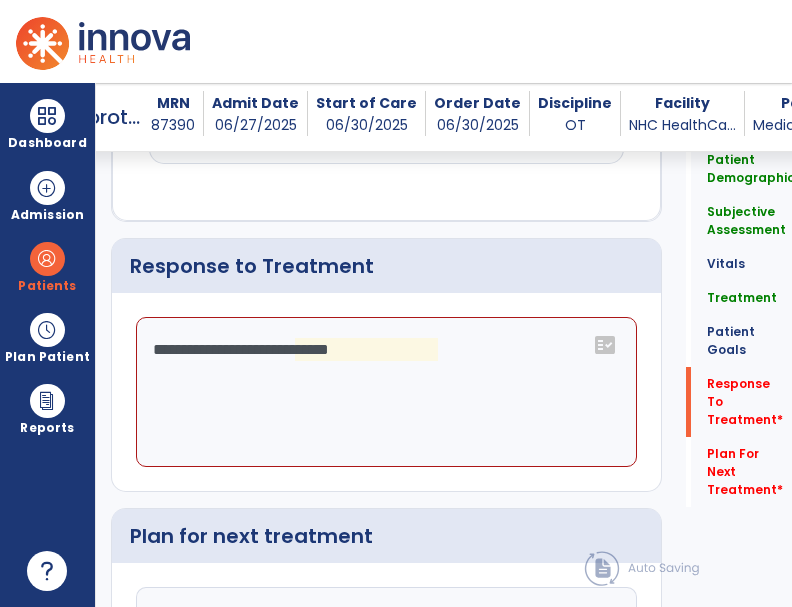 click on "**********" 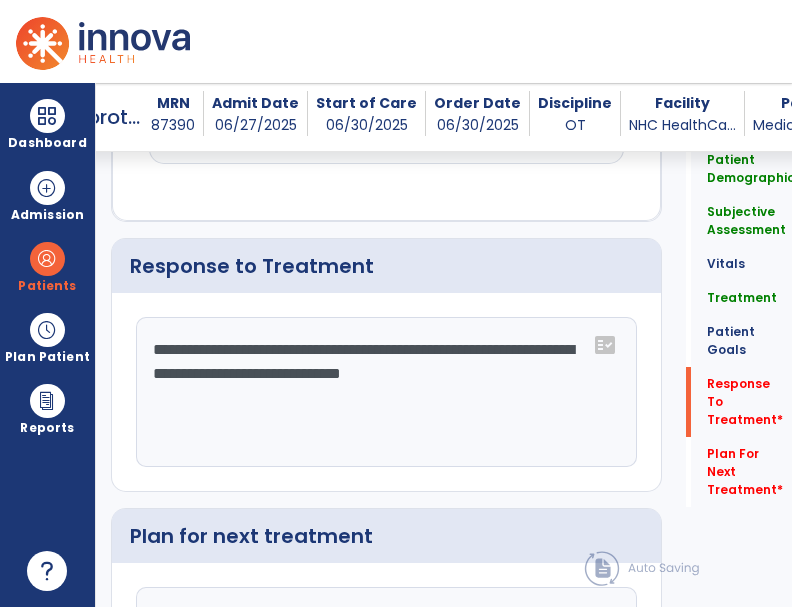 scroll, scrollTop: 3550, scrollLeft: 0, axis: vertical 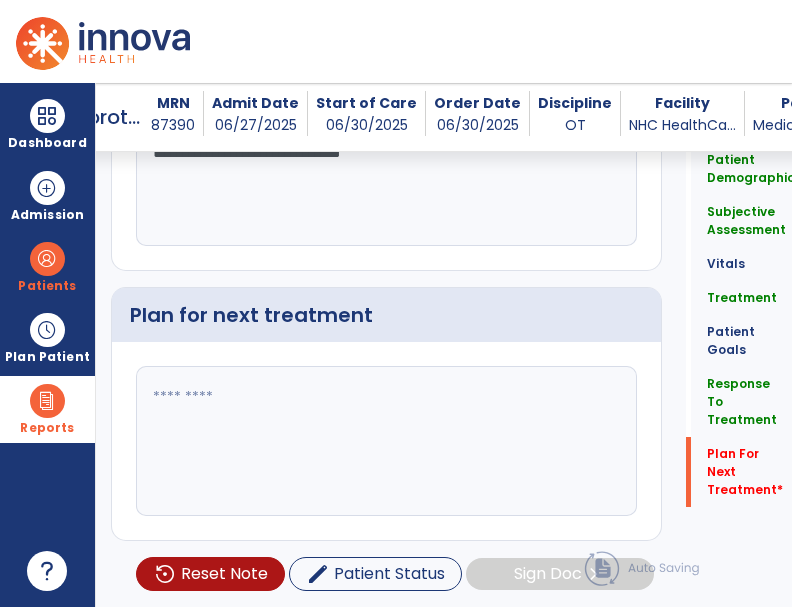type on "**********" 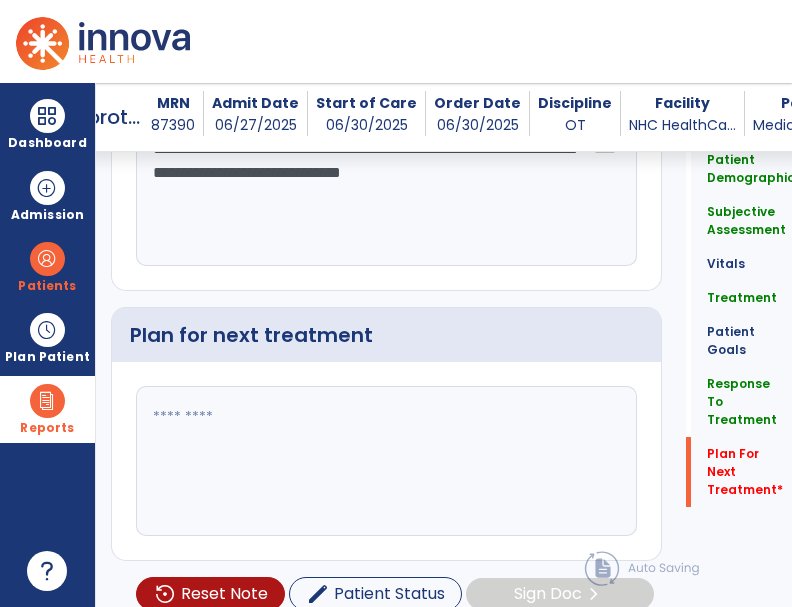 scroll, scrollTop: 3550, scrollLeft: 0, axis: vertical 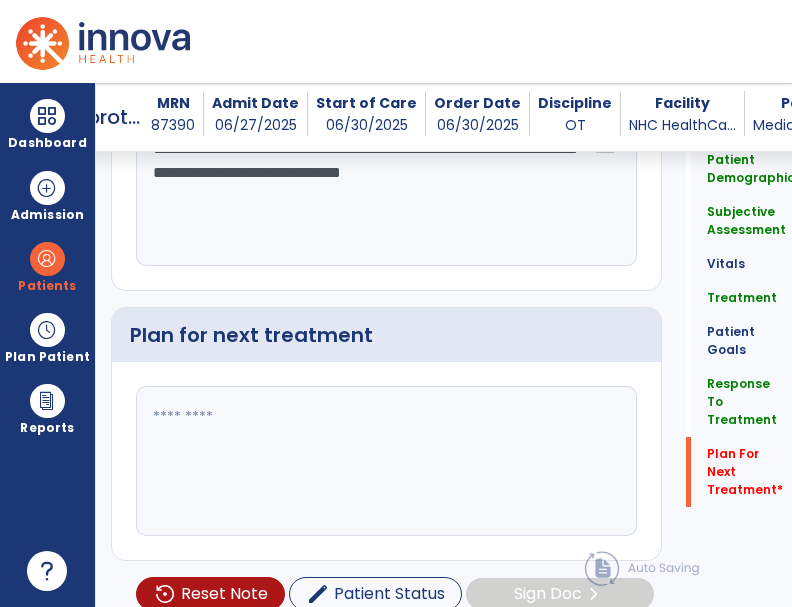 paste on "**********" 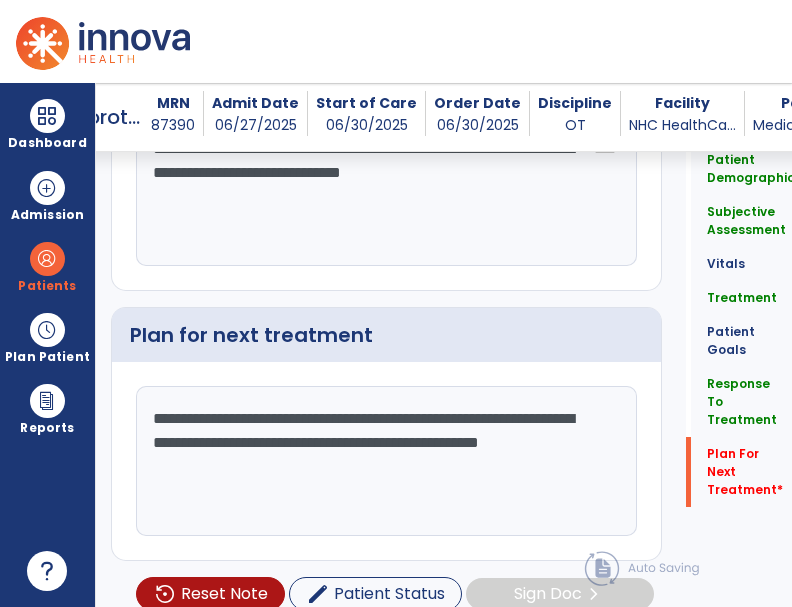 click on "**********" 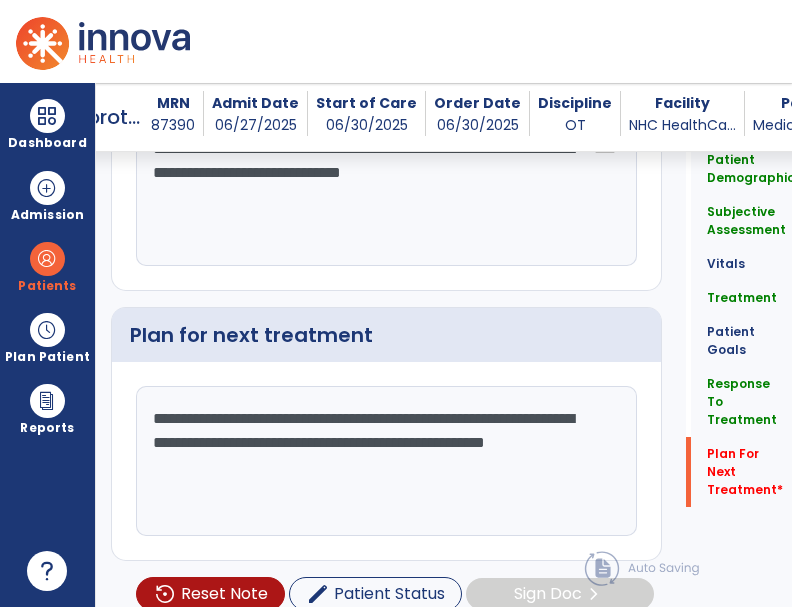 click on "**********" 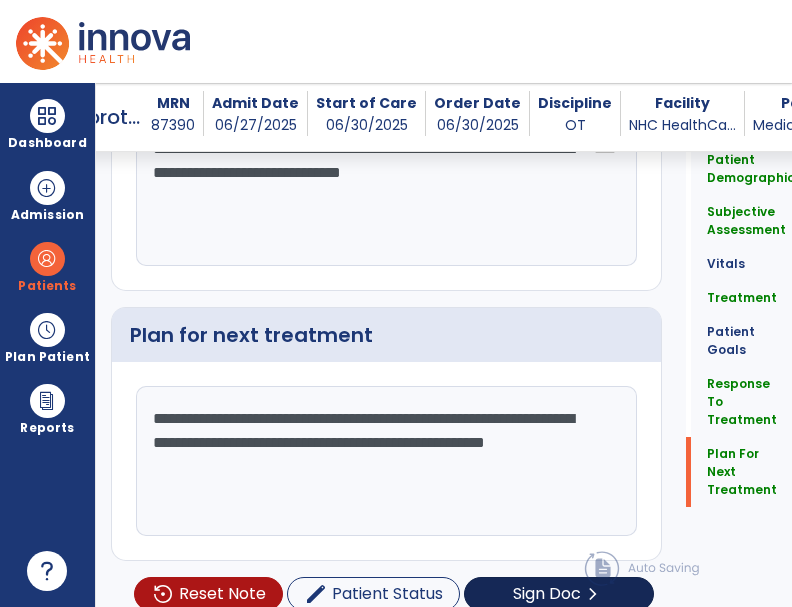 type on "**********" 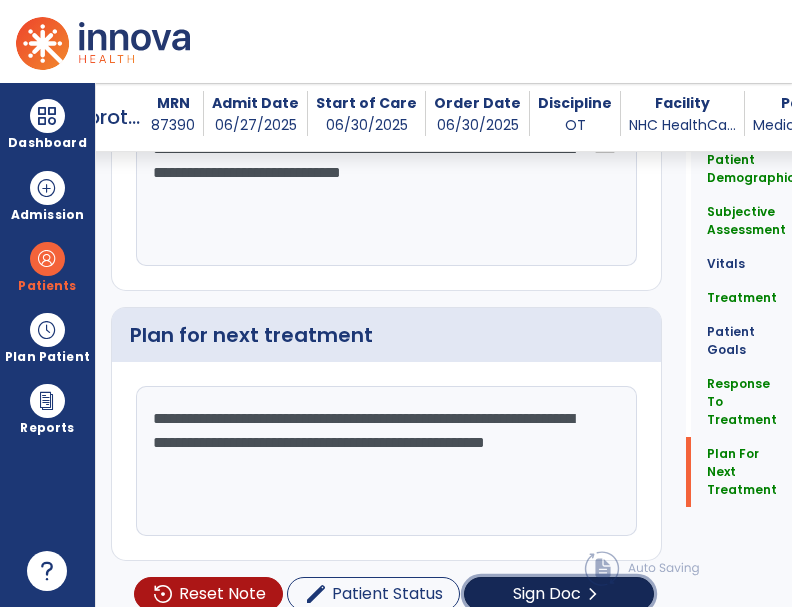 click on "Sign Doc" 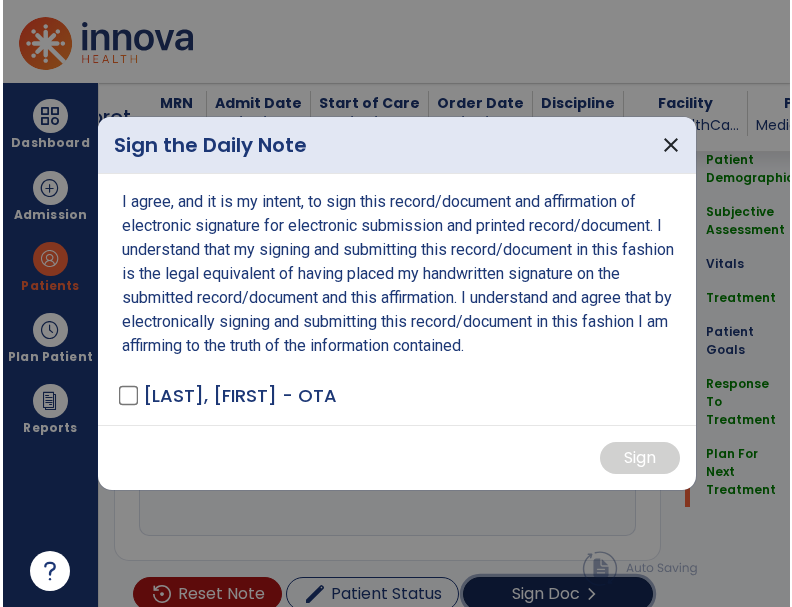 scroll, scrollTop: 3592, scrollLeft: 0, axis: vertical 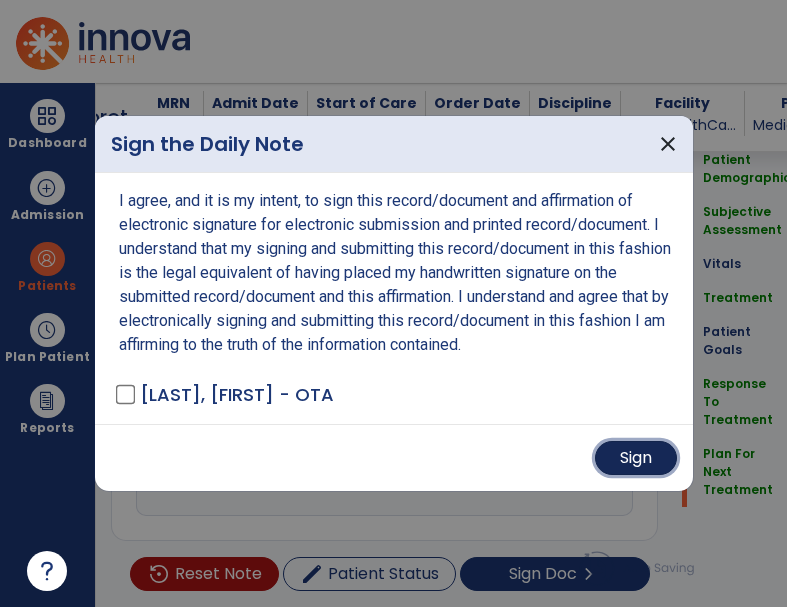 click on "Sign" at bounding box center (636, 458) 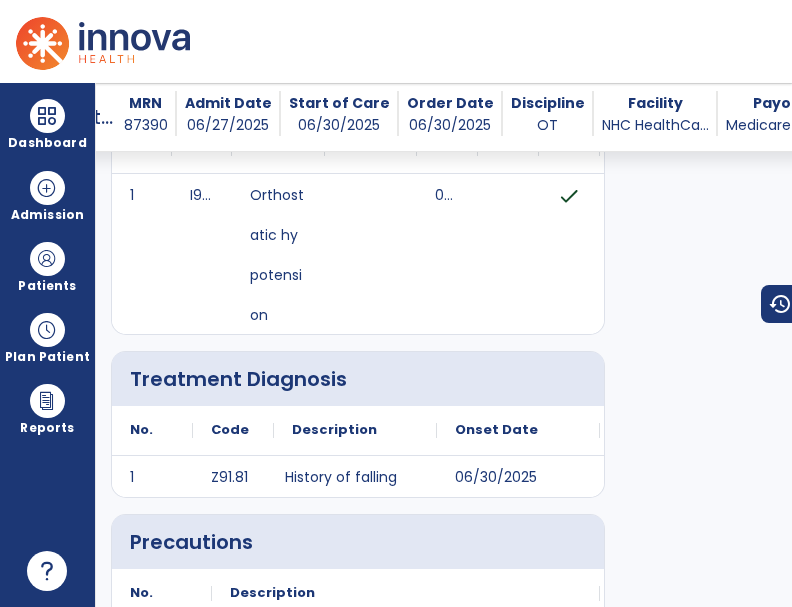 scroll, scrollTop: 0, scrollLeft: 0, axis: both 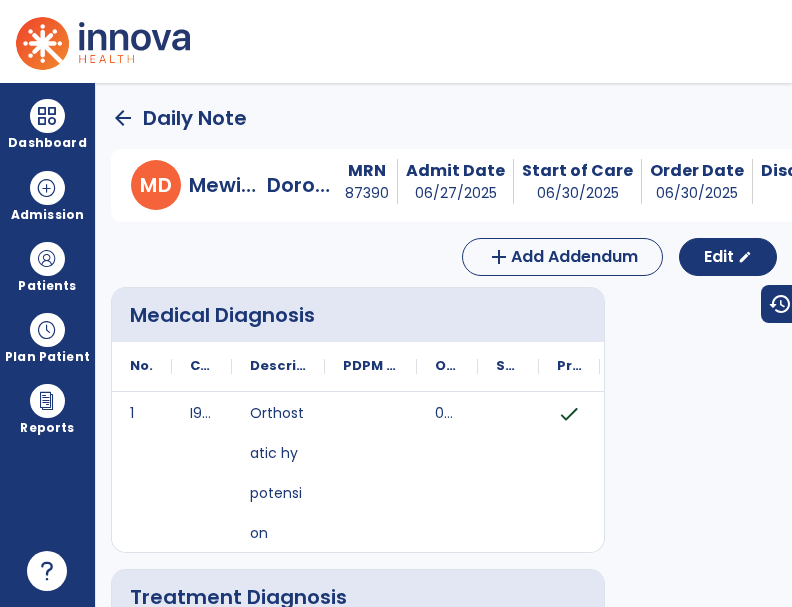 click on "arrow_back" 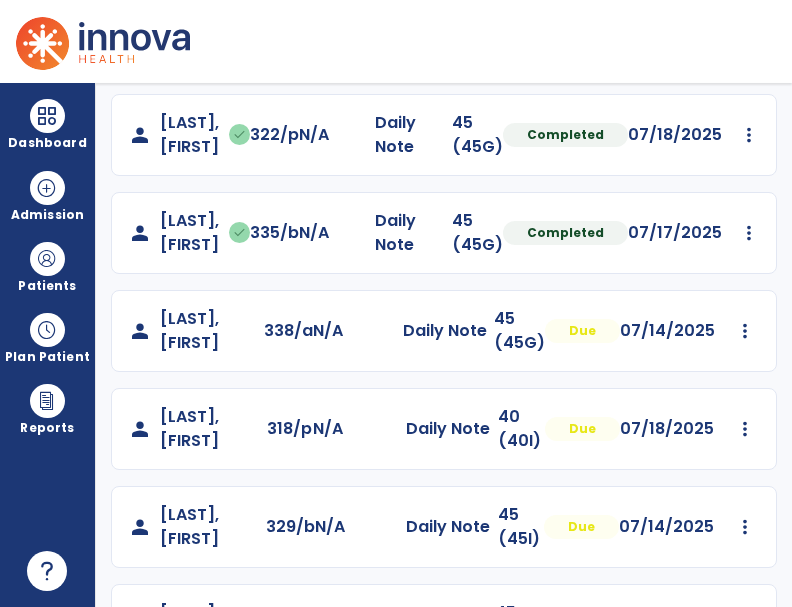 scroll, scrollTop: 1026, scrollLeft: 0, axis: vertical 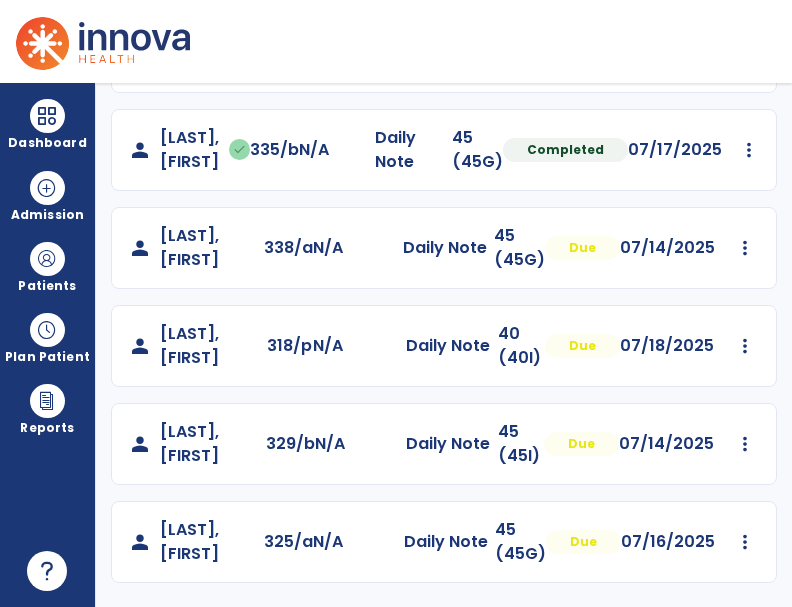 click on "Mark Visit As Complete   Reset Note   Open Document   G + C Mins" 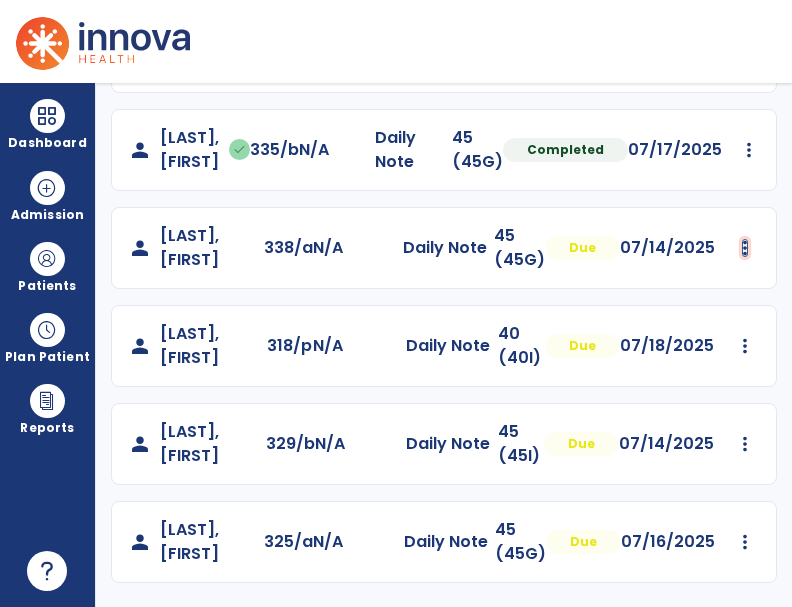 click at bounding box center (745, -634) 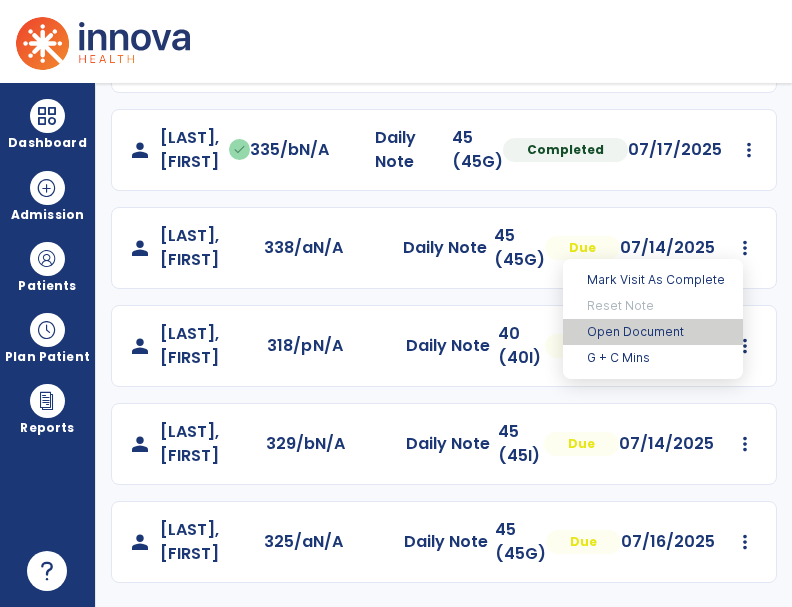 click on "Open Document" at bounding box center (653, 332) 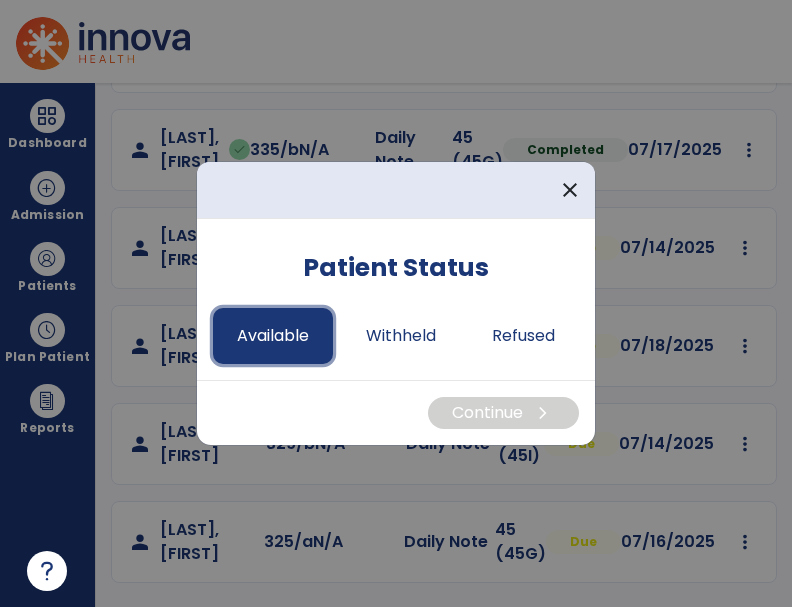 click on "Available" at bounding box center [273, 336] 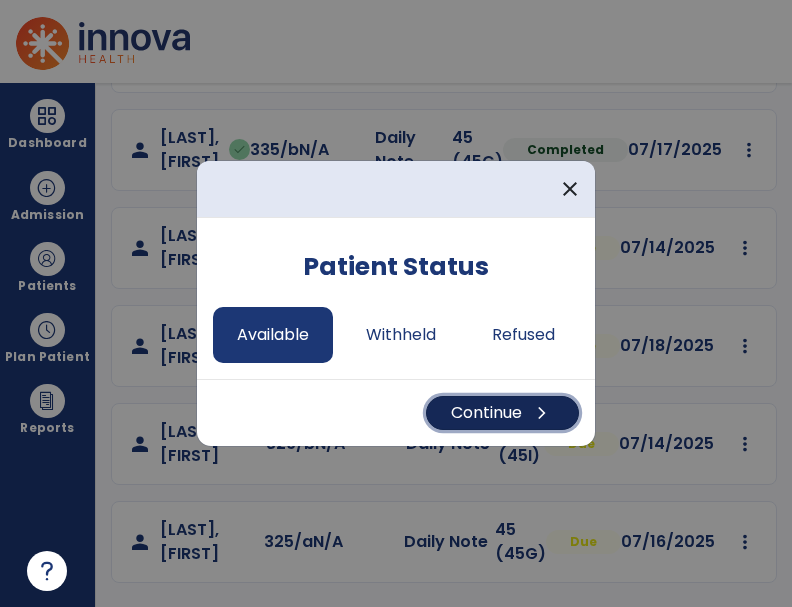 click on "Continue   chevron_right" at bounding box center [502, 413] 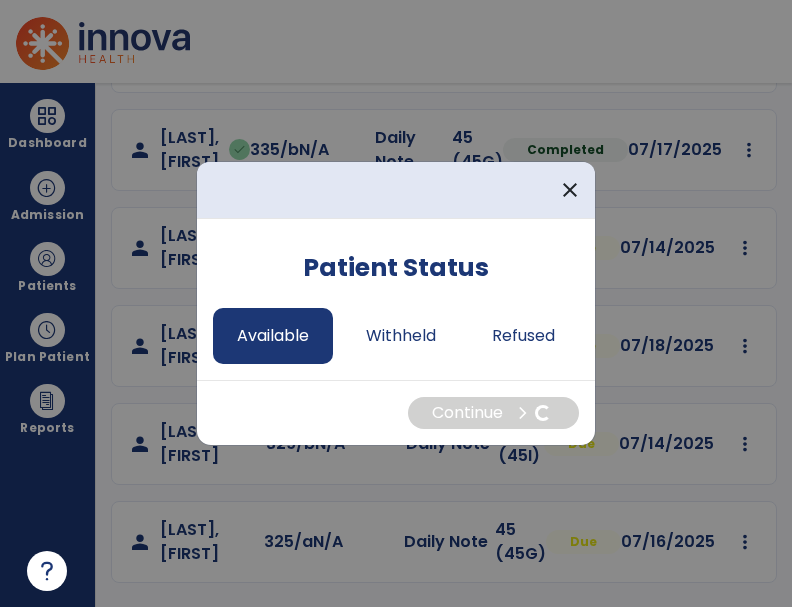 select on "*" 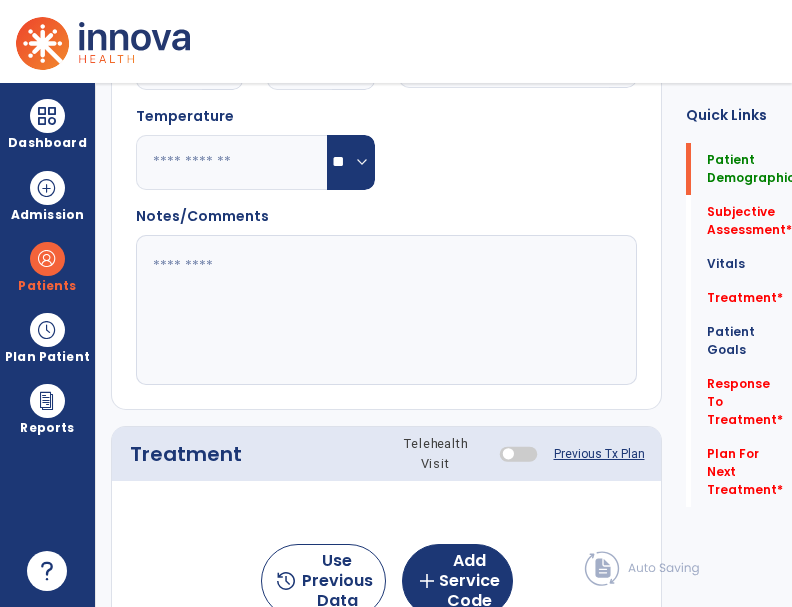 scroll, scrollTop: 0, scrollLeft: 0, axis: both 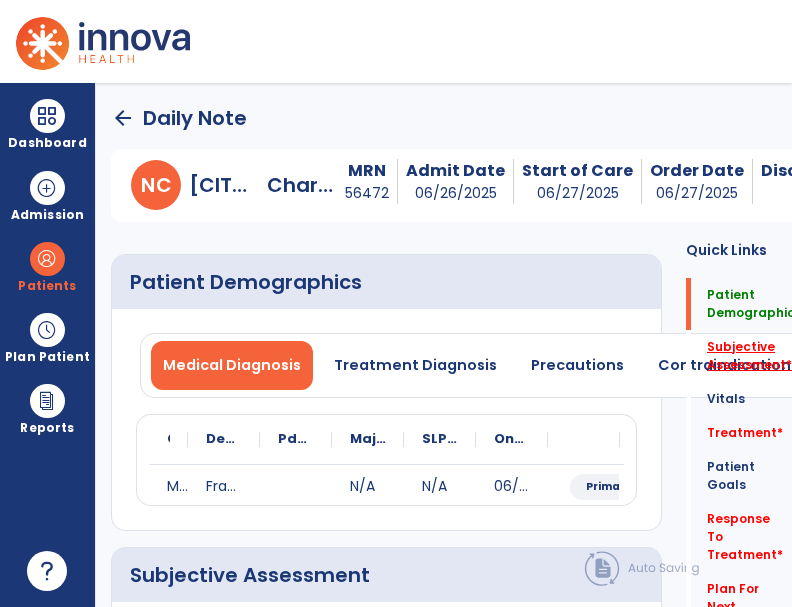 click on "Subjective Assessment   *" 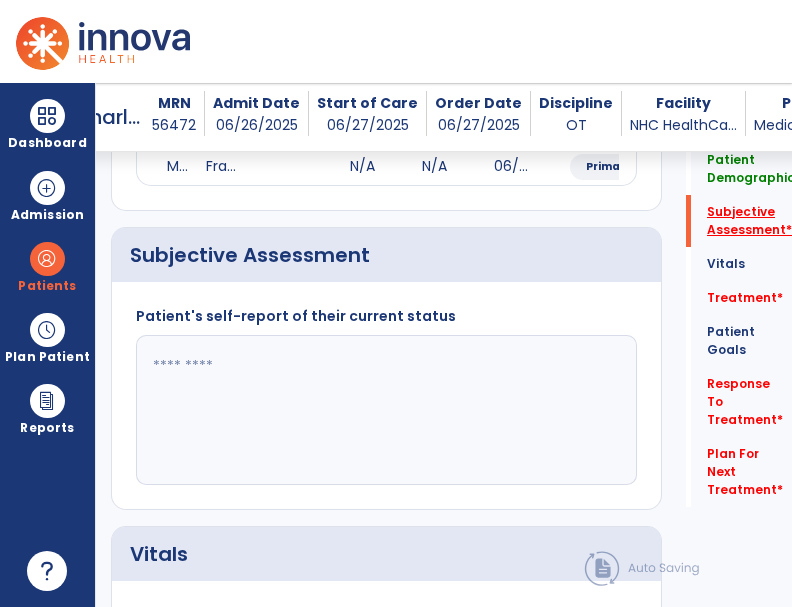 scroll, scrollTop: 343, scrollLeft: 0, axis: vertical 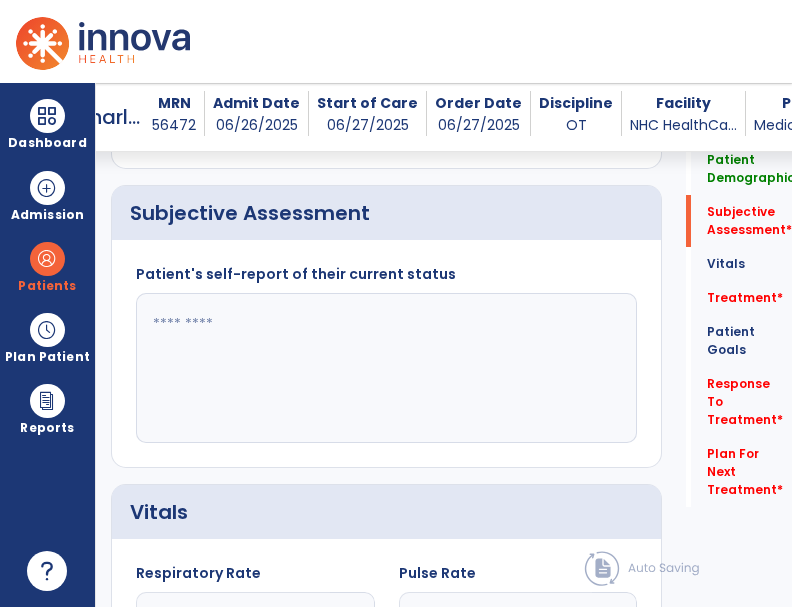 click 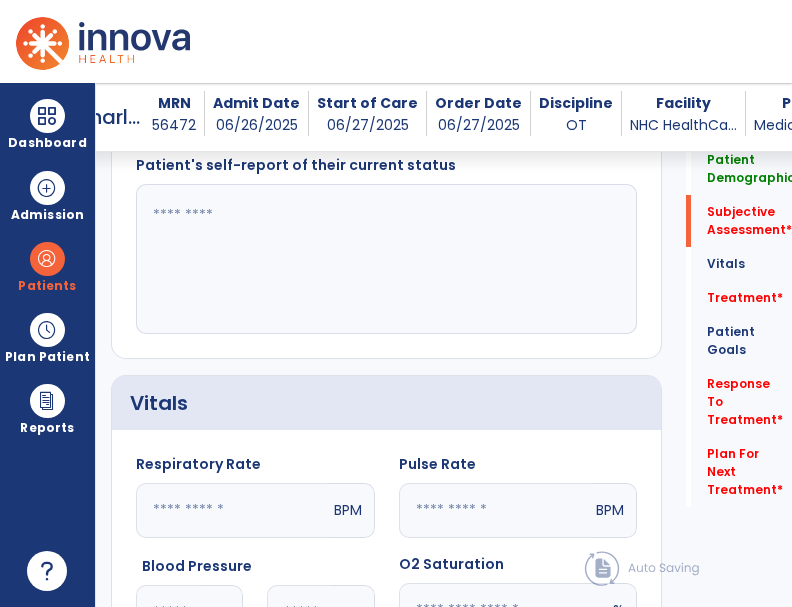scroll, scrollTop: 451, scrollLeft: 0, axis: vertical 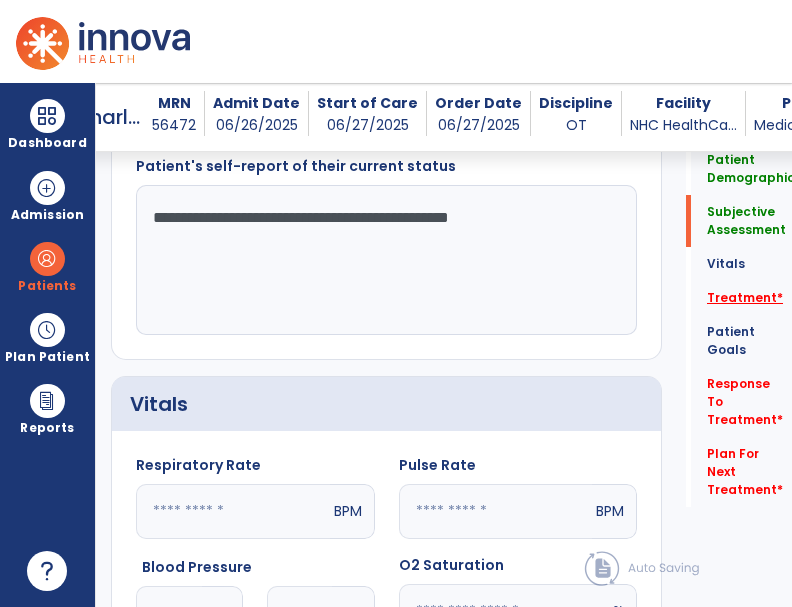 type on "**********" 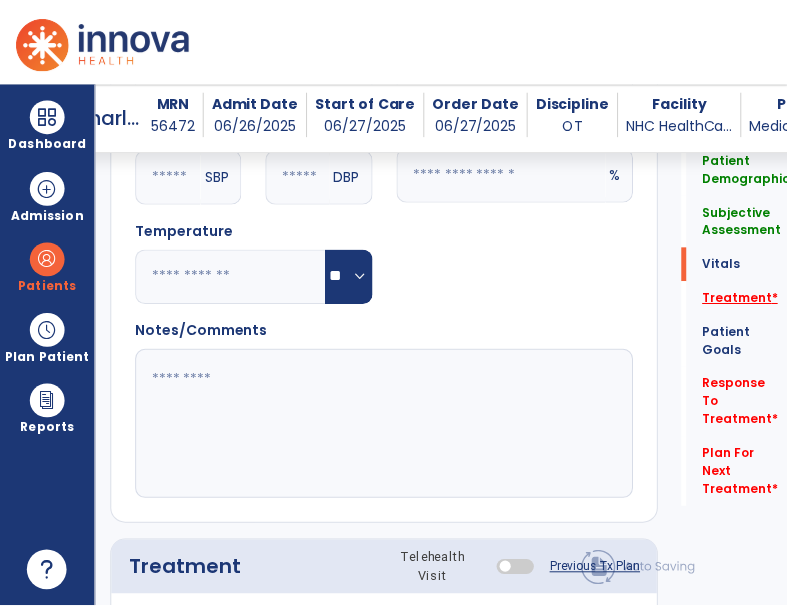 scroll, scrollTop: 1212, scrollLeft: 0, axis: vertical 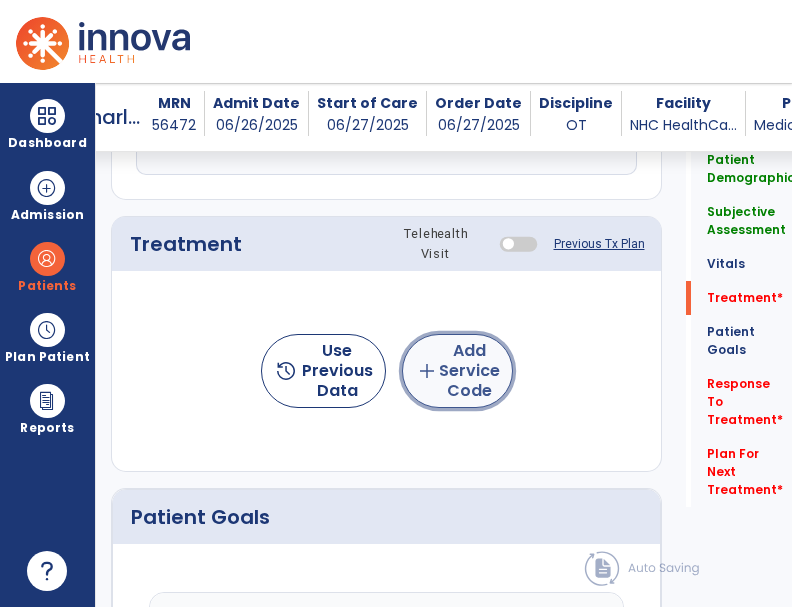 click on "add  Add Service Code" 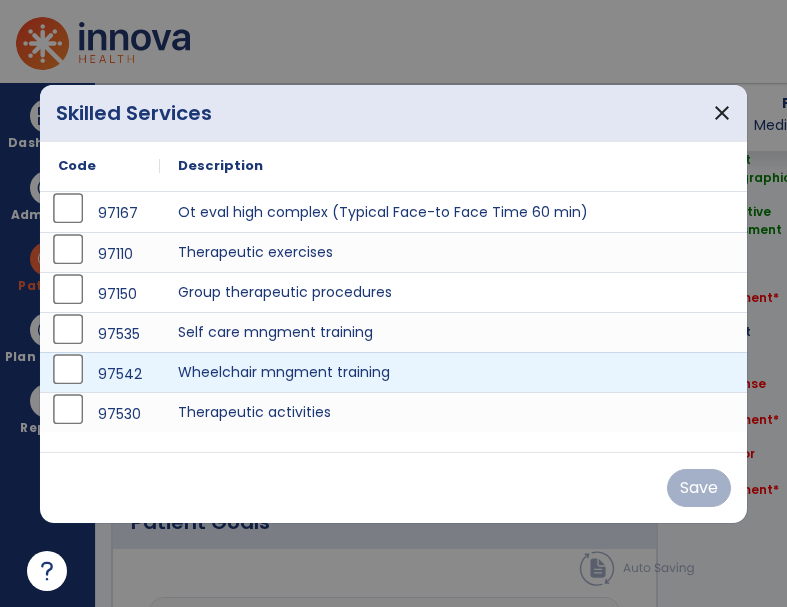 scroll, scrollTop: 1212, scrollLeft: 0, axis: vertical 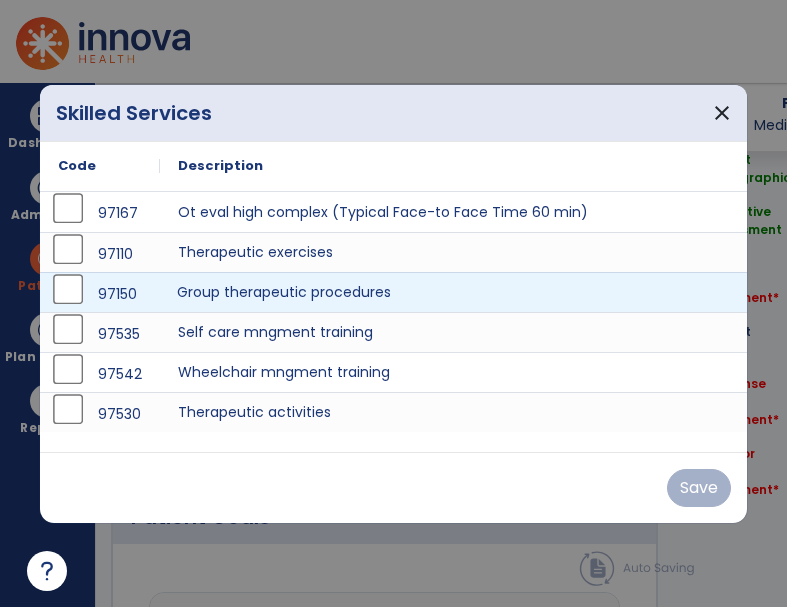 click on "Group therapeutic procedures" at bounding box center [455, 292] 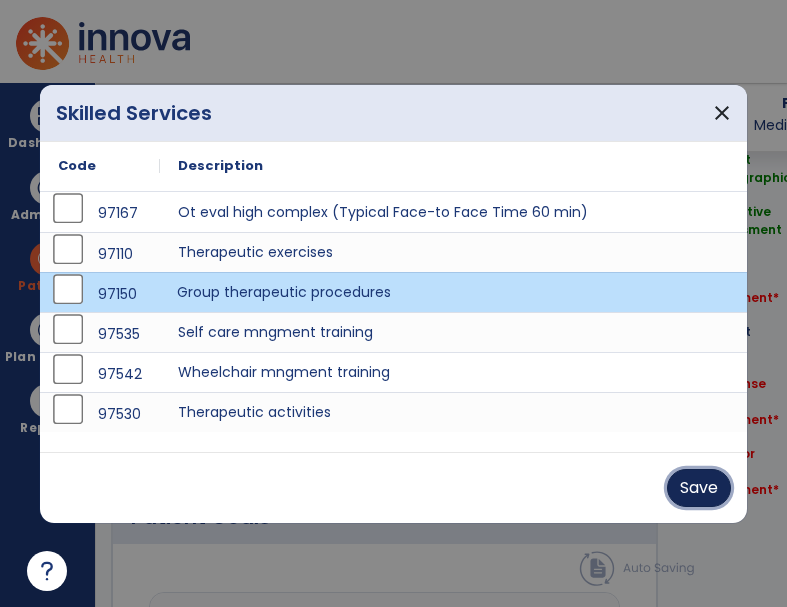 click on "Save" at bounding box center [699, 488] 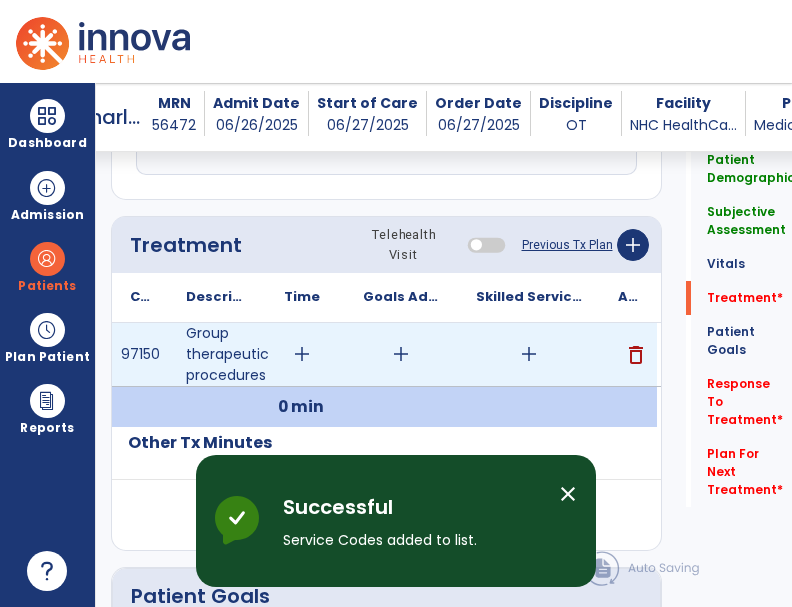 click on "add" at bounding box center [302, 354] 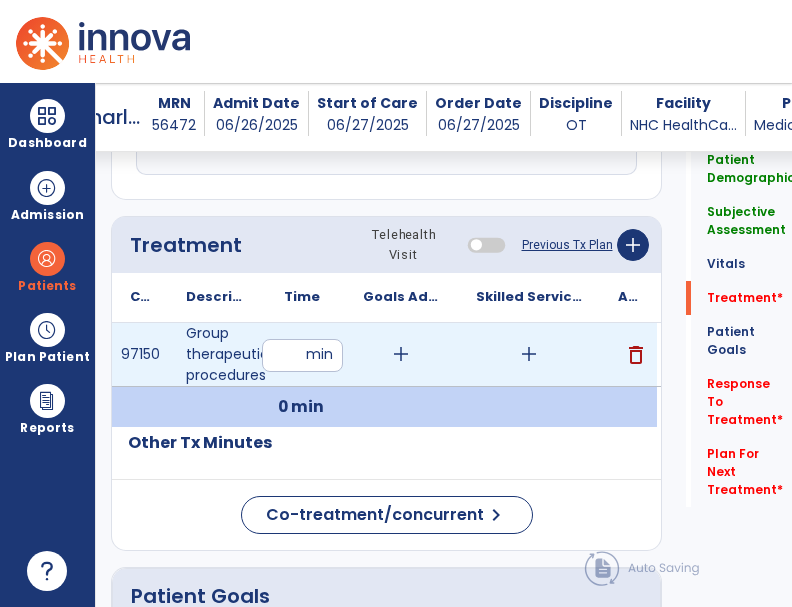 type on "**" 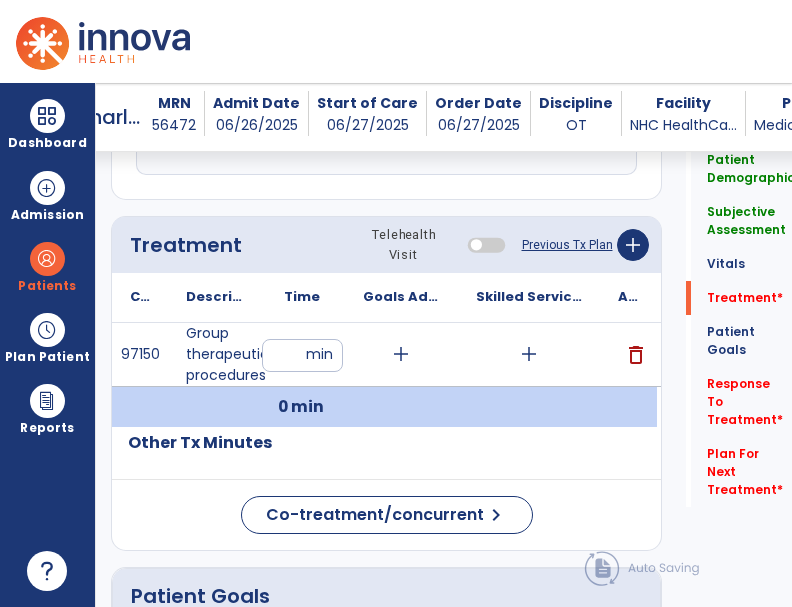 click on "Code
Description
Time" 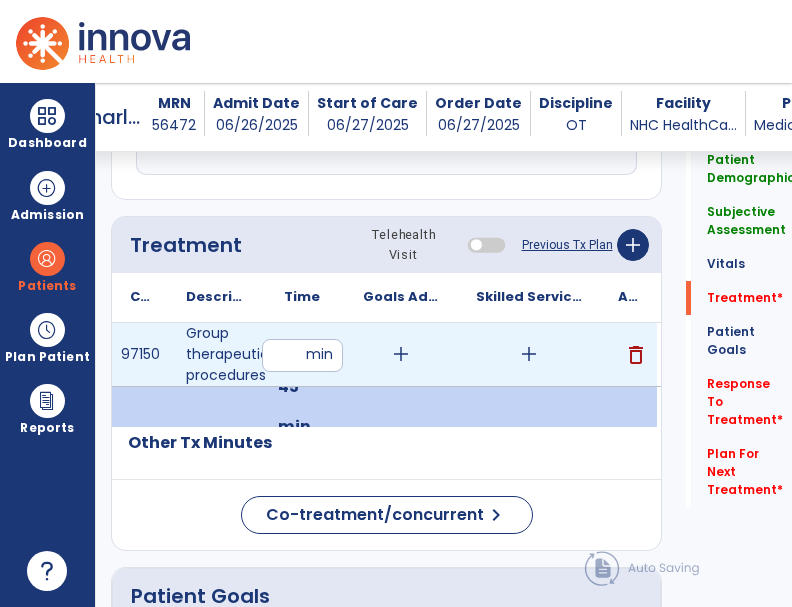 click on "add" at bounding box center [529, 354] 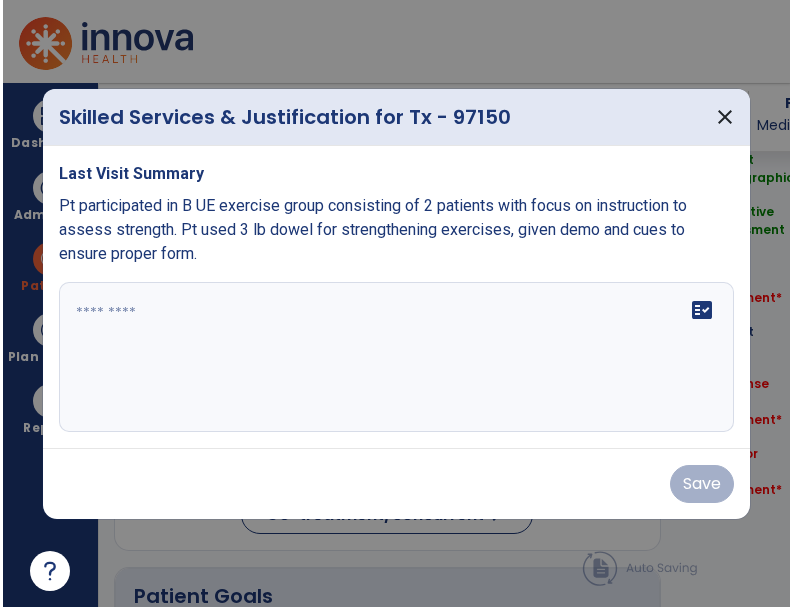 scroll, scrollTop: 1212, scrollLeft: 0, axis: vertical 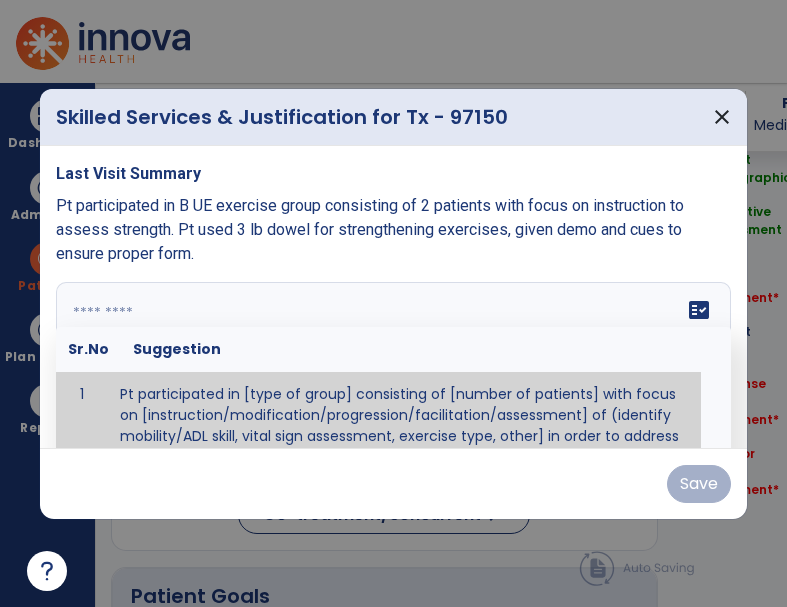 drag, startPoint x: 247, startPoint y: 340, endPoint x: 145, endPoint y: 282, distance: 117.33712 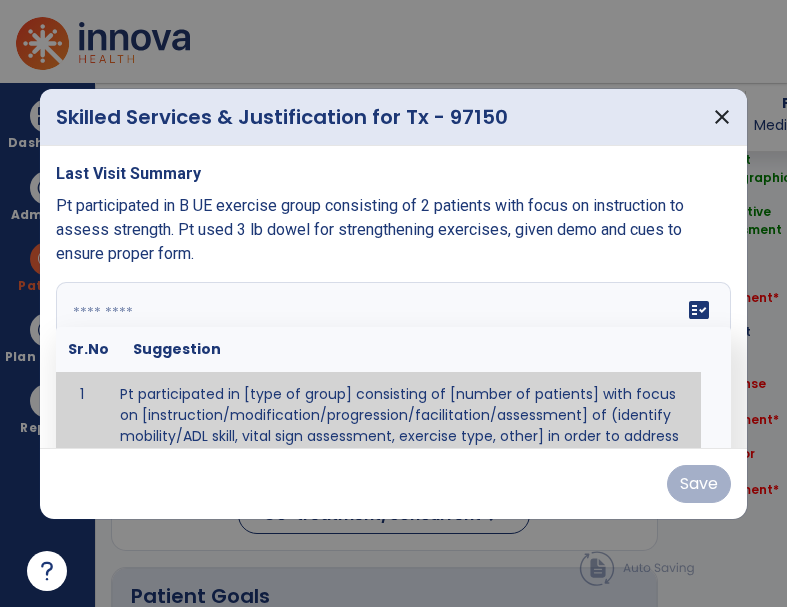 paste on "**********" 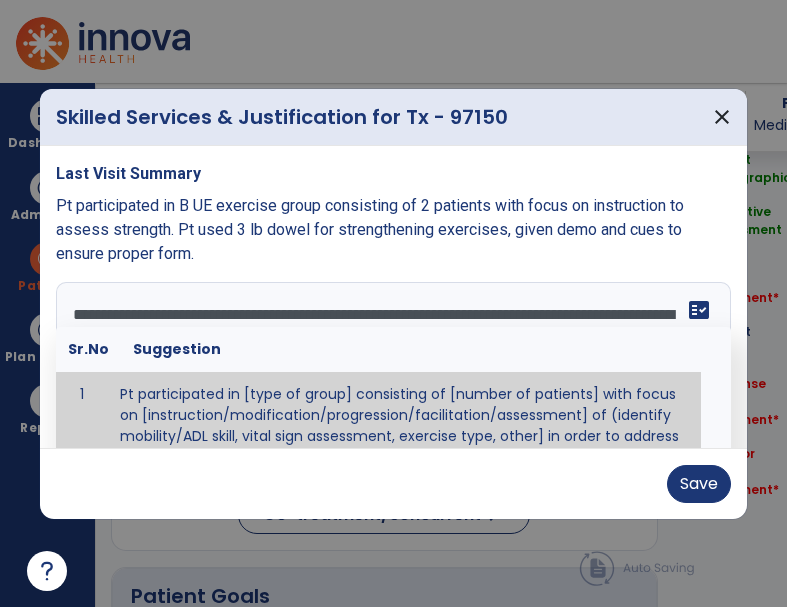 click on "**********" at bounding box center [393, 357] 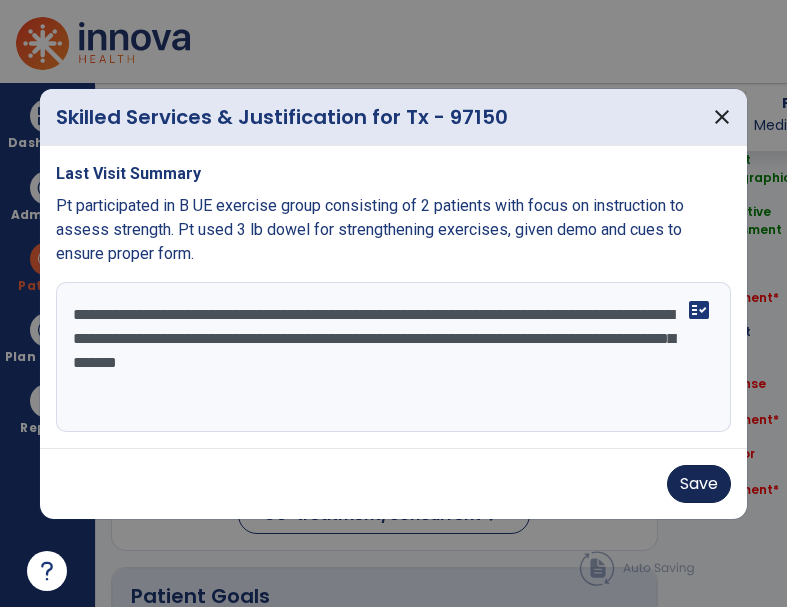 type on "**********" 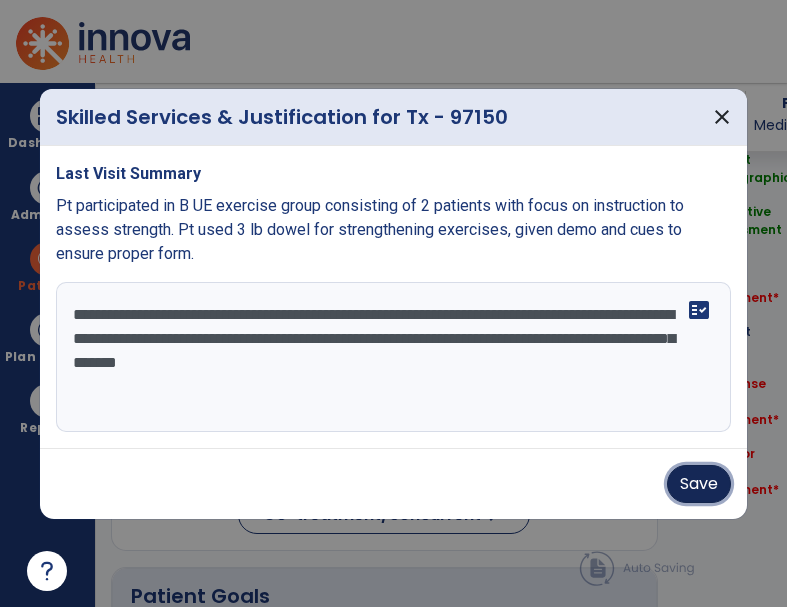 click on "Save" at bounding box center [699, 484] 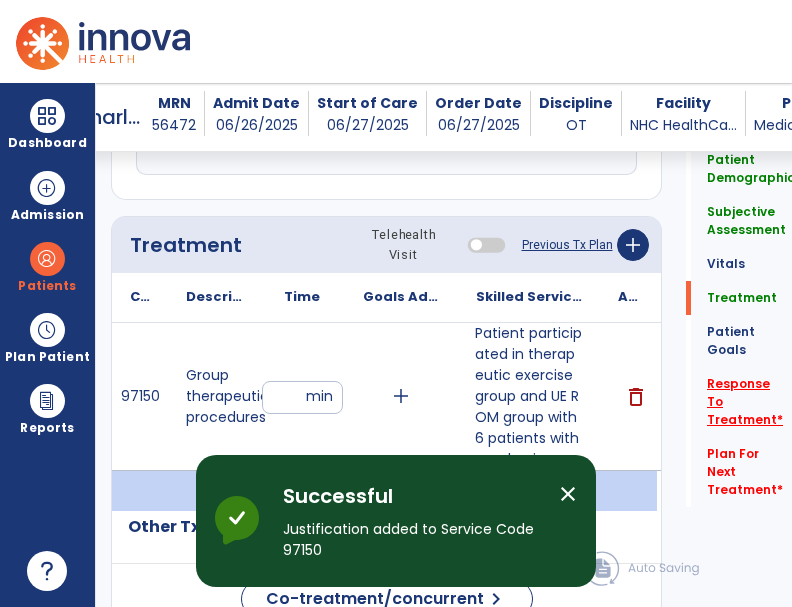 click on "Response To Treatment   *" 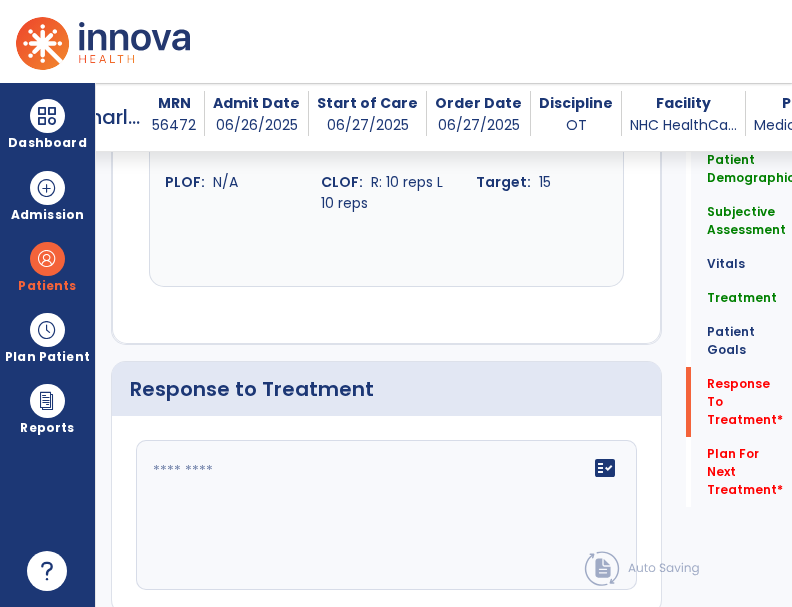 scroll, scrollTop: 3415, scrollLeft: 0, axis: vertical 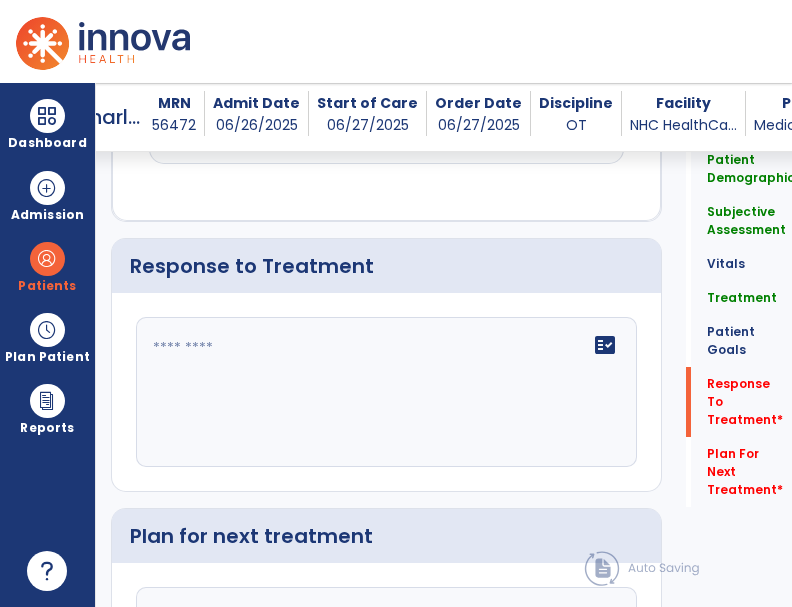 click on "fact_check" 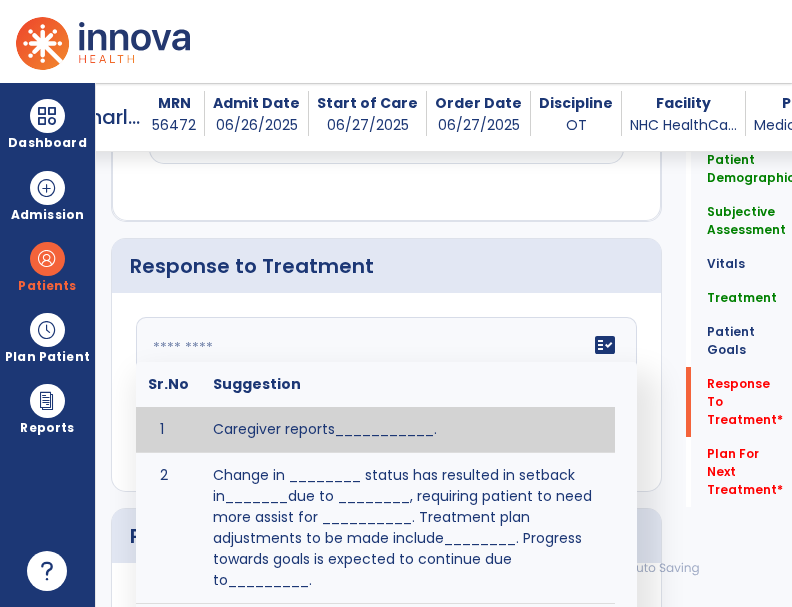 click on "fact_check  Sr.No Suggestion 1 Caregiver reports___________. 2 Change in ________ status has resulted in setback in_______due to ________, requiring patient to need more assist for __________.   Treatment plan adjustments to be made include________.  Progress towards goals is expected to continue due to_________. 3 Decreased pain in __________ to [LEVEL] in response to [MODALITY/TREATMENT] allows for improvement in _________. 4 Functional gains in _______ have impacted the patient's ability to perform_________ with a reduction in assist levels to_________. 5 Functional progress this week has been significant due to__________. 6 Gains in ________ have improved the patient's ability to perform ______with decreased levels of assist to___________. 7 Improvement in ________allows patient to tolerate higher levels of challenges in_________. 8 Pain in [AREA] has decreased to [LEVEL] in response to [TREATMENT/MODALITY], allowing fore ease in completing__________. 9 10 11 12 13 14 15 16 17 18 19 20 21" 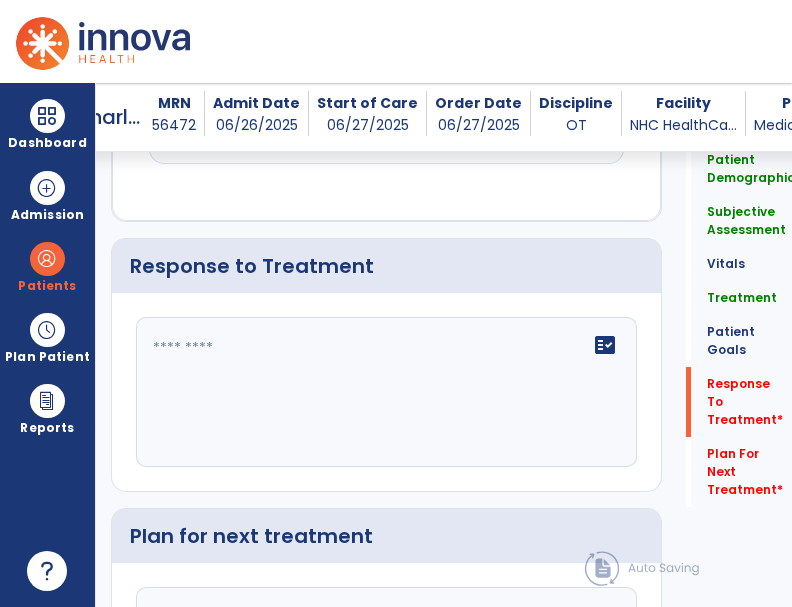 click on "fact_check" 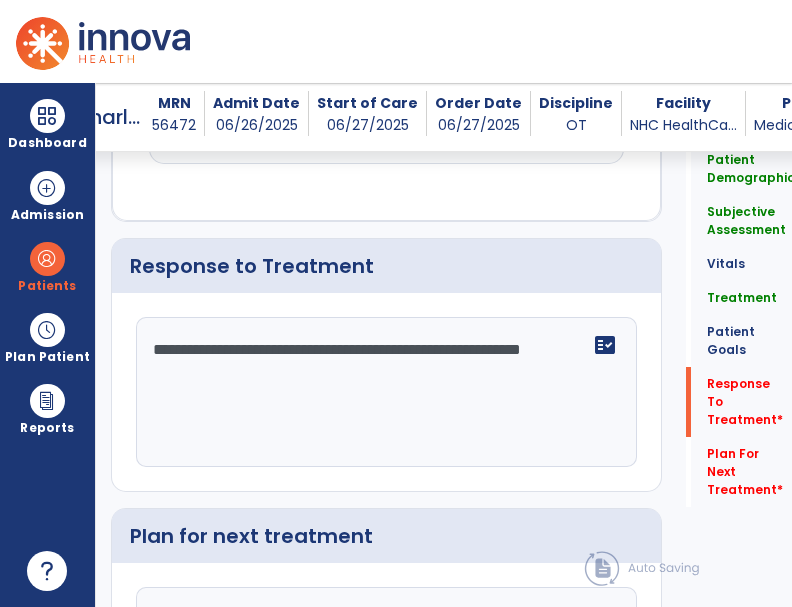 scroll, scrollTop: 3616, scrollLeft: 0, axis: vertical 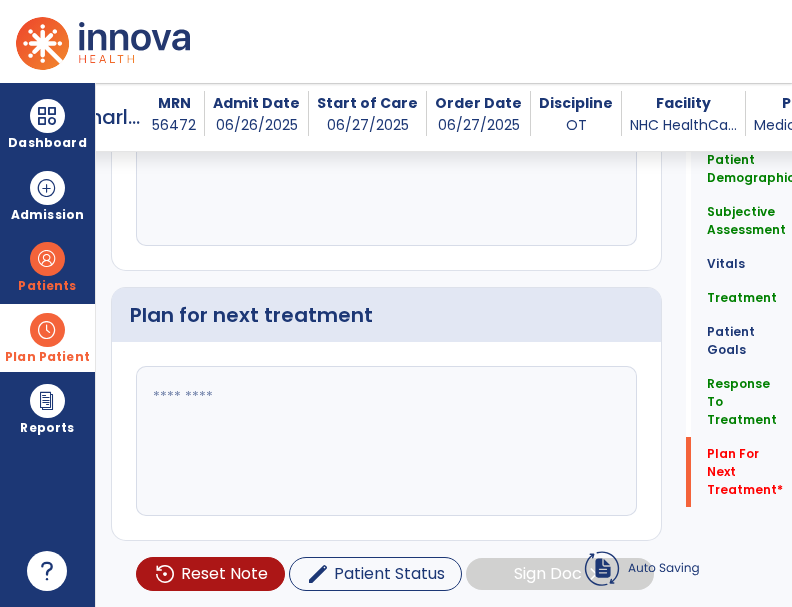 type on "**********" 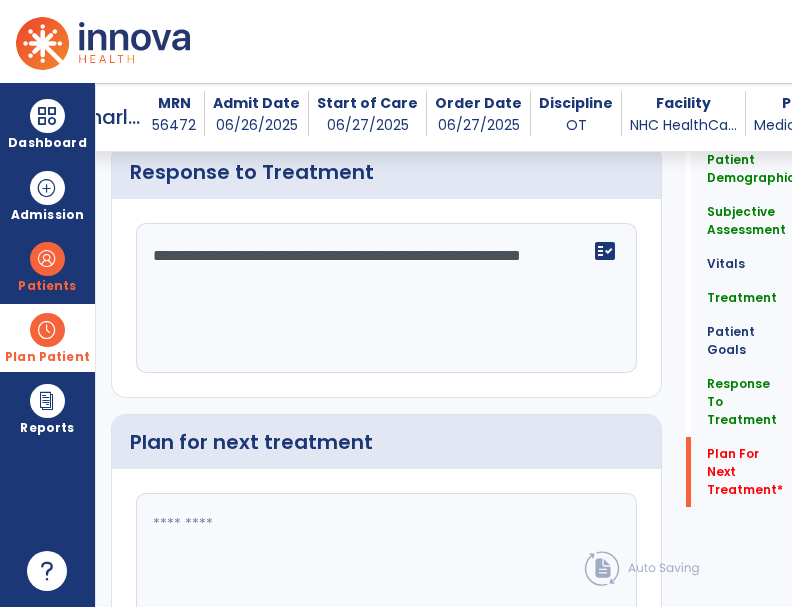 scroll, scrollTop: 3616, scrollLeft: 0, axis: vertical 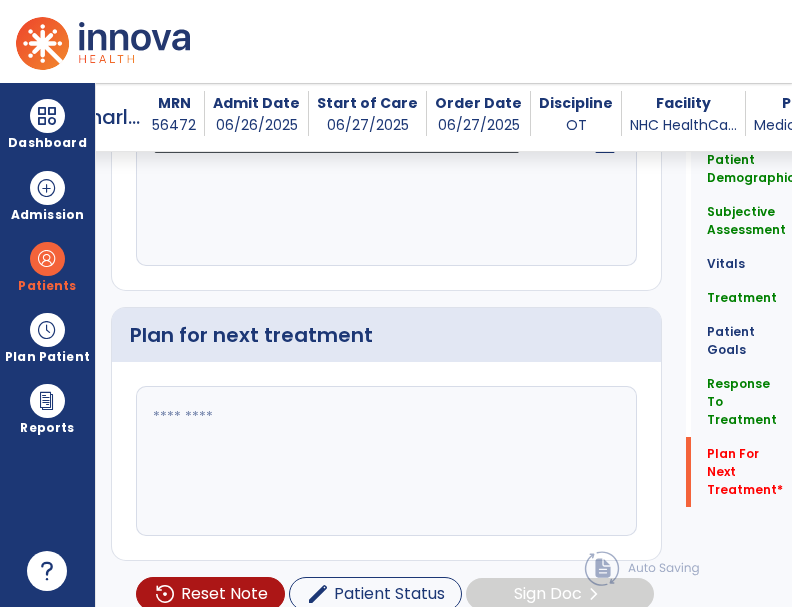 paste on "**********" 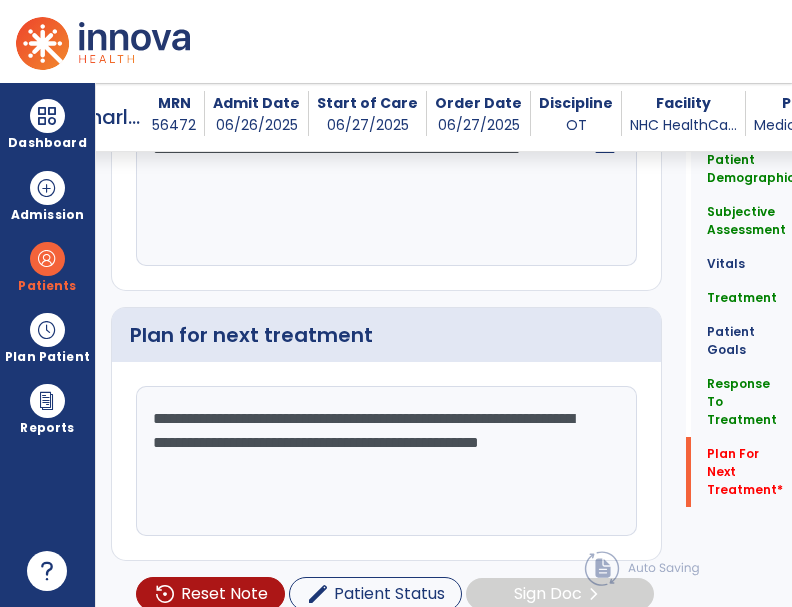 click on "**********" 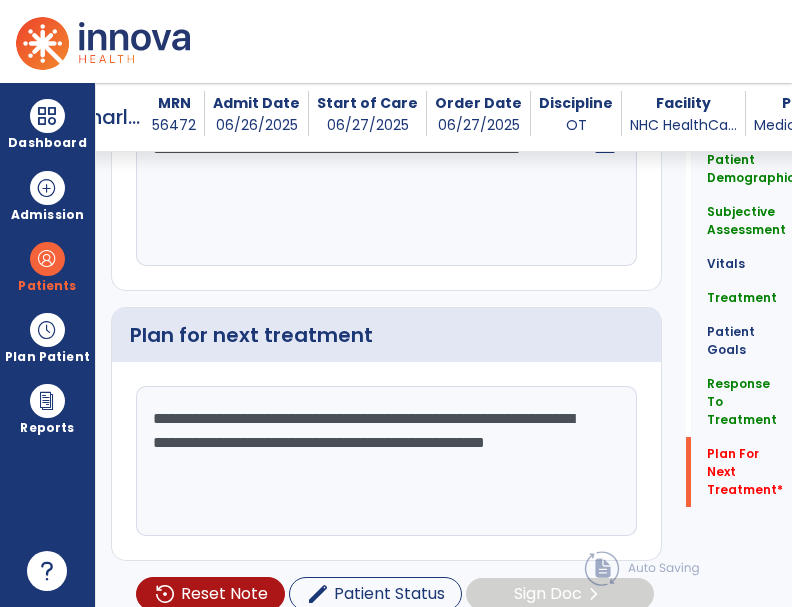 click on "**********" 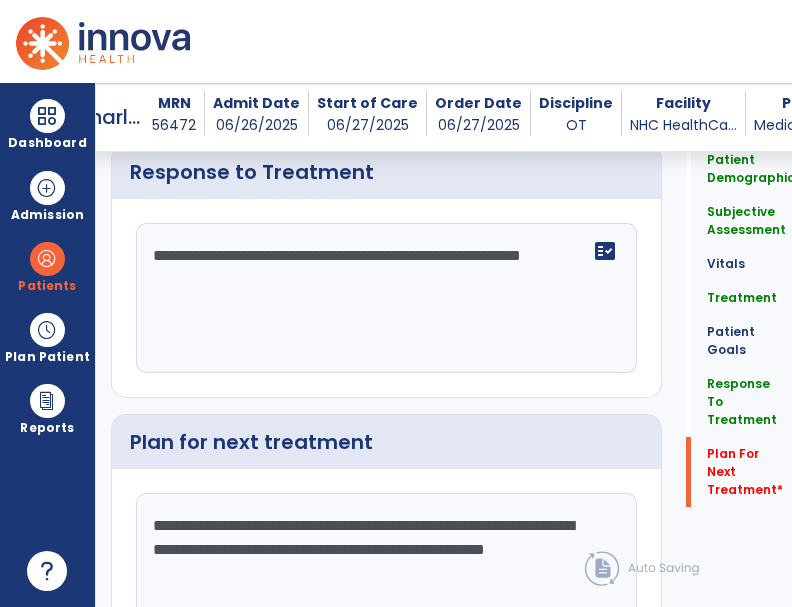 click on "**********" 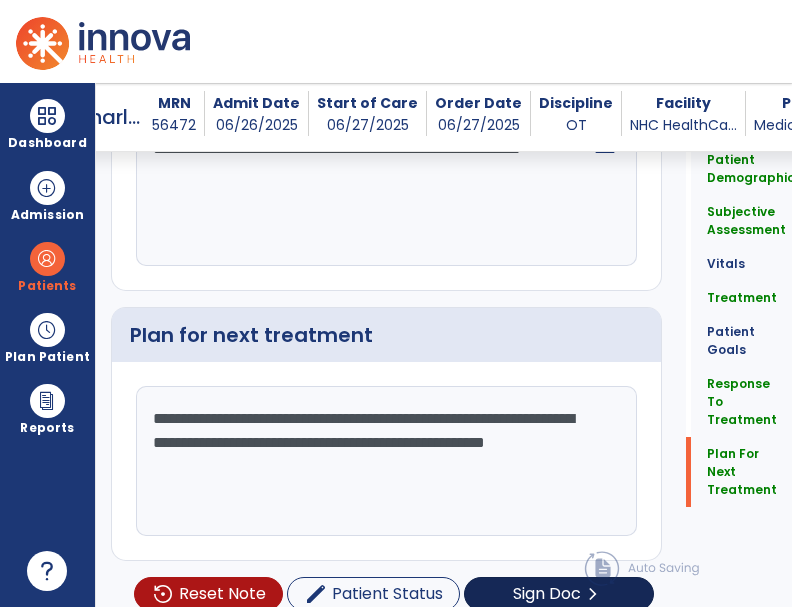 type on "**********" 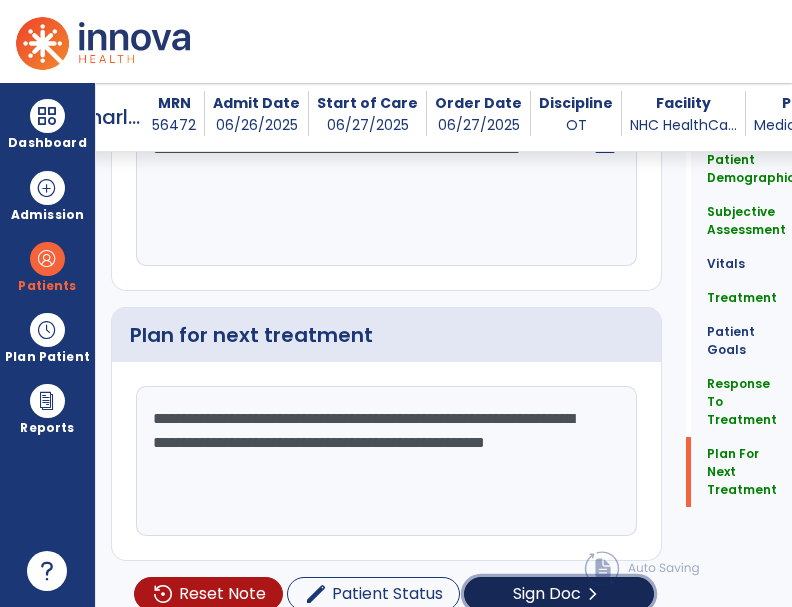 click on "Sign Doc" 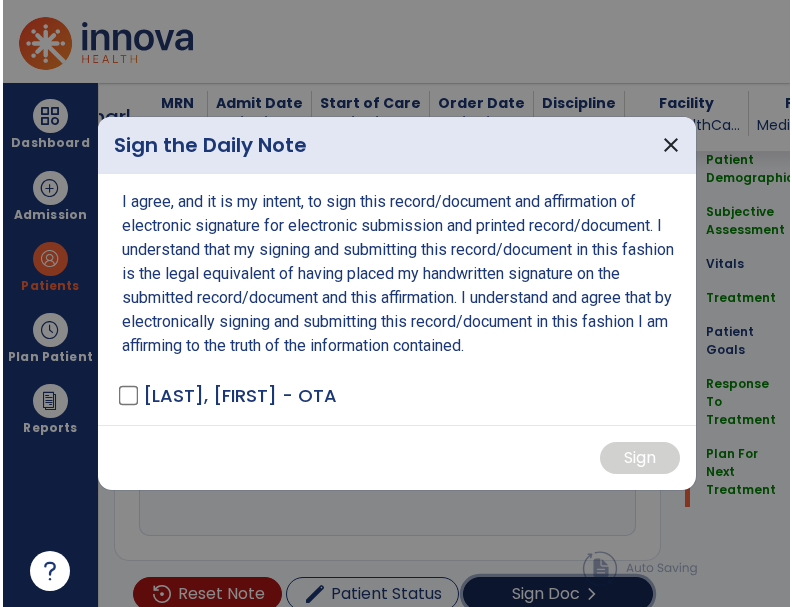 scroll, scrollTop: 3637, scrollLeft: 0, axis: vertical 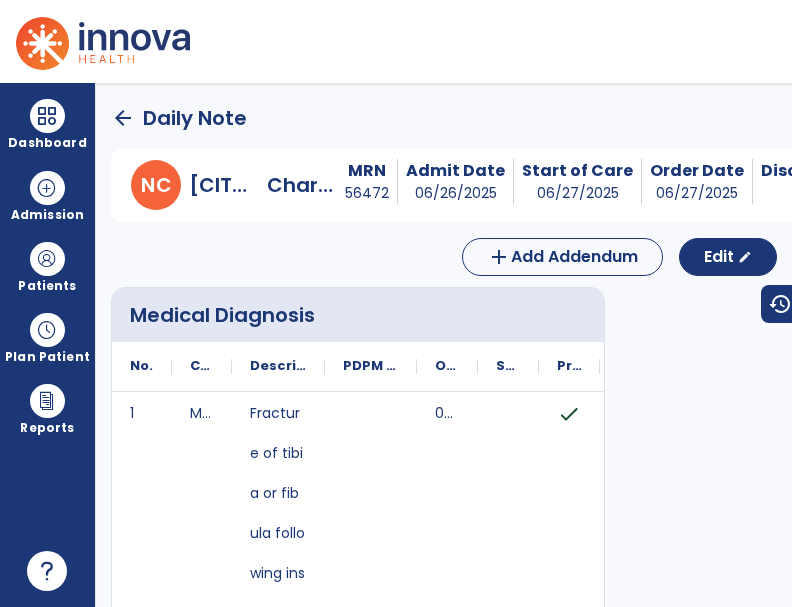 click on "arrow_back" 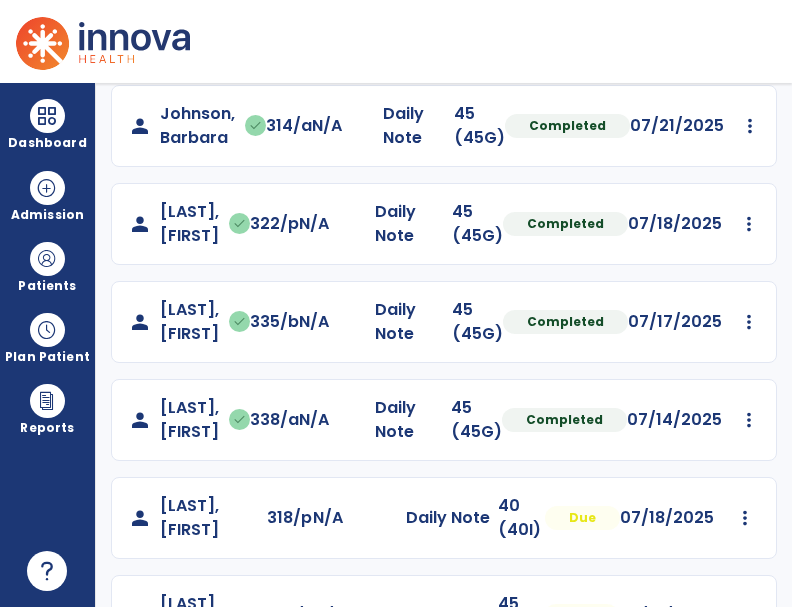 scroll, scrollTop: 1026, scrollLeft: 0, axis: vertical 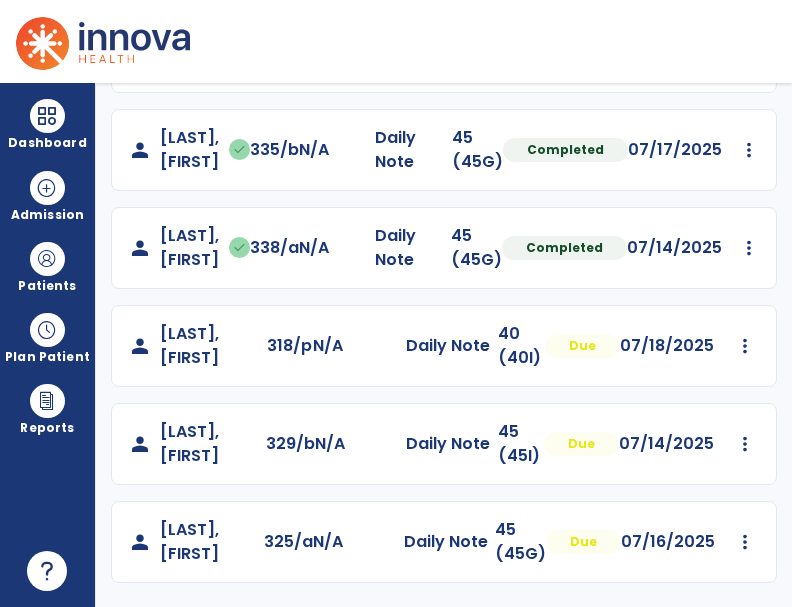 click on "Mark Visit As Complete   Reset Note   Open Document   G + C Mins" 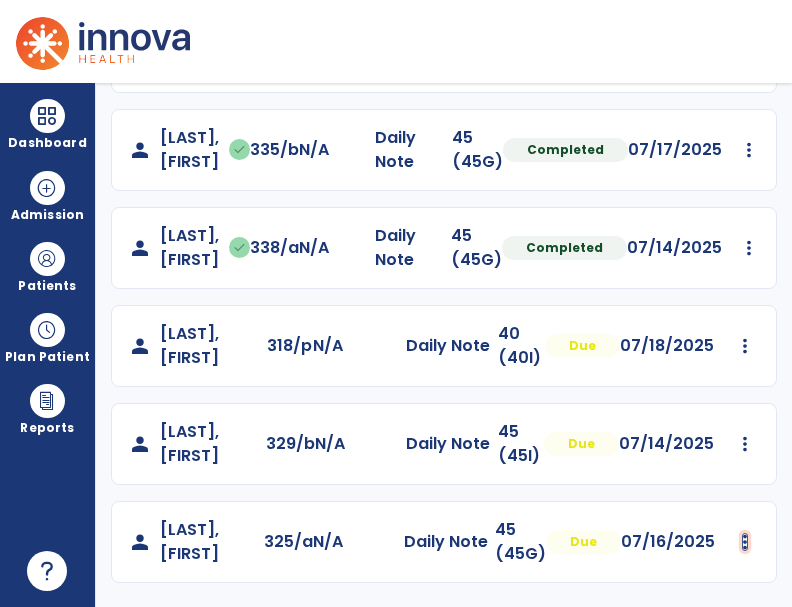 click at bounding box center [745, -634] 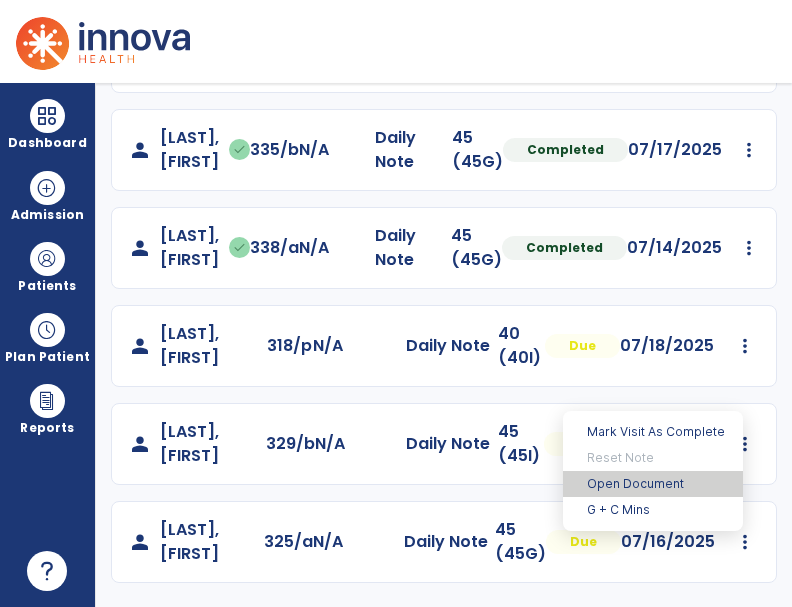 click on "Open Document" at bounding box center [653, 484] 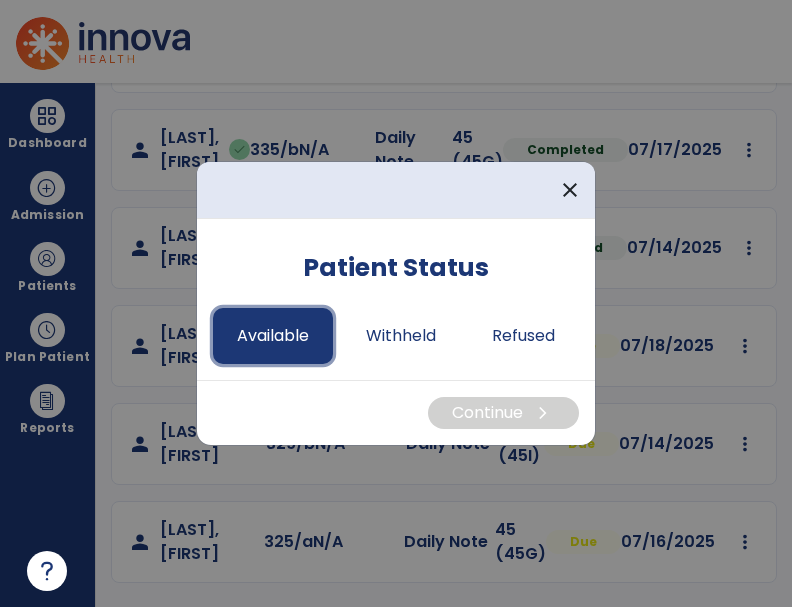 click on "Available" at bounding box center (273, 336) 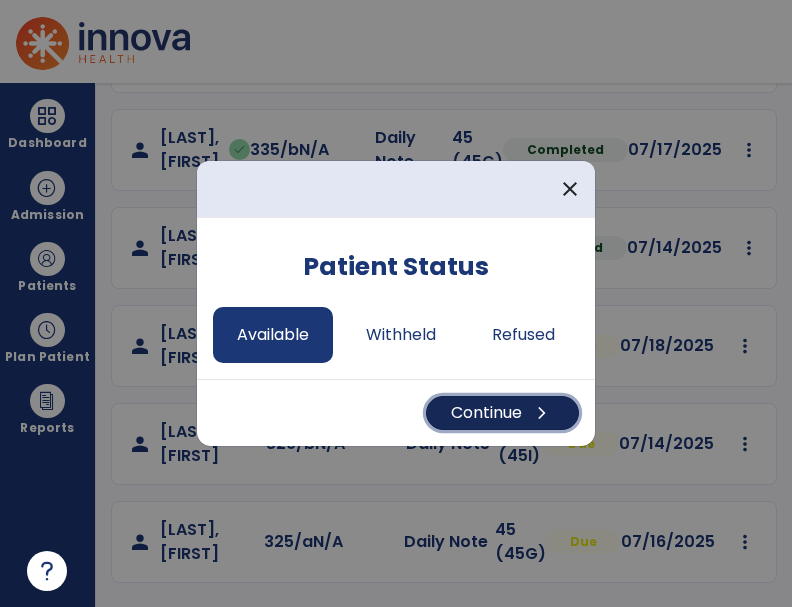 click on "Continue   chevron_right" at bounding box center (502, 413) 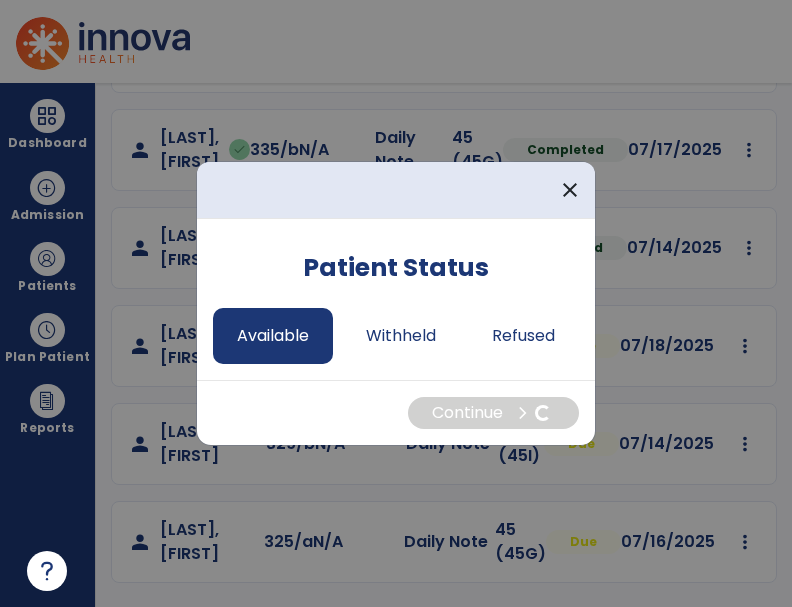 select on "*" 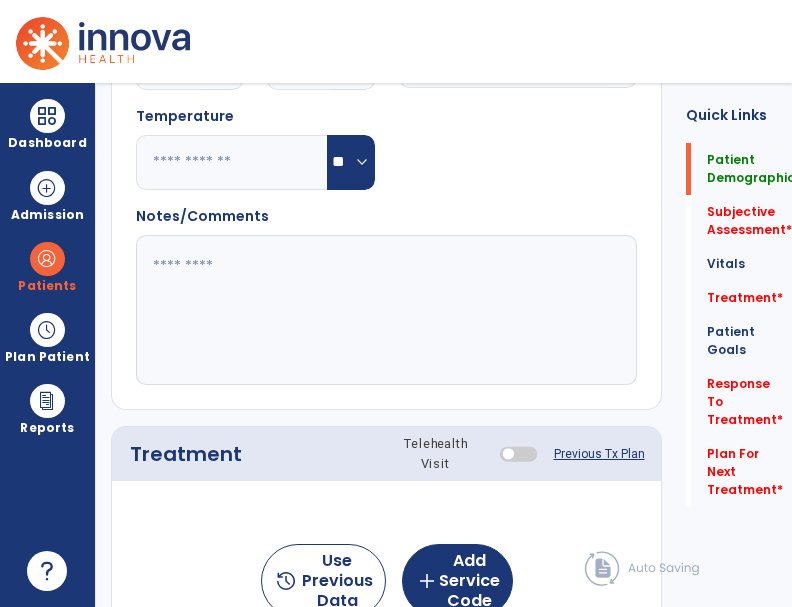 scroll, scrollTop: 0, scrollLeft: 0, axis: both 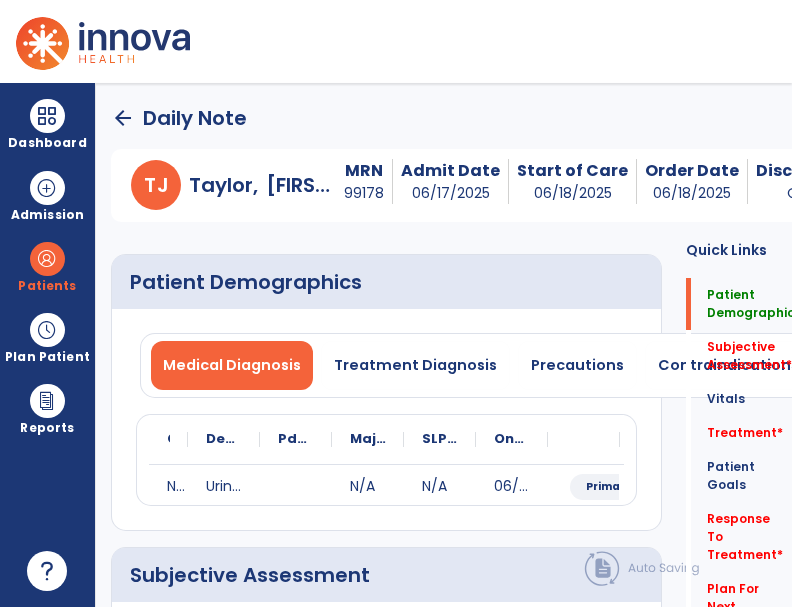 click on "Subjective Assessment   *  Subjective Assessment   *" 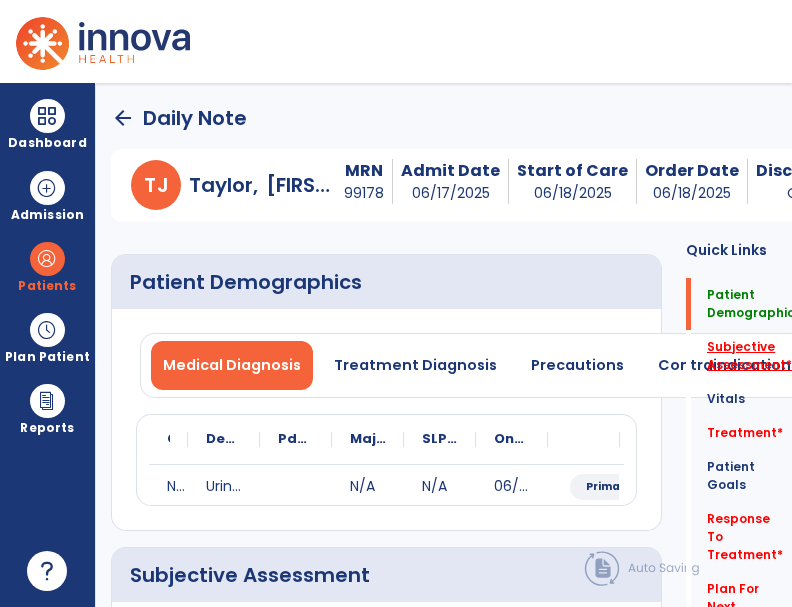 click on "Subjective Assessment   *" 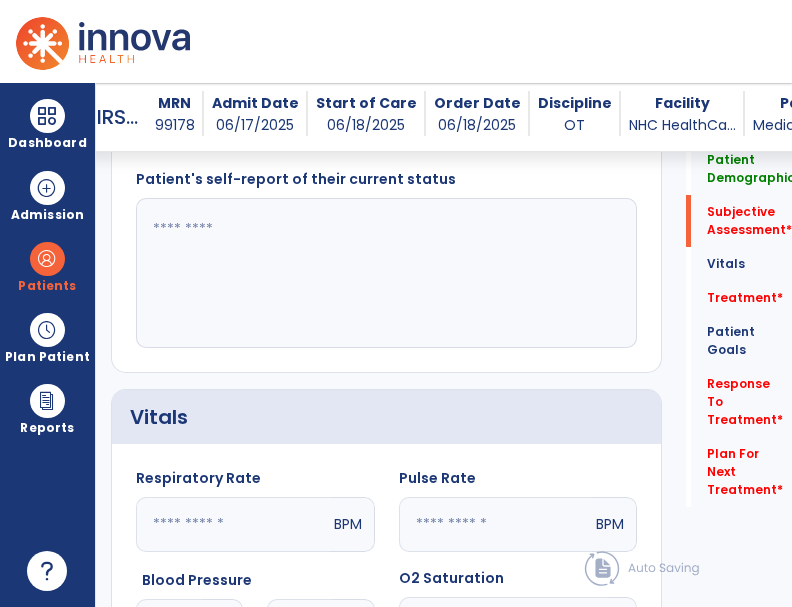 scroll, scrollTop: 451, scrollLeft: 0, axis: vertical 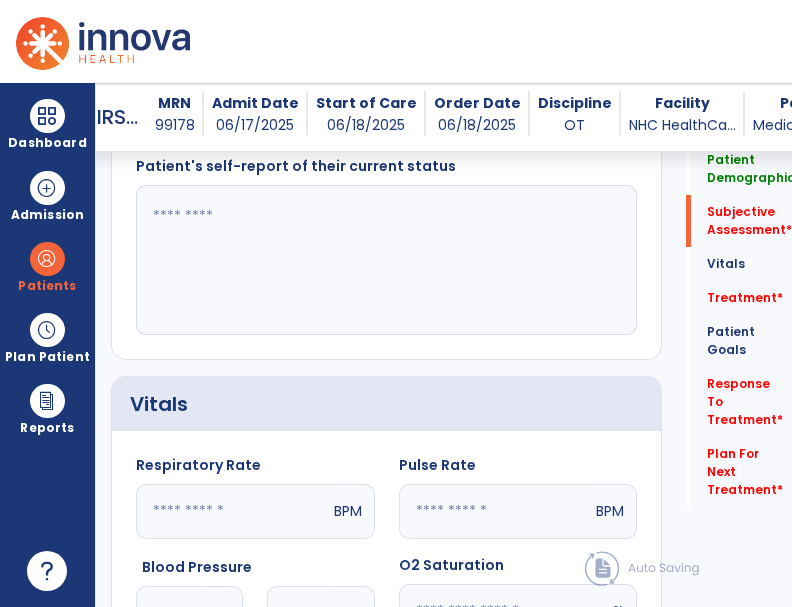 click 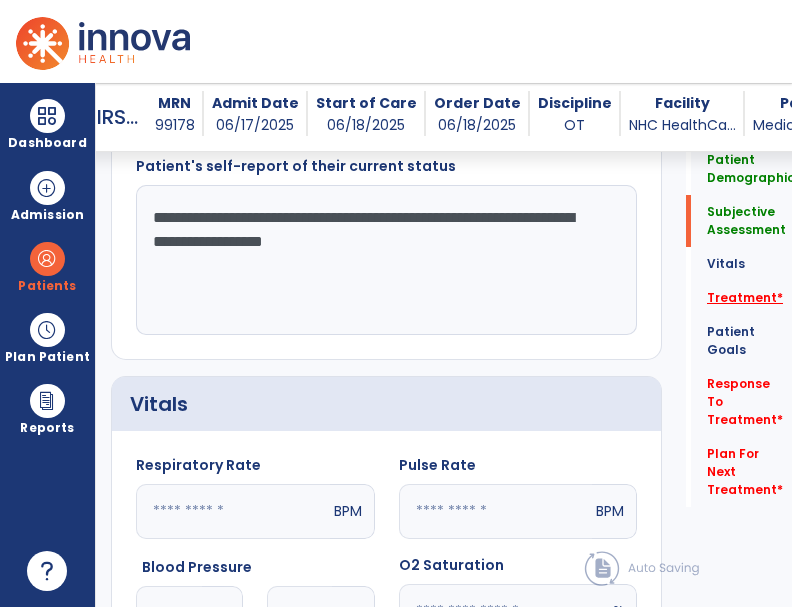 type on "**********" 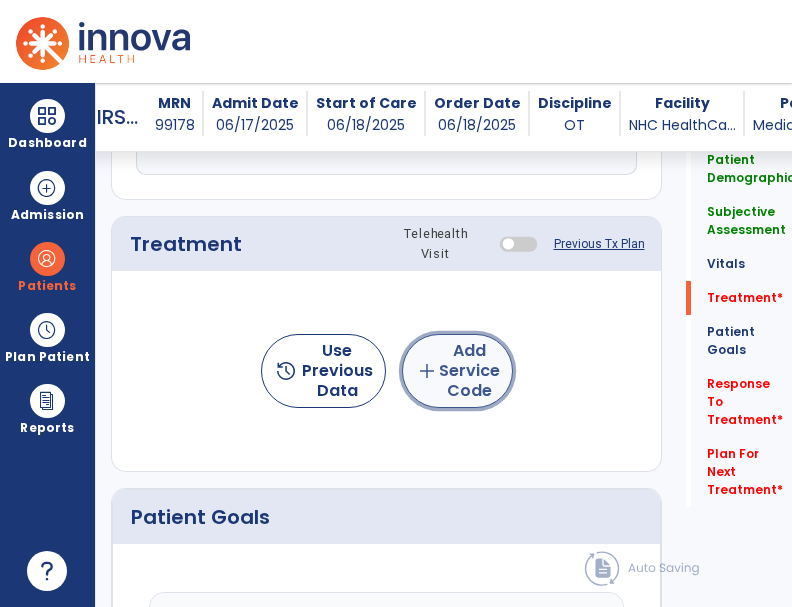 click on "add  Add Service Code" 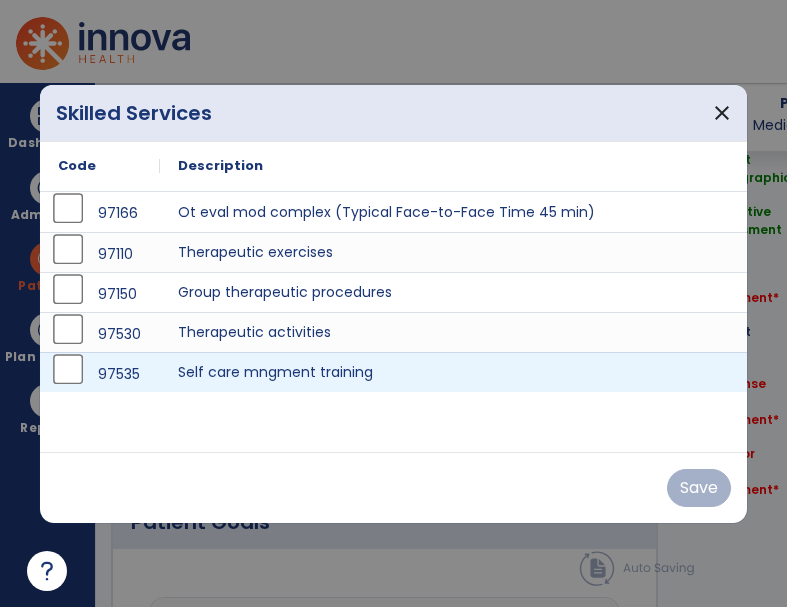 scroll, scrollTop: 1212, scrollLeft: 0, axis: vertical 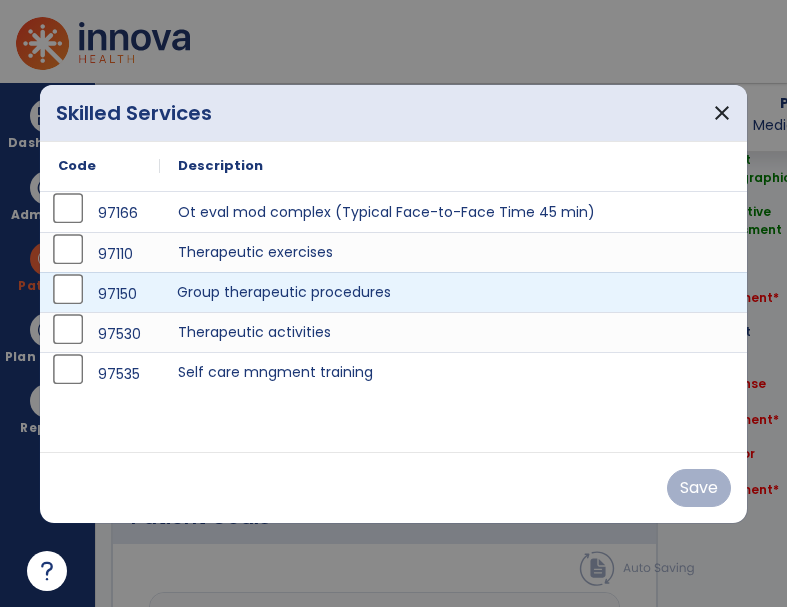 click on "Group therapeutic procedures" at bounding box center (455, 292) 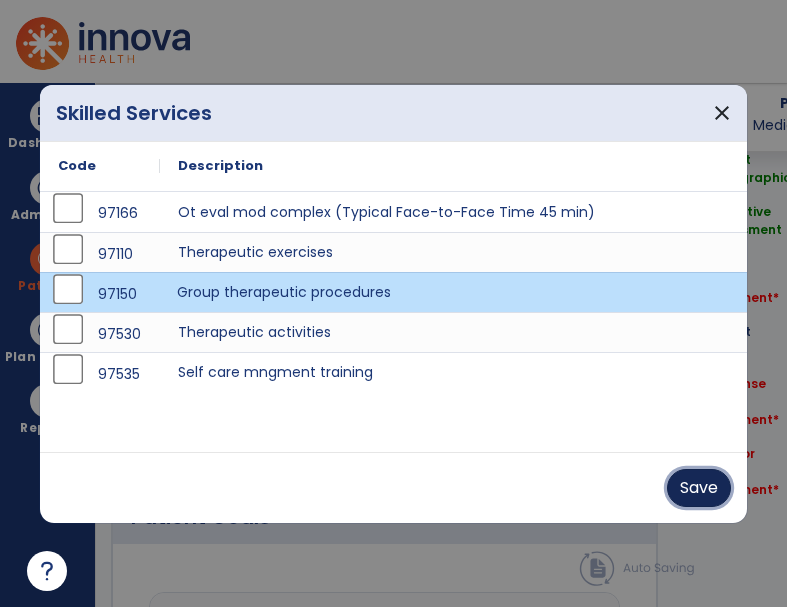 click on "Save" at bounding box center (699, 488) 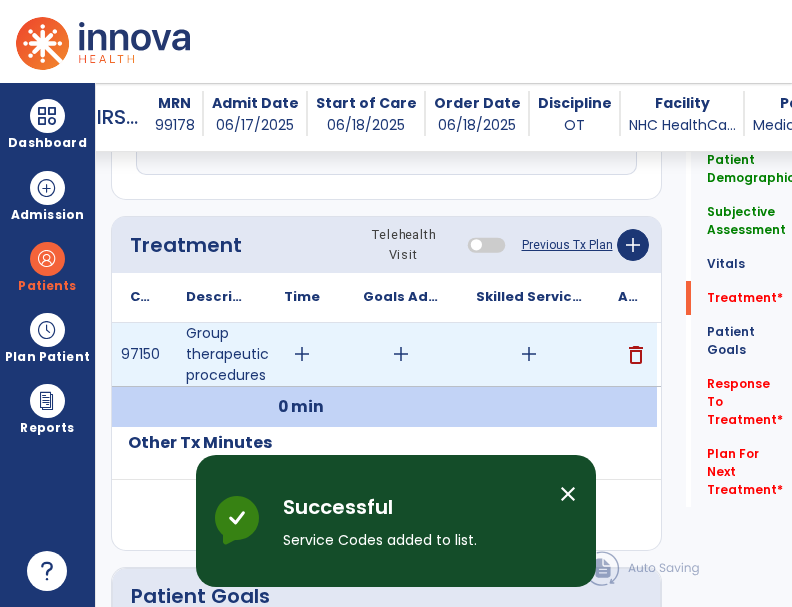 click on "add" at bounding box center (302, 354) 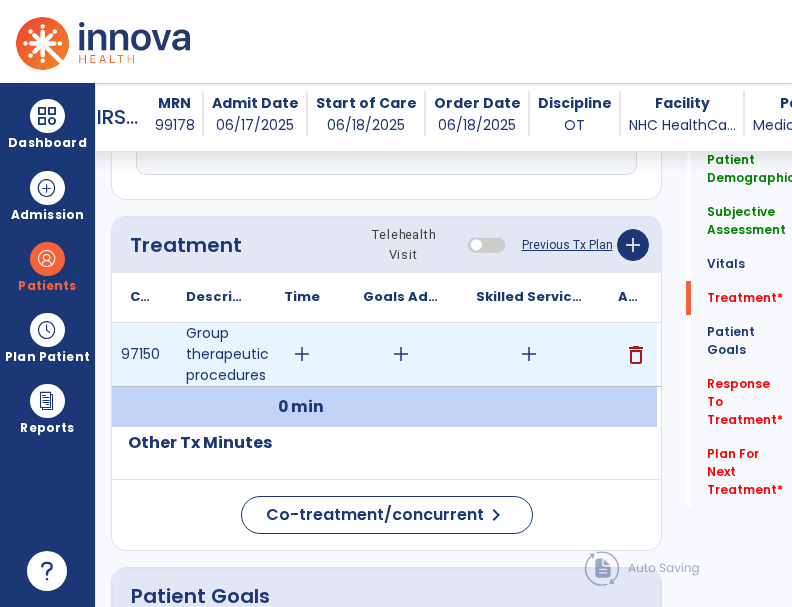 click on "add" at bounding box center [302, 354] 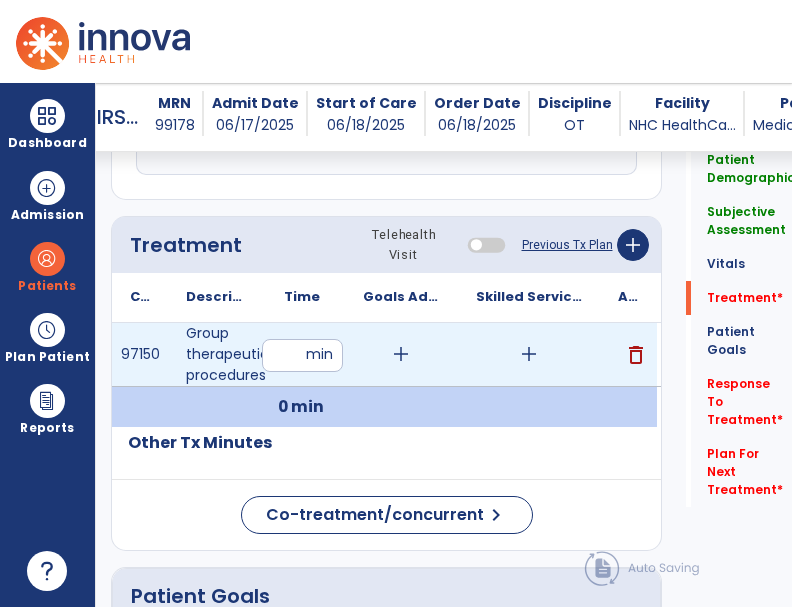 type on "**" 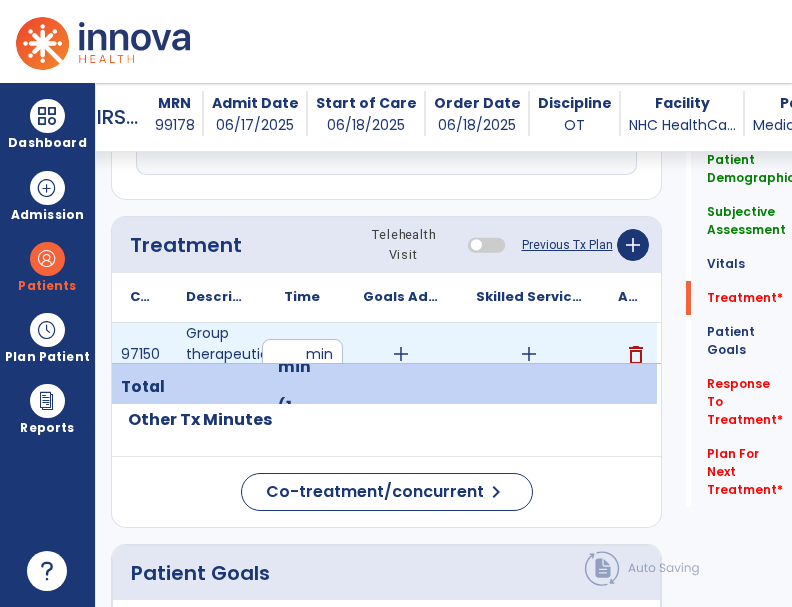 click on "add" at bounding box center [529, 354] 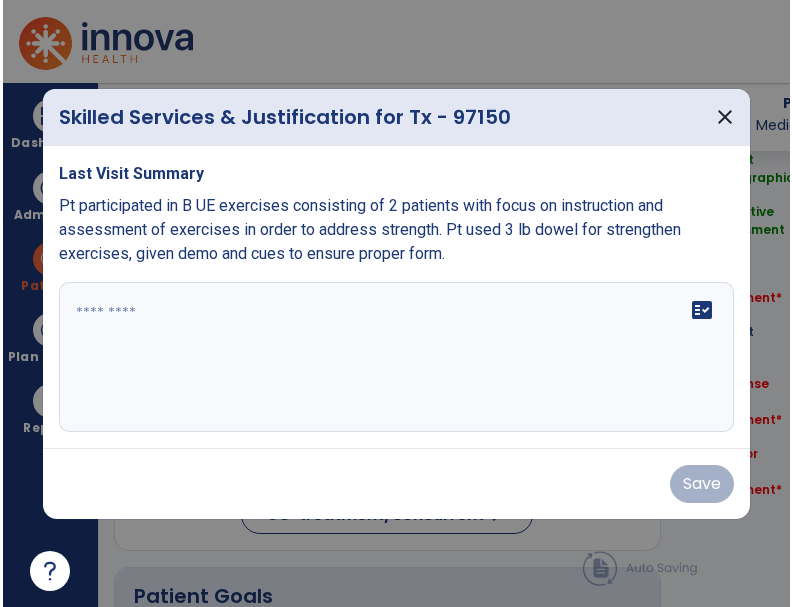 scroll, scrollTop: 1212, scrollLeft: 0, axis: vertical 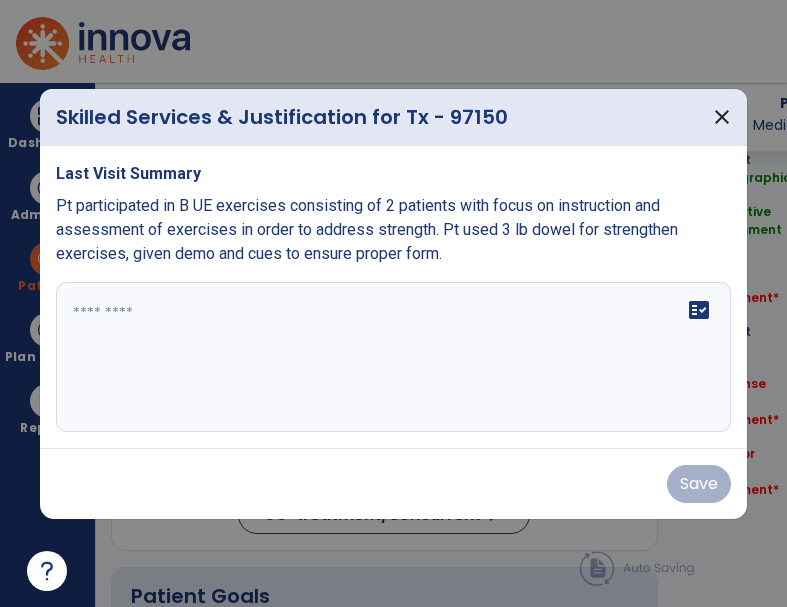 drag, startPoint x: 195, startPoint y: 276, endPoint x: 174, endPoint y: 300, distance: 31.890438 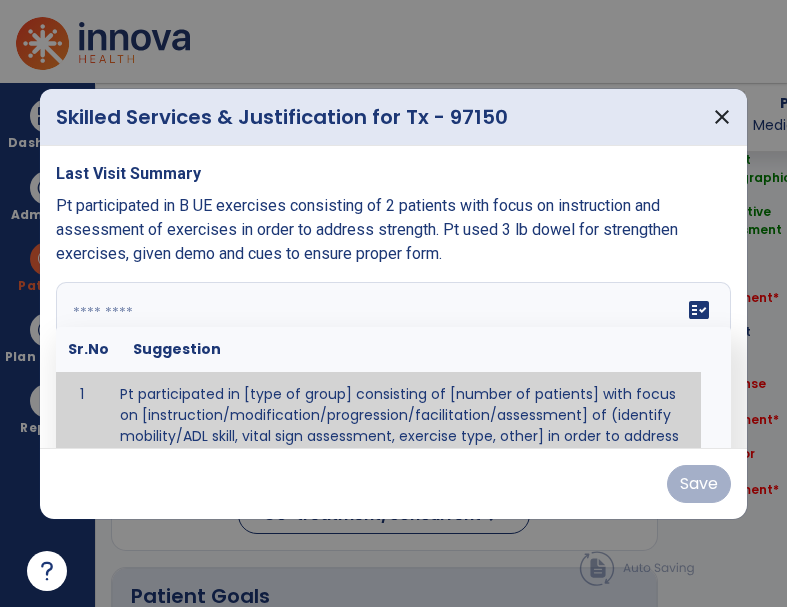 paste on "**********" 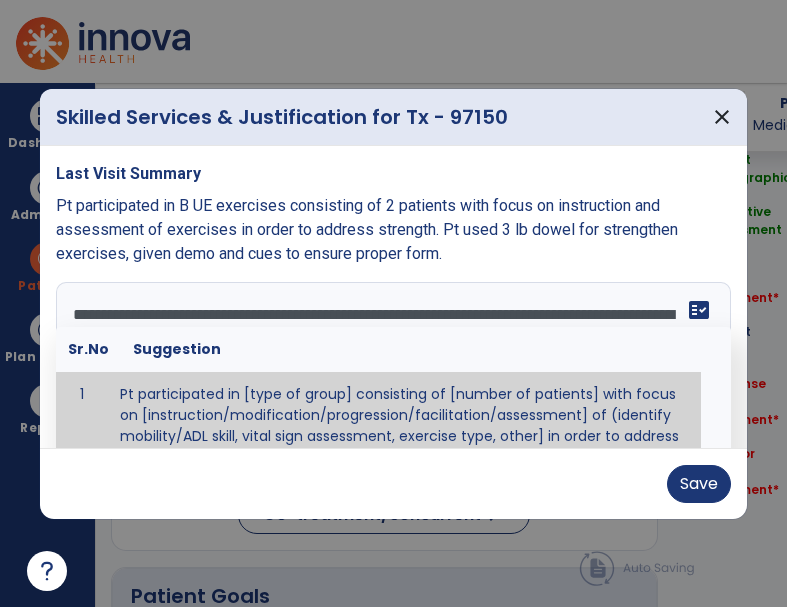 click on "**********" at bounding box center (393, 357) 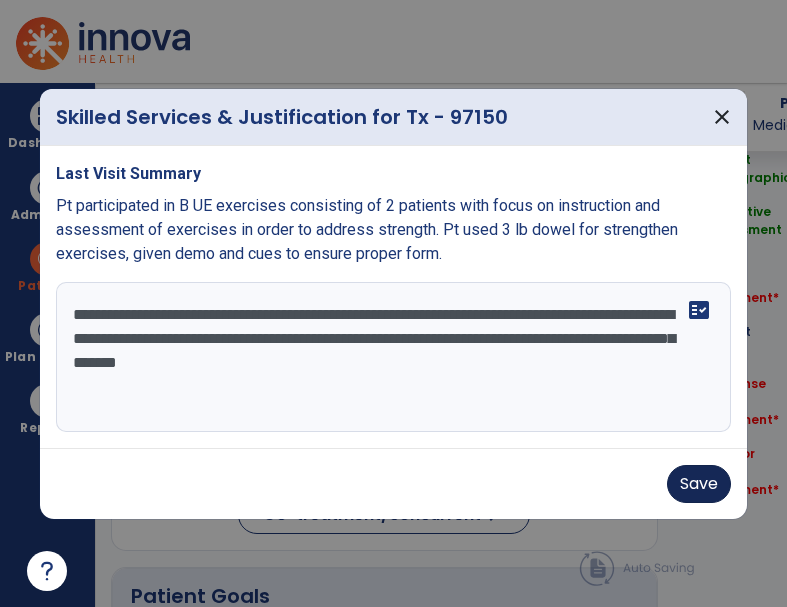 type on "**********" 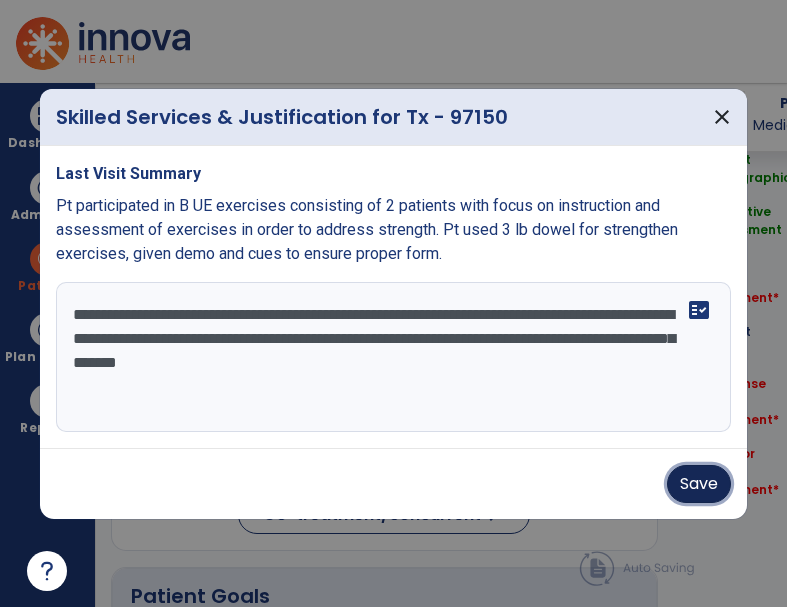 click on "Save" at bounding box center [699, 484] 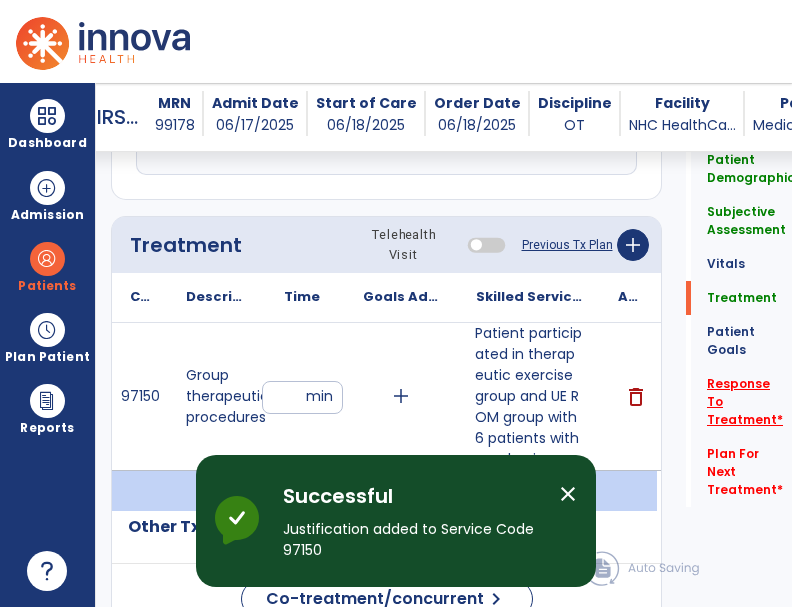 click on "Response To Treatment   *" 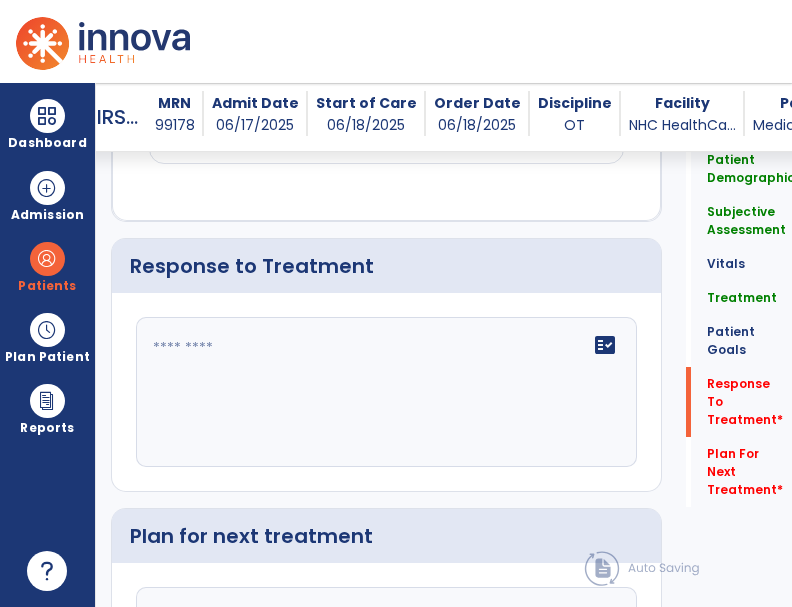 scroll, scrollTop: 3236, scrollLeft: 0, axis: vertical 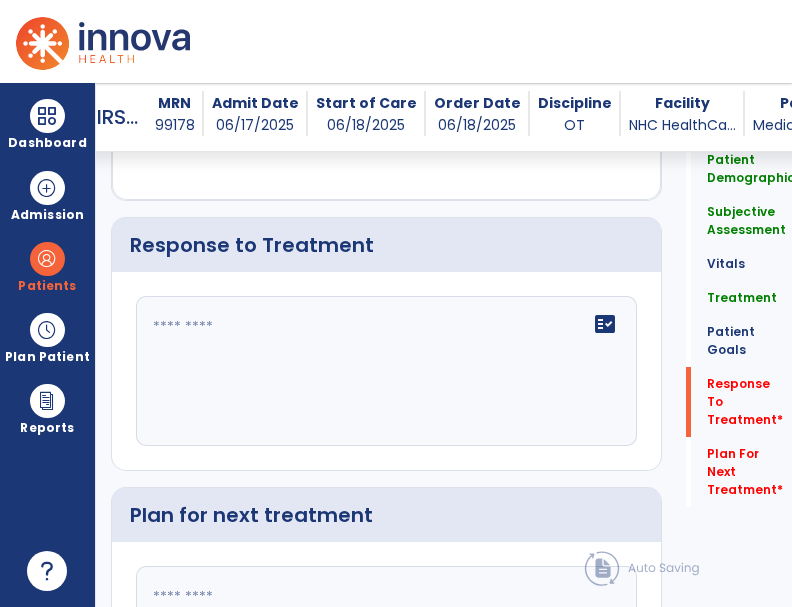 click on "fact_check" 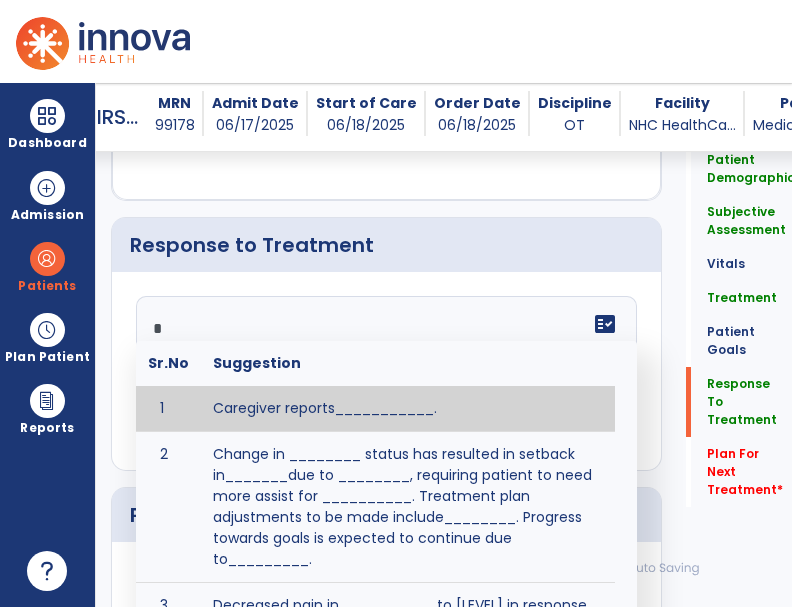 scroll, scrollTop: 3236, scrollLeft: 0, axis: vertical 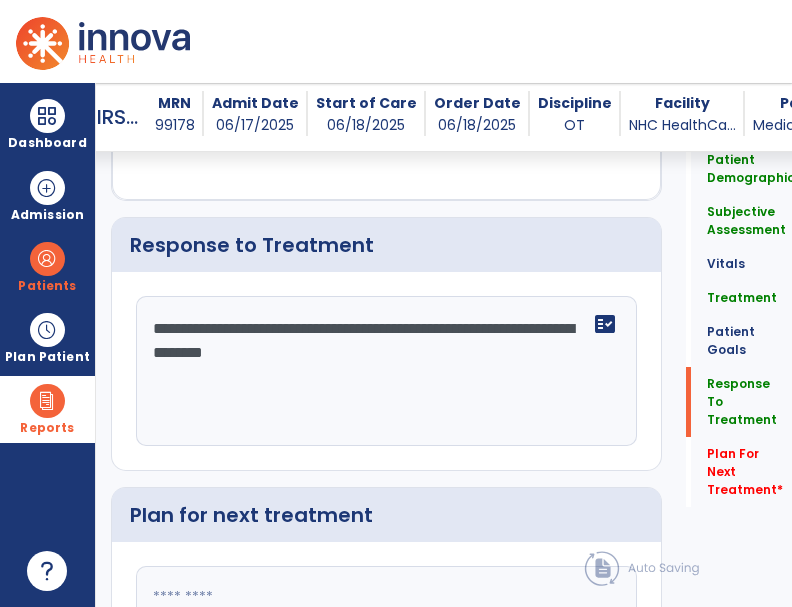 type on "**********" 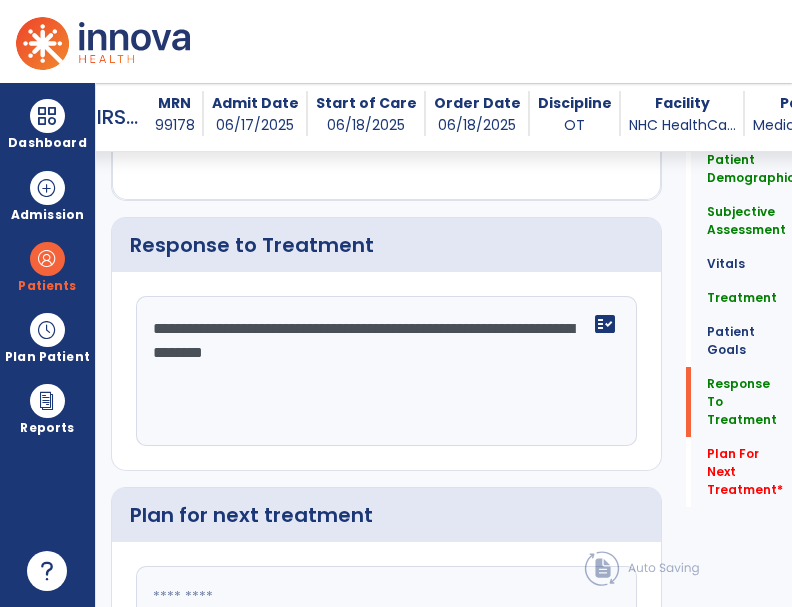 scroll, scrollTop: 3437, scrollLeft: 0, axis: vertical 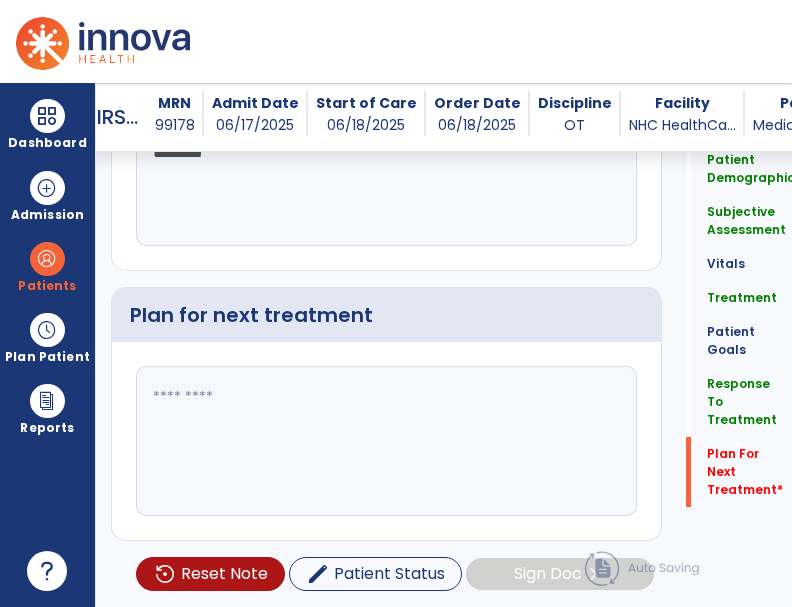 paste on "**********" 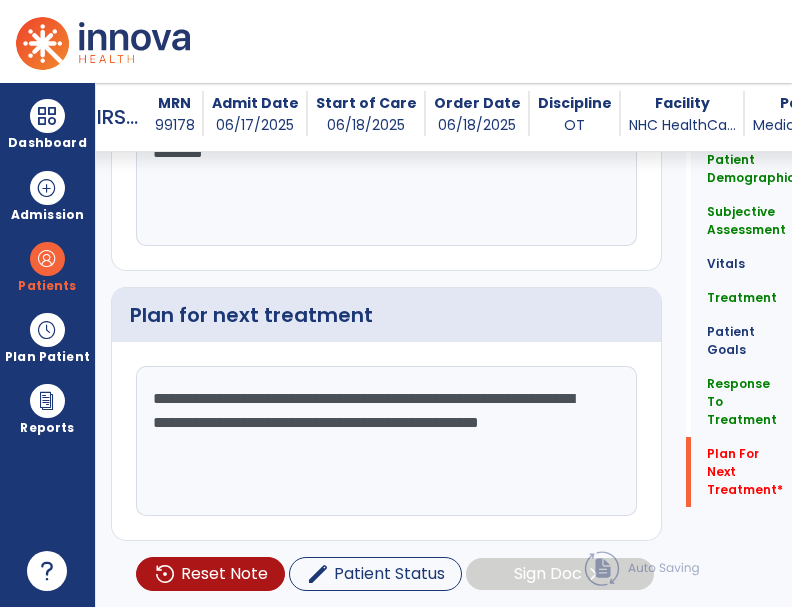 click on "**********" 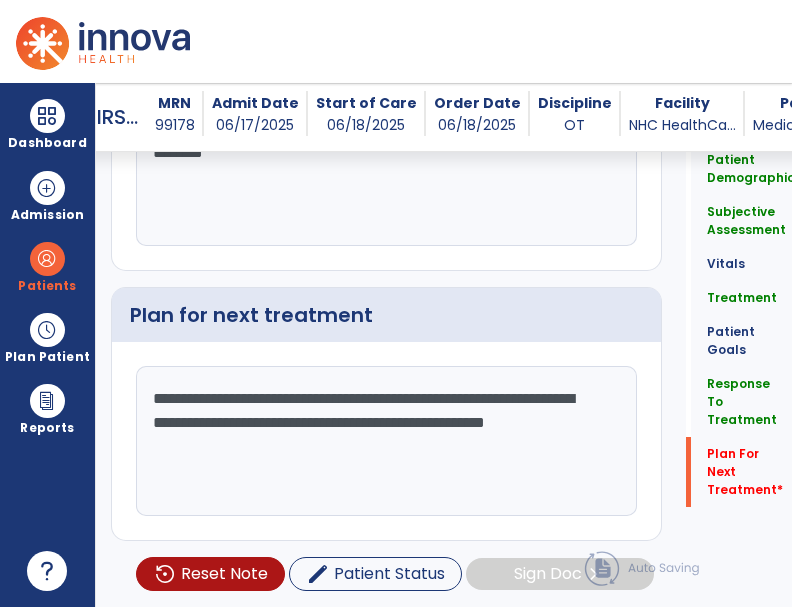 click on "**********" 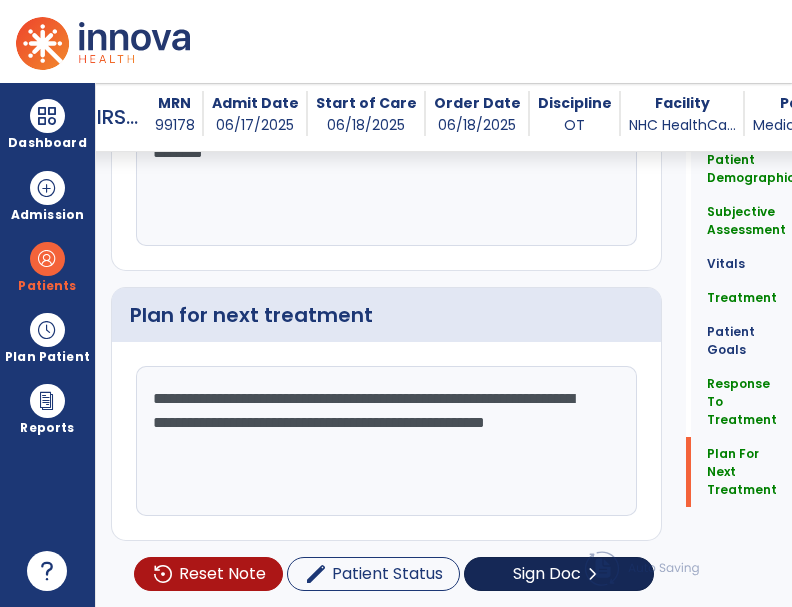 type on "**********" 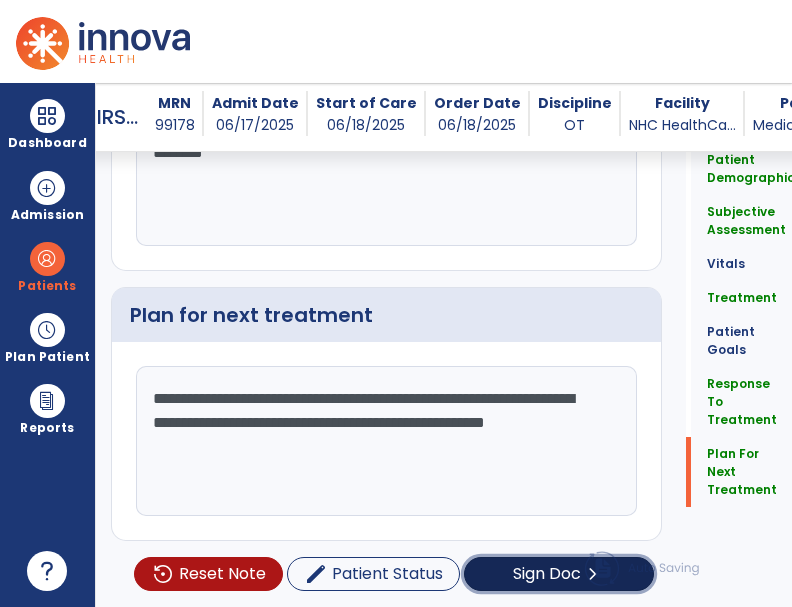 click on "Sign Doc  chevron_right" 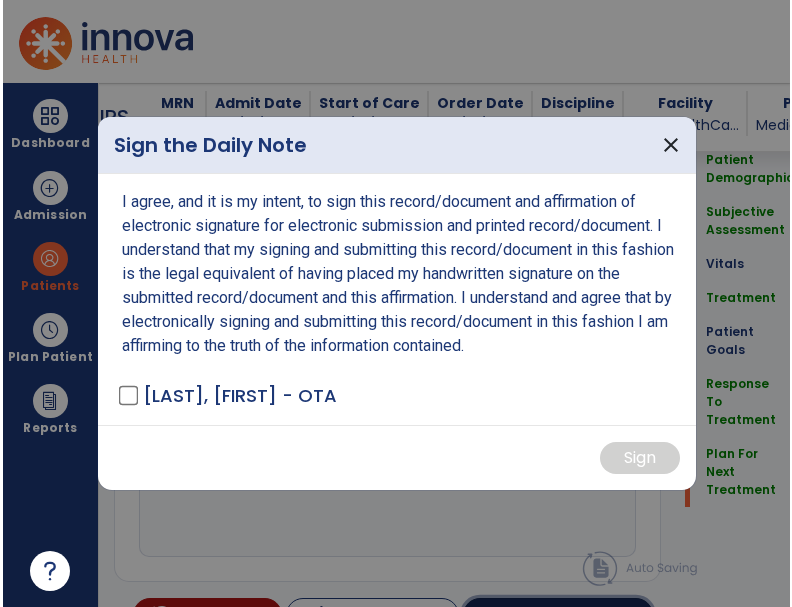 scroll, scrollTop: 3458, scrollLeft: 0, axis: vertical 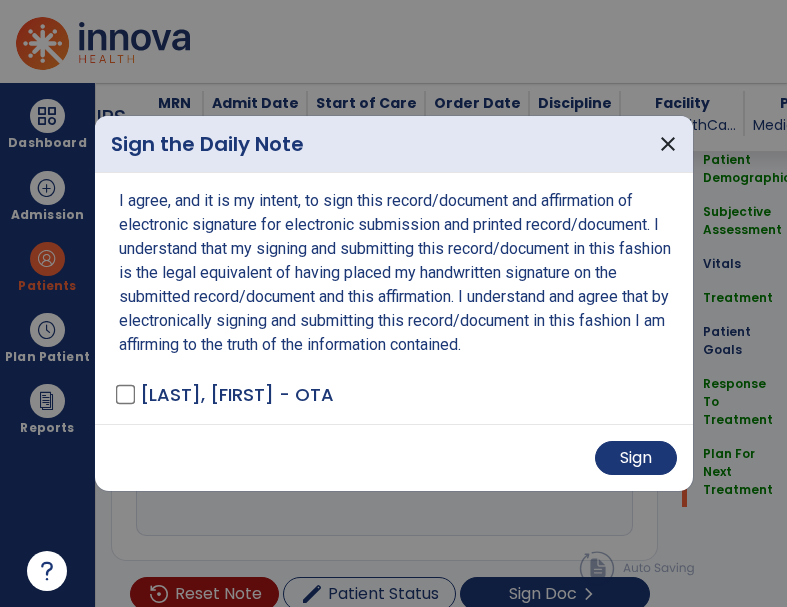 click on "Sign" at bounding box center [394, 457] 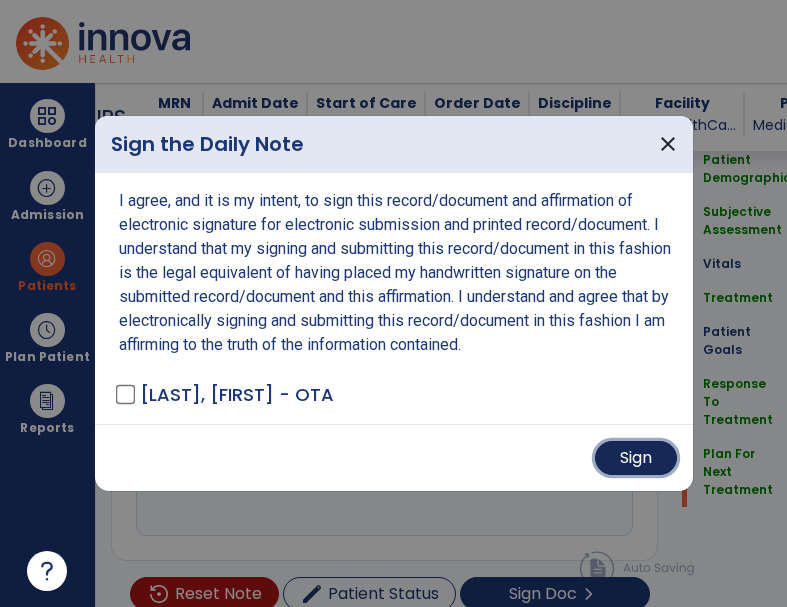 click on "Sign" at bounding box center [636, 458] 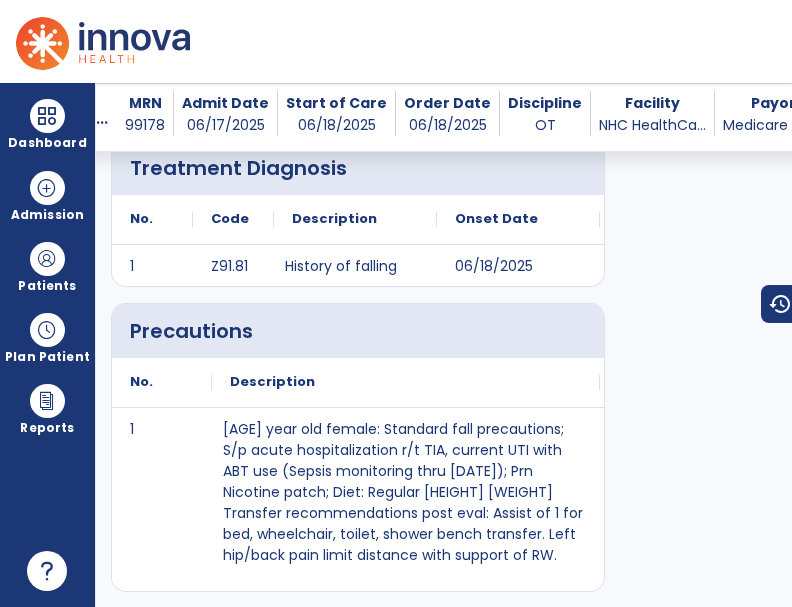 scroll, scrollTop: 0, scrollLeft: 0, axis: both 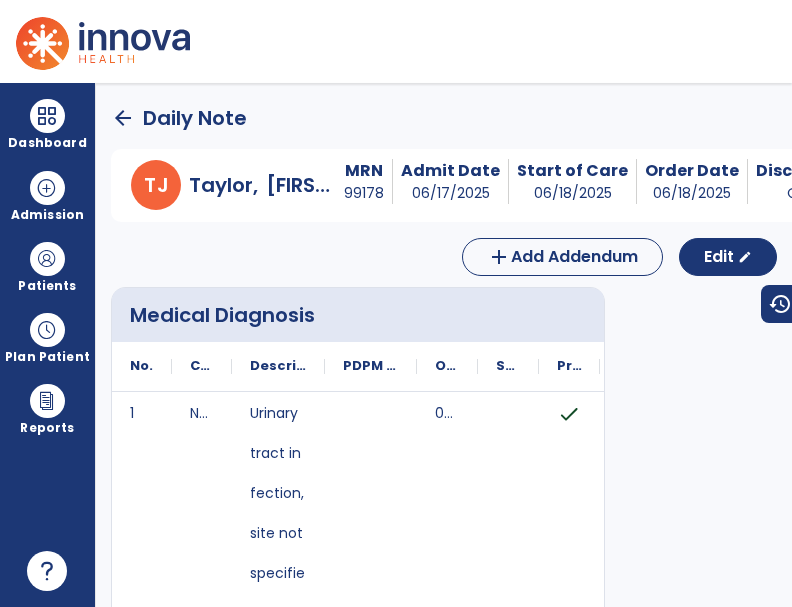 click on "arrow_back Daily Note T J [LAST], [FIRST] MRN 99178 Admit Date 06/17/2025 Start of Care 06/18/2025 Order Date 06/18/2025 Discipline OT Facility NHC HealthCa... Payor Medicare Par... Service Date 07/11/2025 add Add Addendum Edit edit Medical Diagnosis No. Code 1 N39.0" at bounding box center (444, 345) 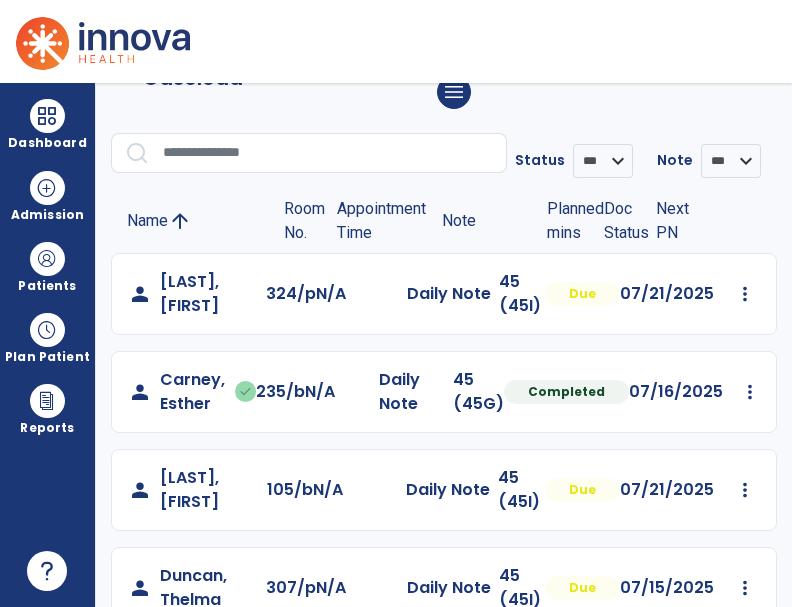 scroll, scrollTop: 0, scrollLeft: 0, axis: both 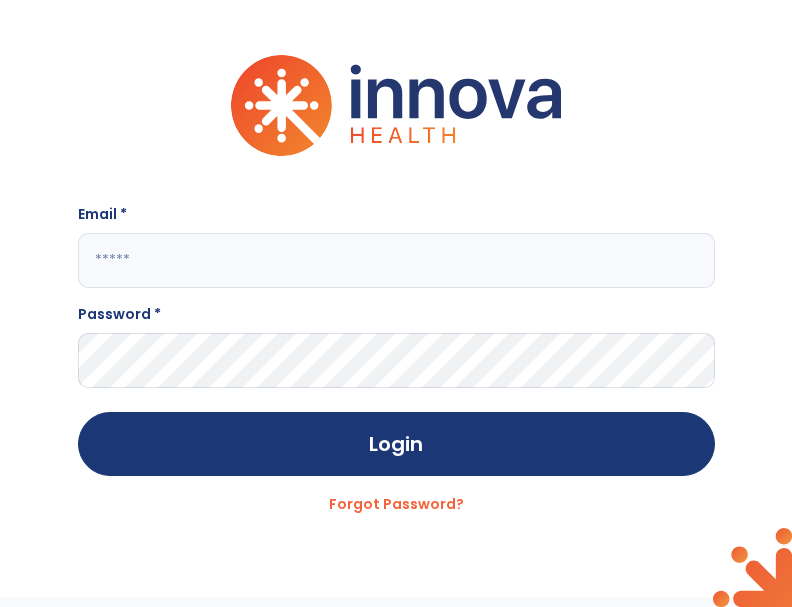 type on "**********" 